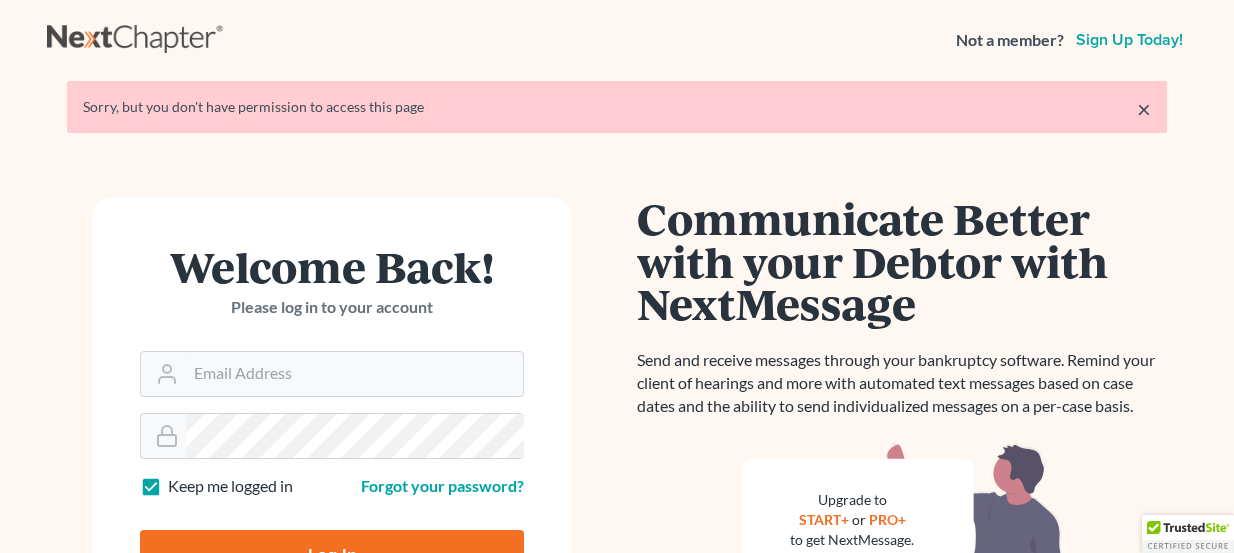 scroll, scrollTop: 181, scrollLeft: 0, axis: vertical 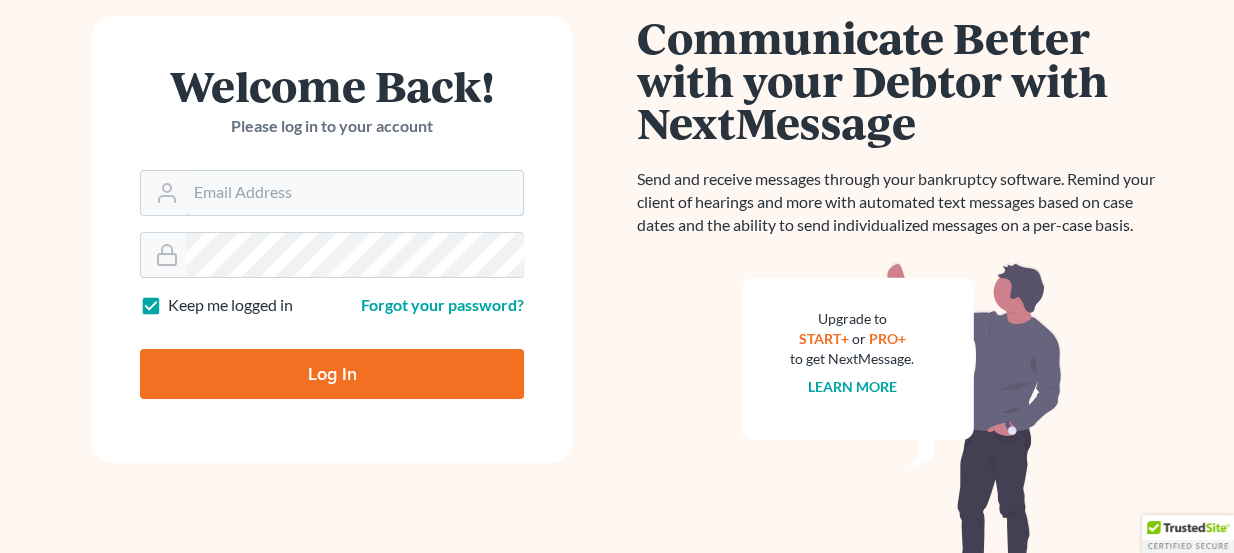 type on "lou@chapter7ok.com" 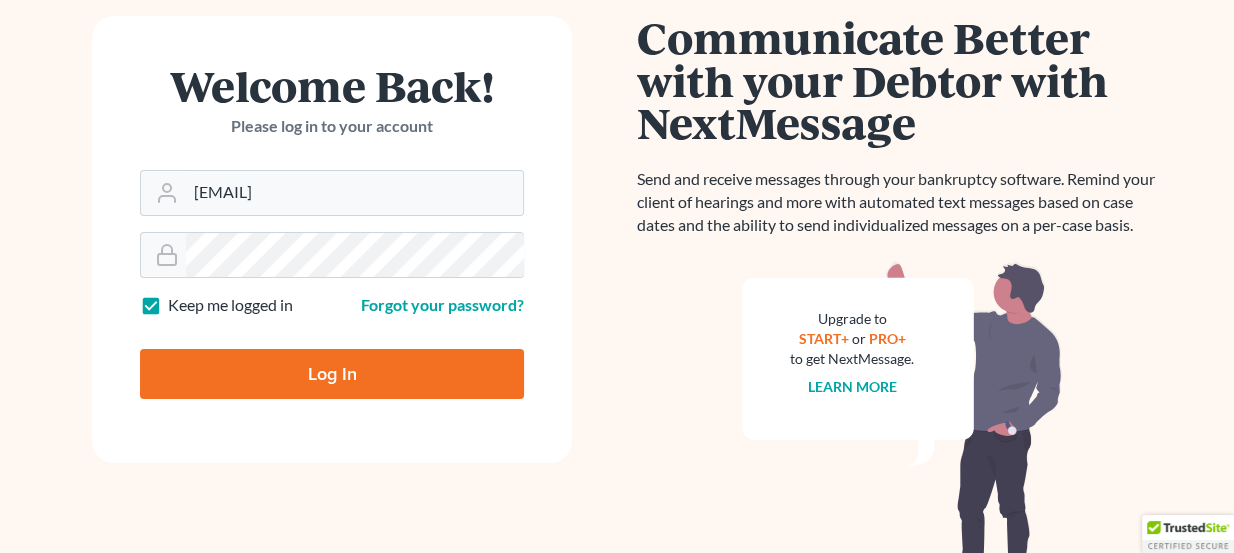 click on "Log In" at bounding box center (332, 374) 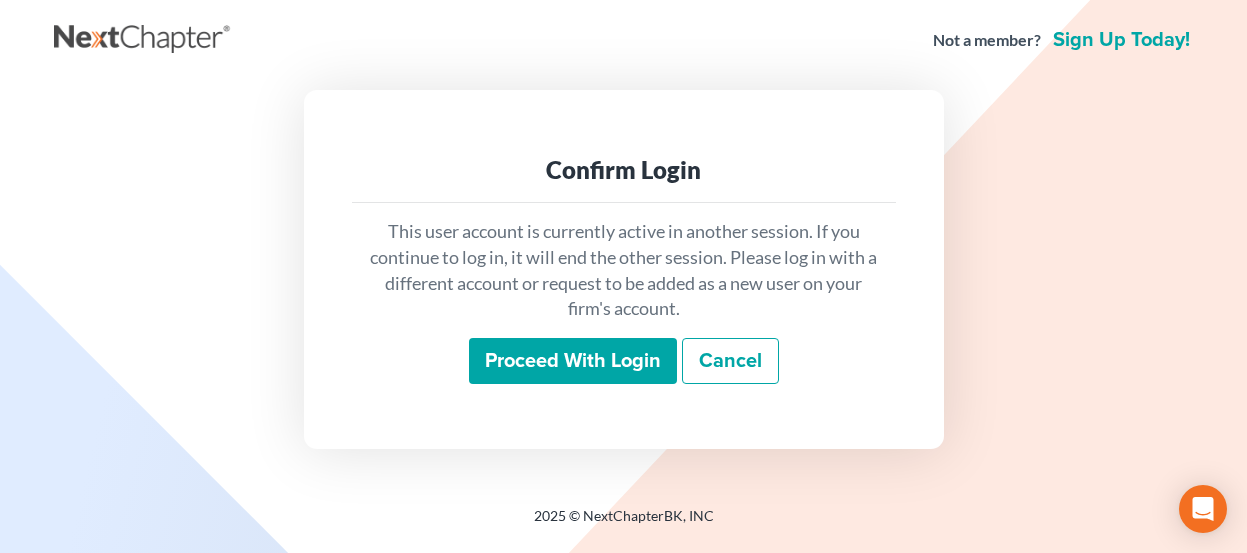 scroll, scrollTop: 0, scrollLeft: 0, axis: both 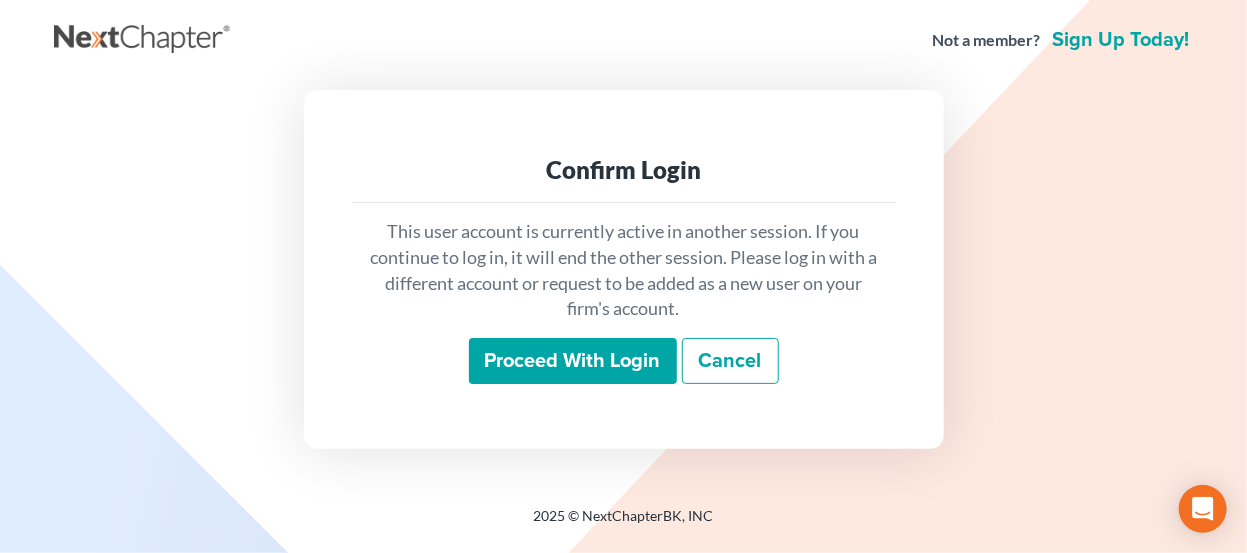click on "Proceed with login" at bounding box center (573, 361) 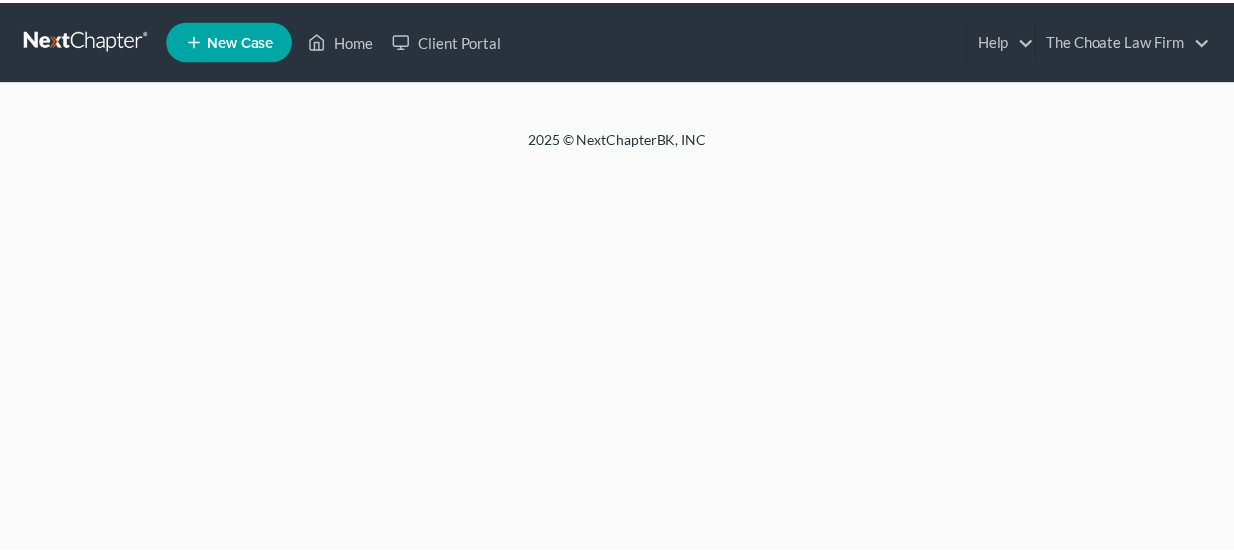 scroll, scrollTop: 0, scrollLeft: 0, axis: both 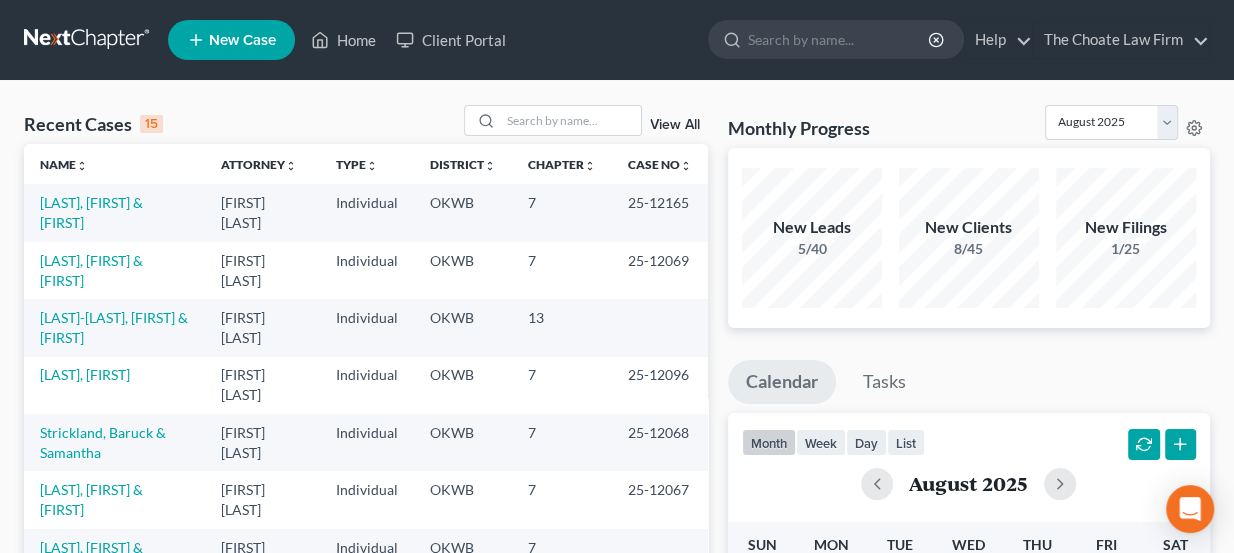 click on "New Case Home Client Portal - No Result - See all results Or Press Enter... Help Help Center Webinars Training Videos What's new The Choate Law Firm The Choate Law Firm [EMAIL] My Account Settings Plan + Billing Account Add-Ons Upgrade to Whoa Log out" at bounding box center (689, 40) 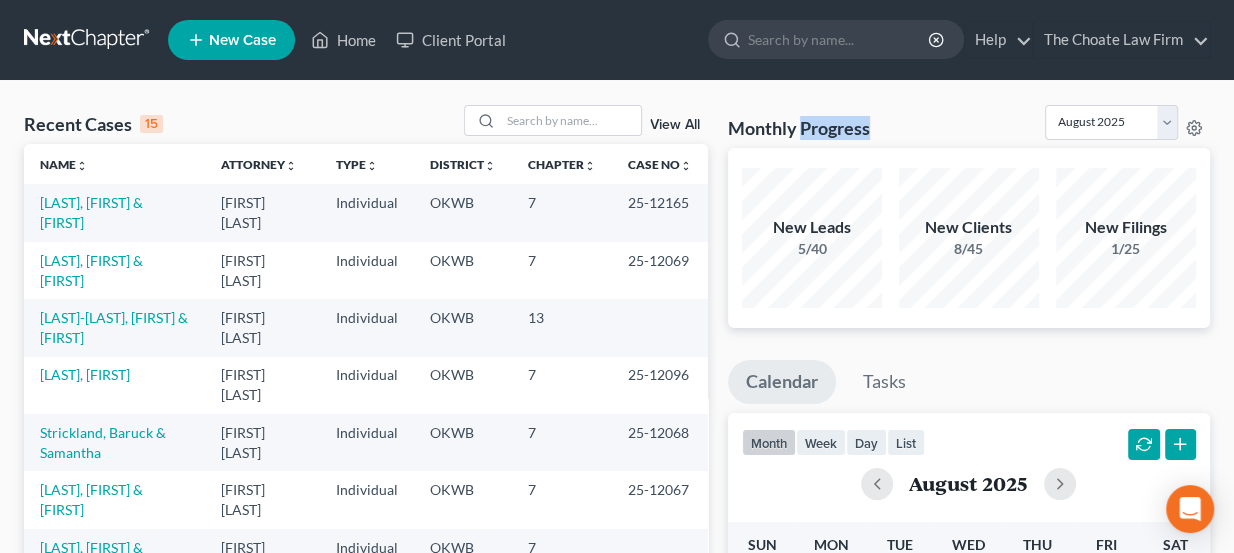 drag, startPoint x: 802, startPoint y: 127, endPoint x: 880, endPoint y: 120, distance: 78.31347 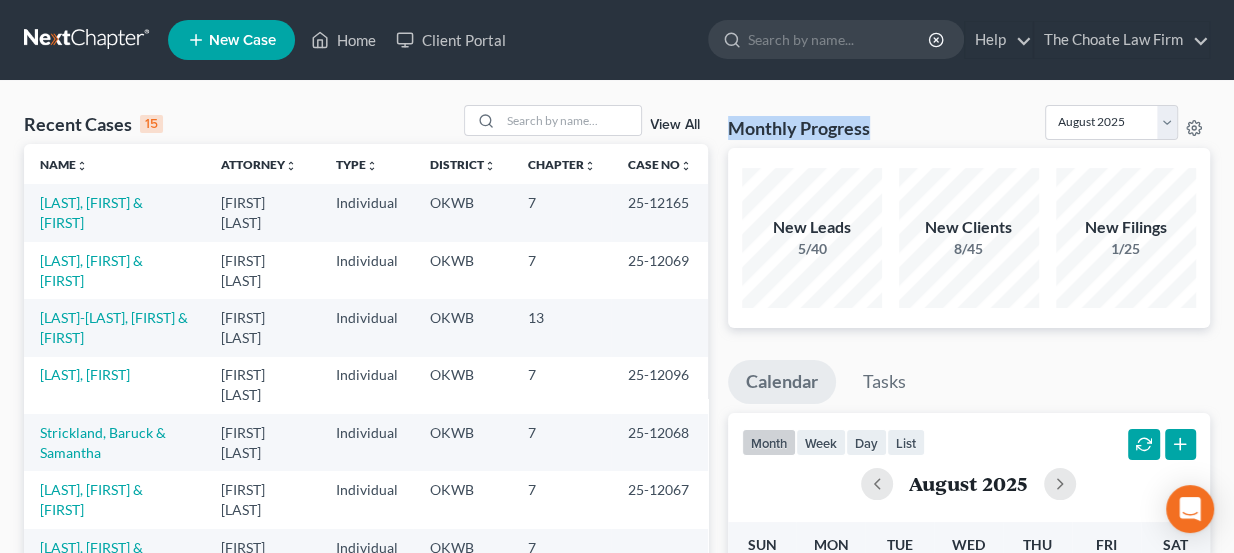 drag, startPoint x: 873, startPoint y: 123, endPoint x: 731, endPoint y: 114, distance: 142.28493 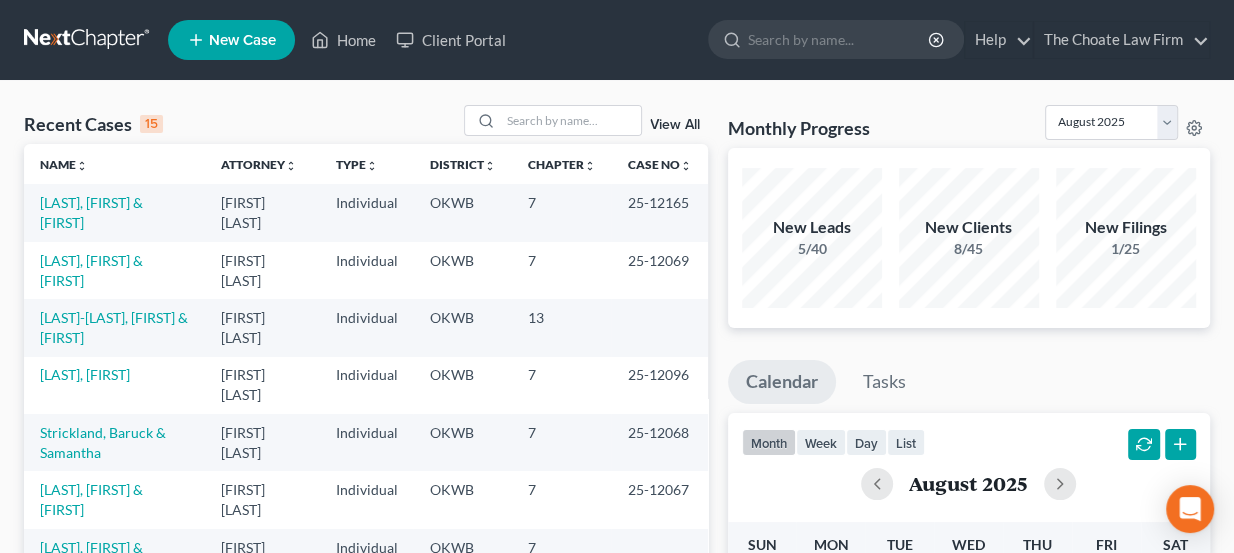 click on "New Case Home Client Portal         - No Result - See all results Or Press Enter... Help Help Center Webinars Training Videos What's new The Choate Law Firm The Choate Law Firm lou@chapter7ok.com My Account Settings Plan + Billing Account Add-Ons Upgrade to Whoa Log out" at bounding box center [689, 40] 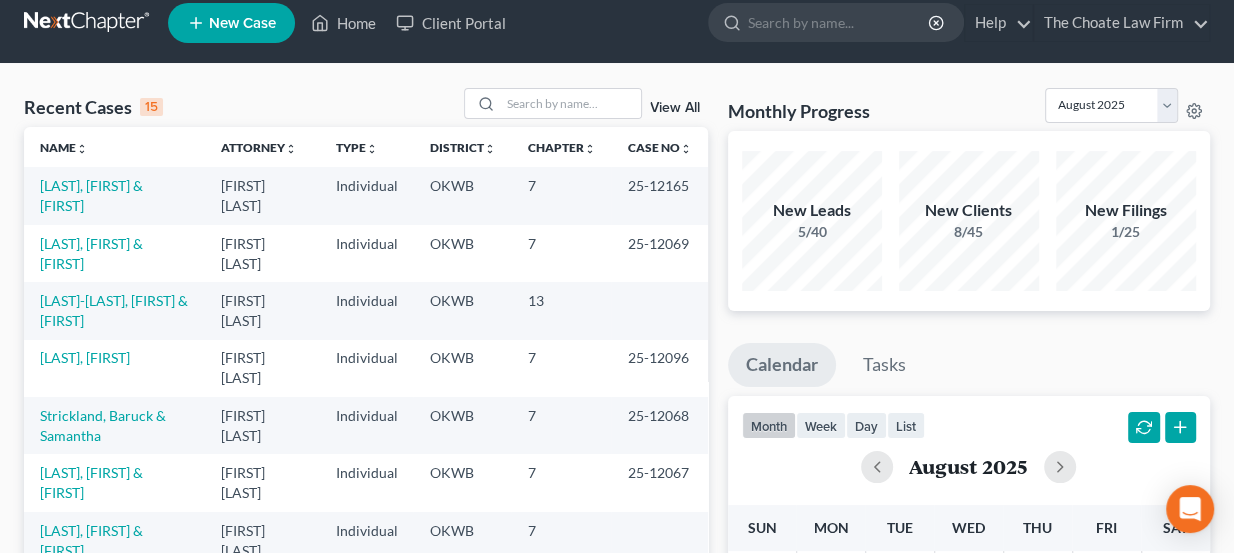 scroll, scrollTop: 0, scrollLeft: 0, axis: both 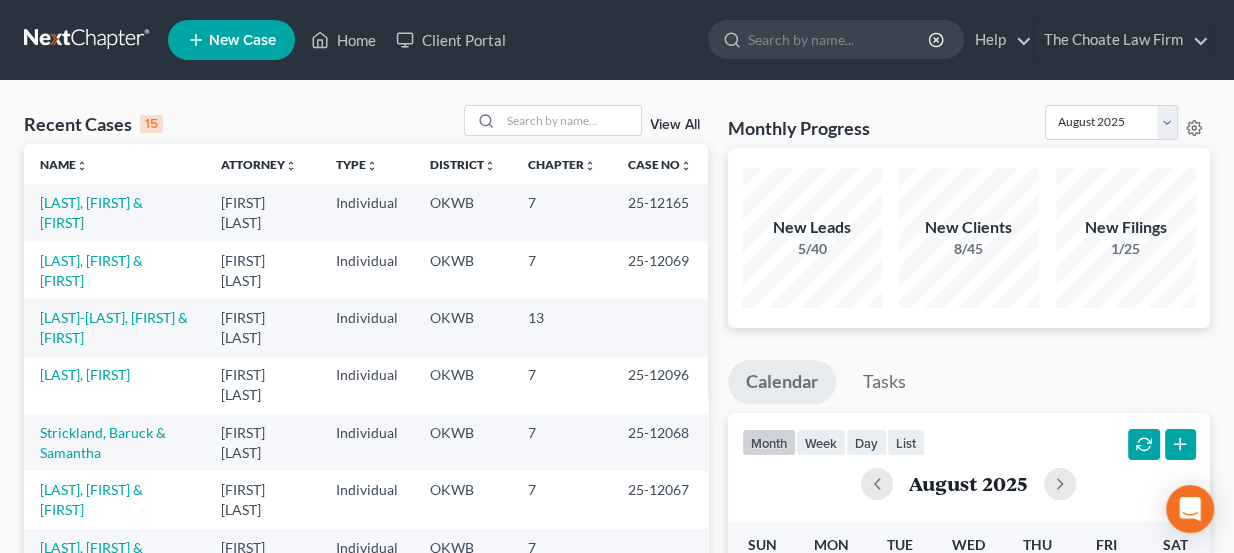 click on "New Case Home Client Portal         - No Result - See all results Or Press Enter... Help Help Center Webinars Training Videos What's new The Choate Law Firm The Choate Law Firm lou@chapter7ok.com My Account Settings Plan + Billing Account Add-Ons Upgrade to Whoa Log out" at bounding box center [689, 40] 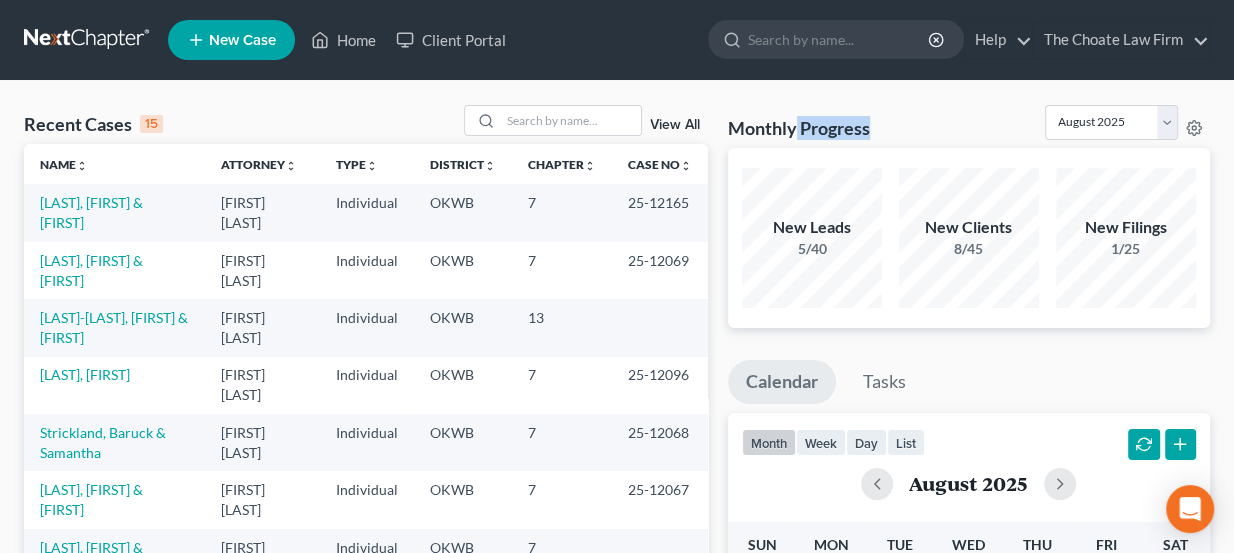 drag, startPoint x: 796, startPoint y: 123, endPoint x: 867, endPoint y: 135, distance: 72.00694 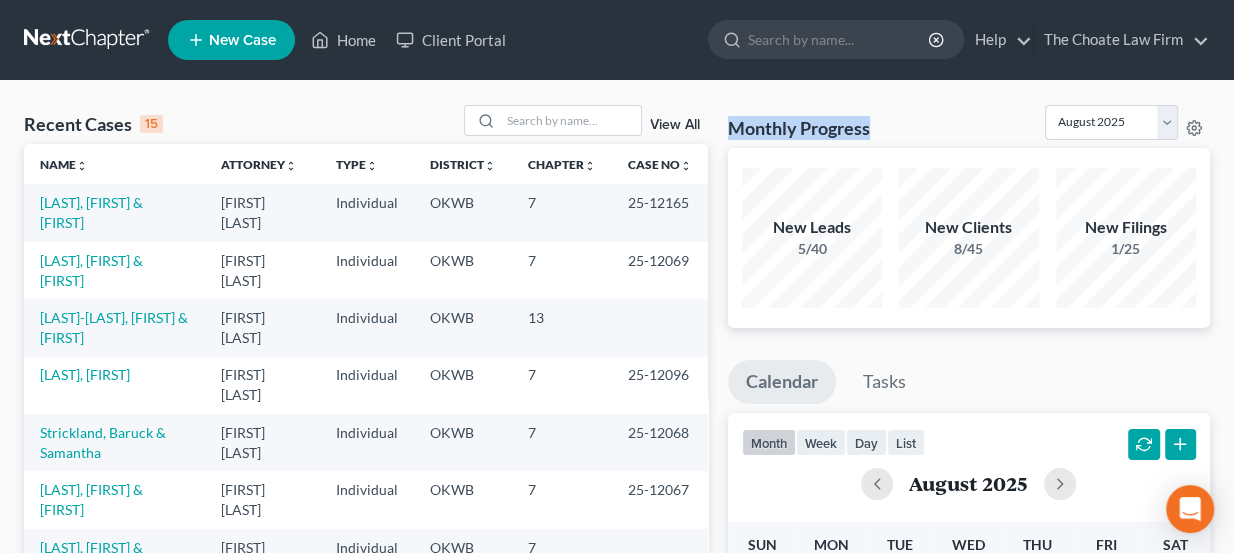 drag, startPoint x: 871, startPoint y: 123, endPoint x: 729, endPoint y: 125, distance: 142.01408 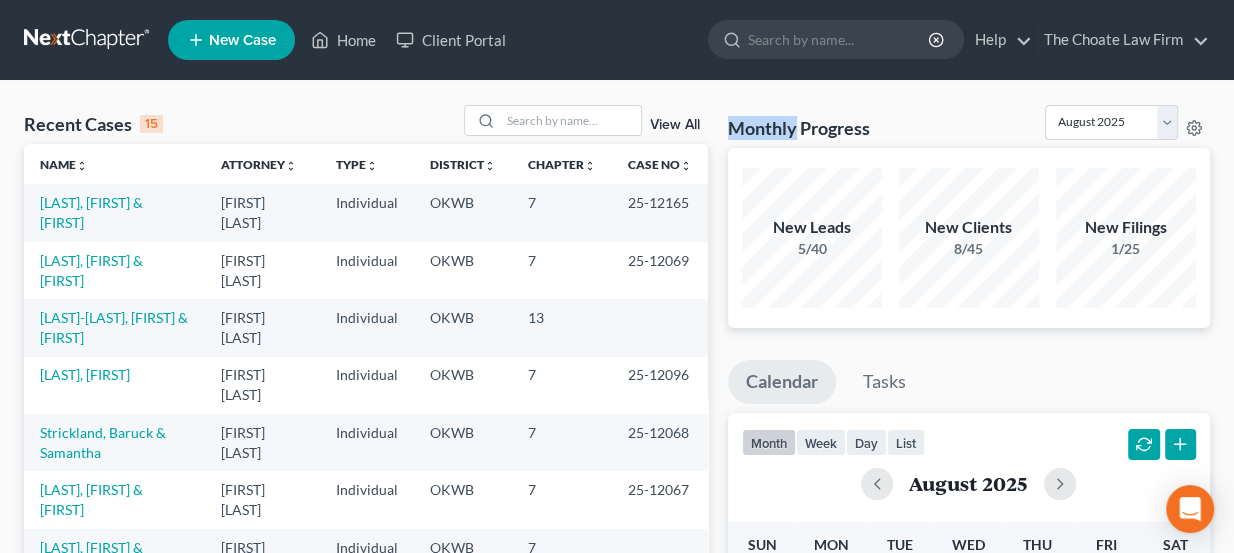 drag, startPoint x: 727, startPoint y: 122, endPoint x: 796, endPoint y: 130, distance: 69.46222 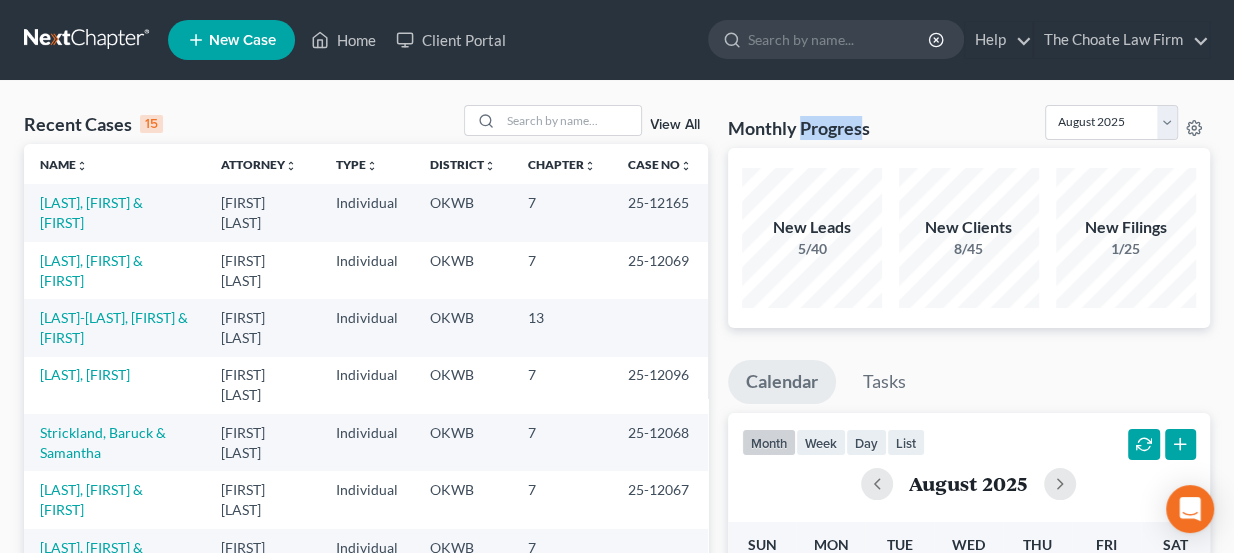 drag, startPoint x: 801, startPoint y: 128, endPoint x: 861, endPoint y: 130, distance: 60.033325 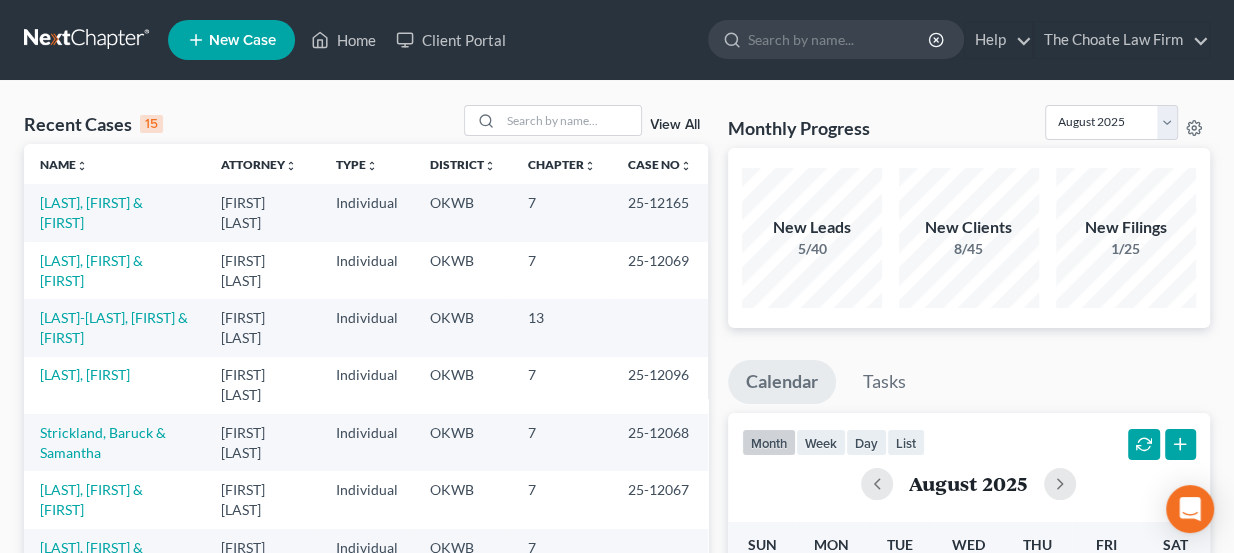 click on "New Case Home Client Portal         - No Result - See all results Or Press Enter... Help Help Center Webinars Training Videos What's new The Choate Law Firm The Choate Law Firm lou@chapter7ok.com My Account Settings Plan + Billing Account Add-Ons Upgrade to Whoa Log out" at bounding box center (689, 40) 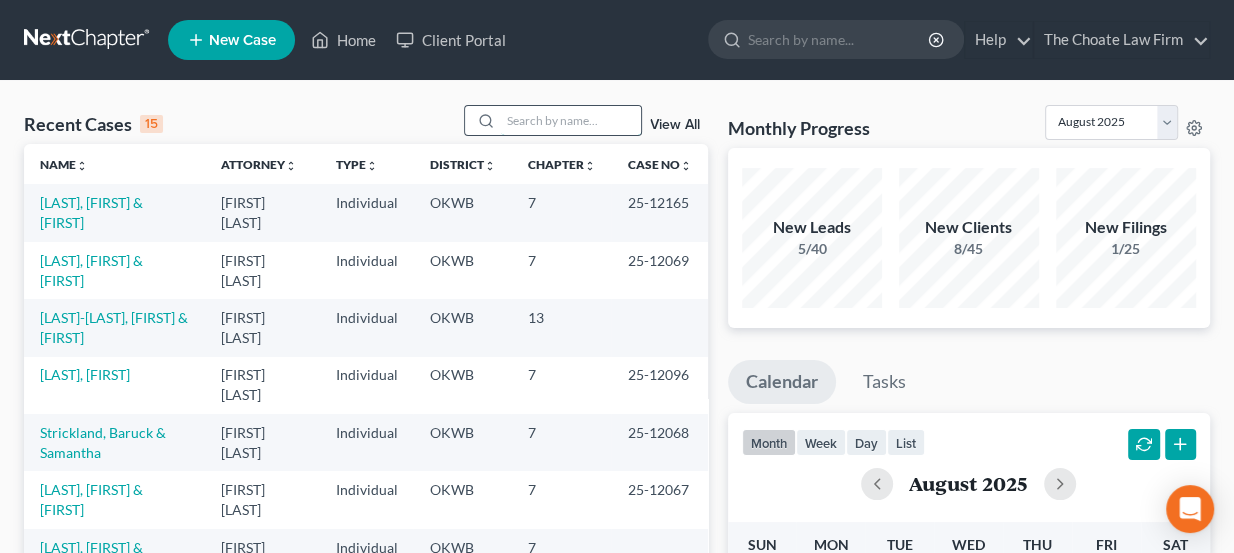 click at bounding box center (571, 120) 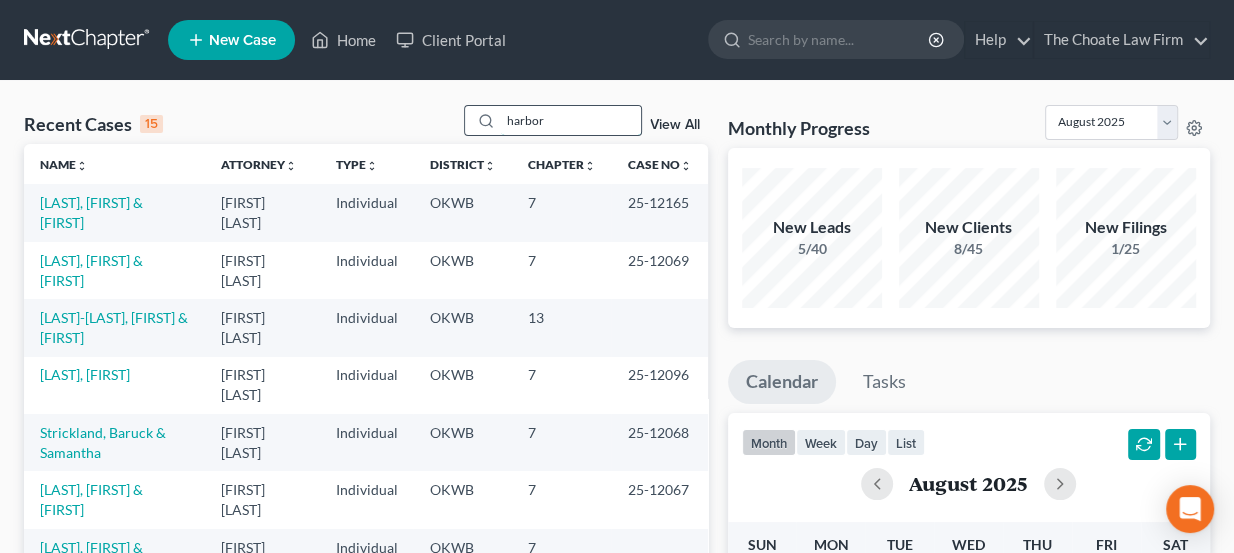 type on "harbor" 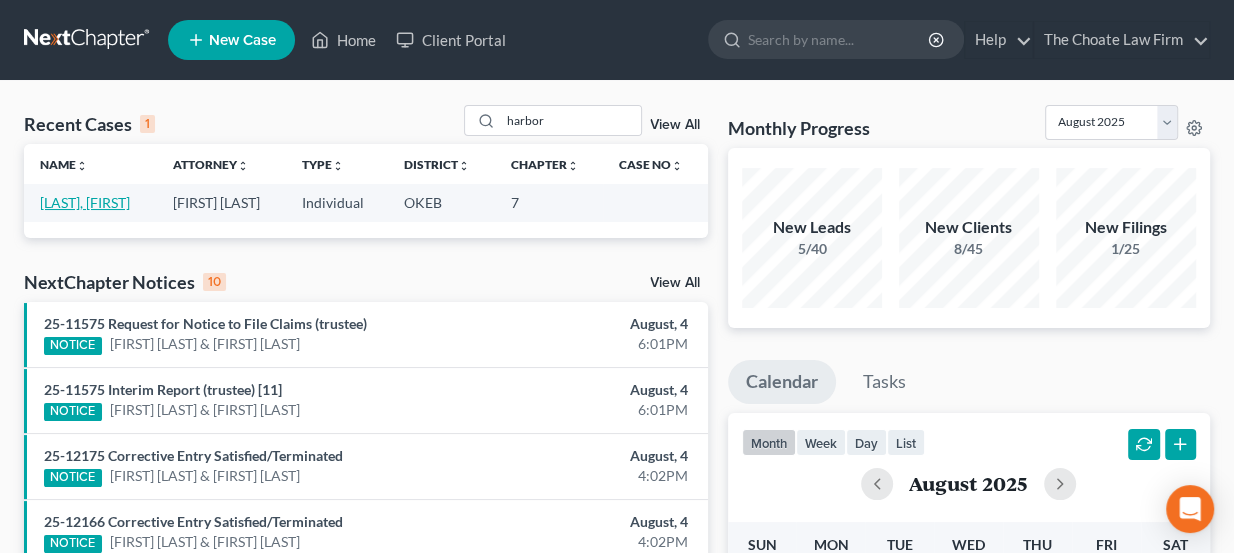 click on "[LAST], [NAME]" at bounding box center (85, 202) 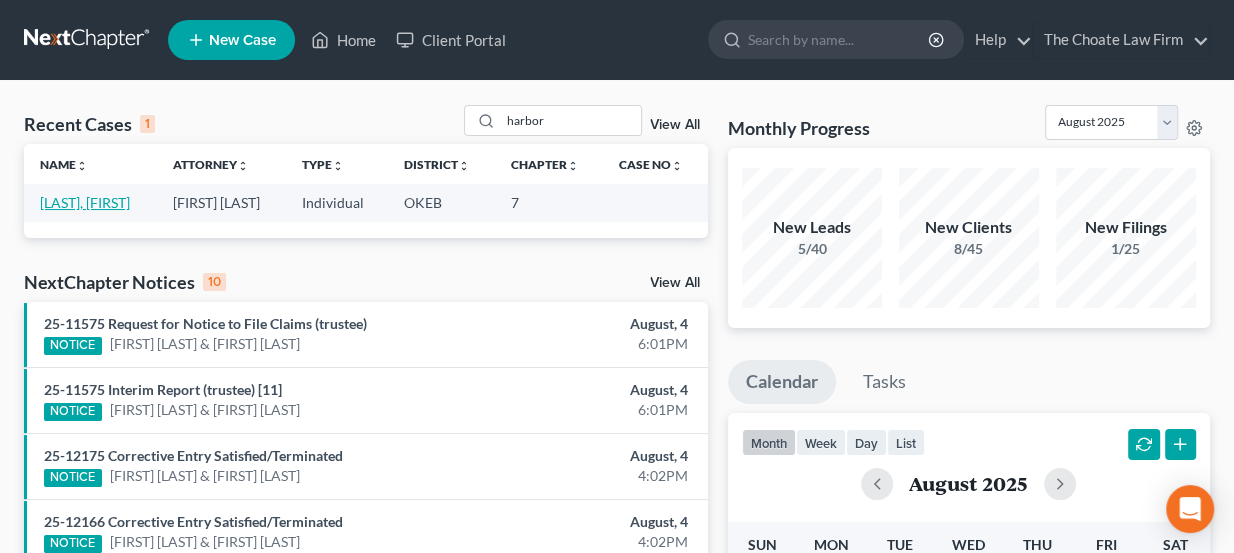 select on "3" 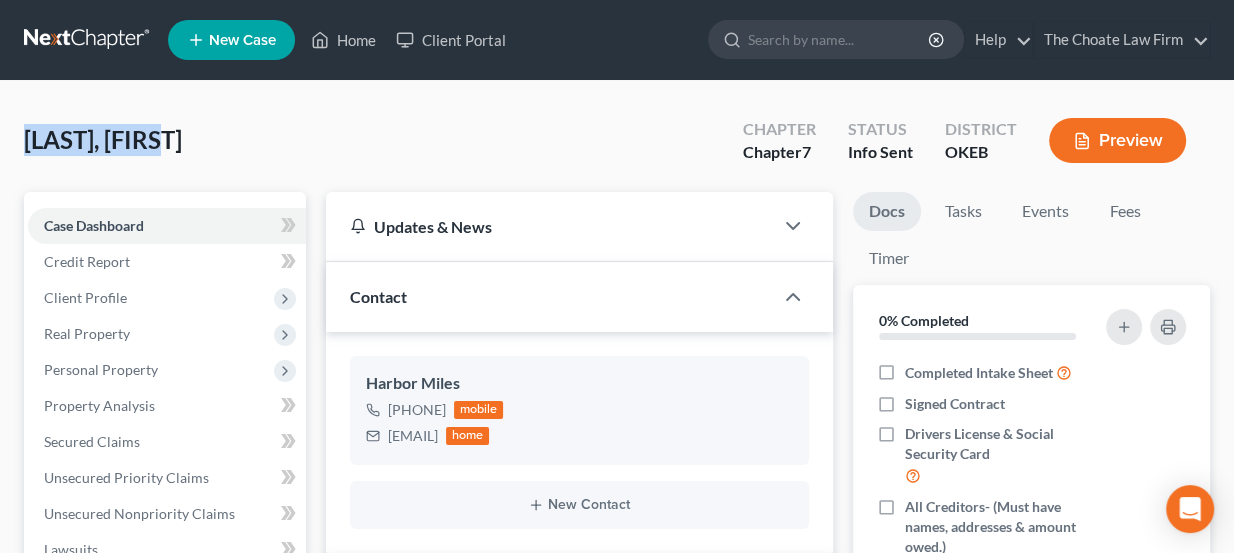 drag, startPoint x: 166, startPoint y: 141, endPoint x: 31, endPoint y: 147, distance: 135.13327 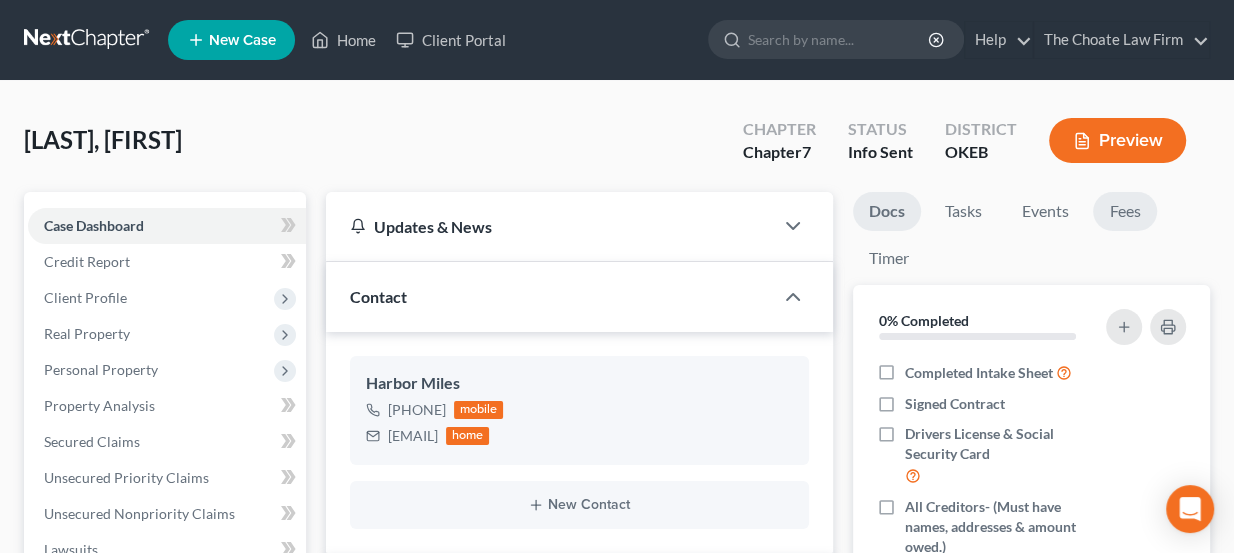 click on "Fees" at bounding box center (1125, 211) 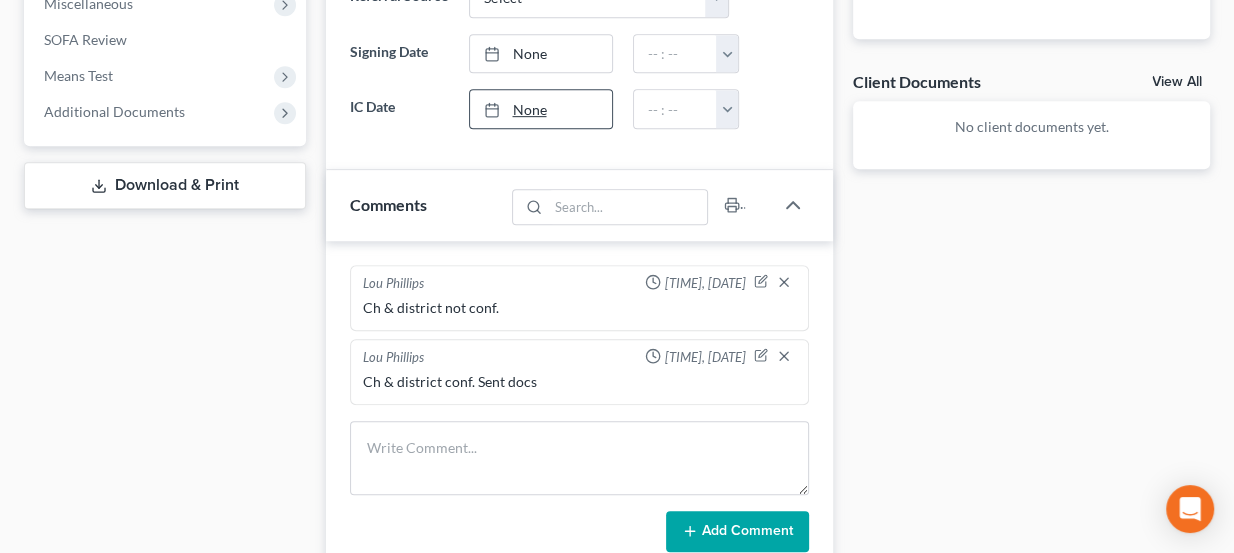 scroll, scrollTop: 727, scrollLeft: 0, axis: vertical 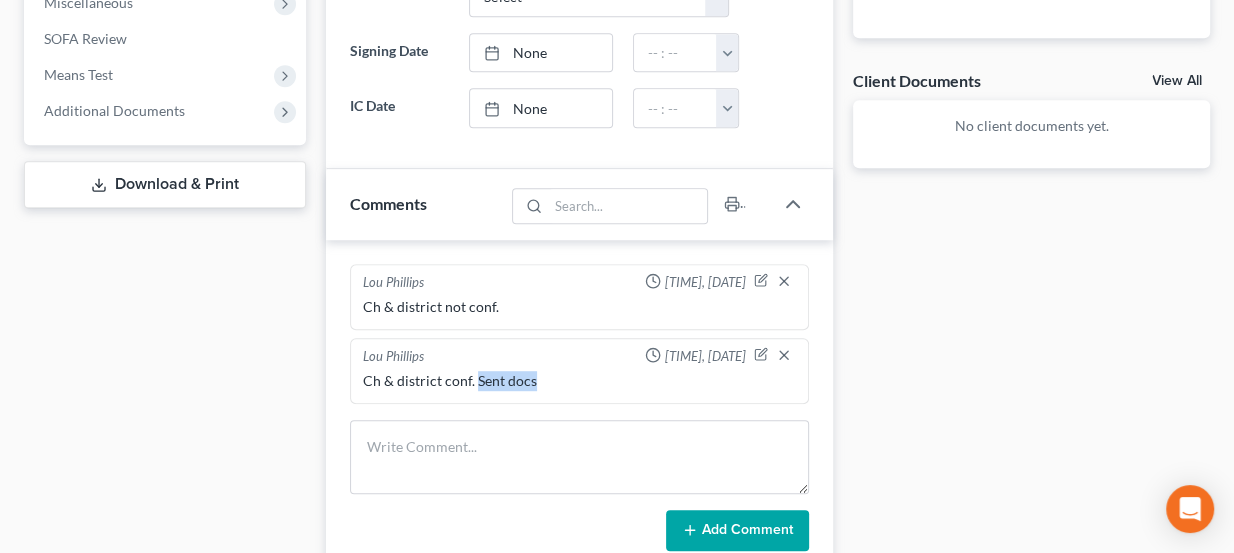 drag, startPoint x: 473, startPoint y: 373, endPoint x: 529, endPoint y: 382, distance: 56.718605 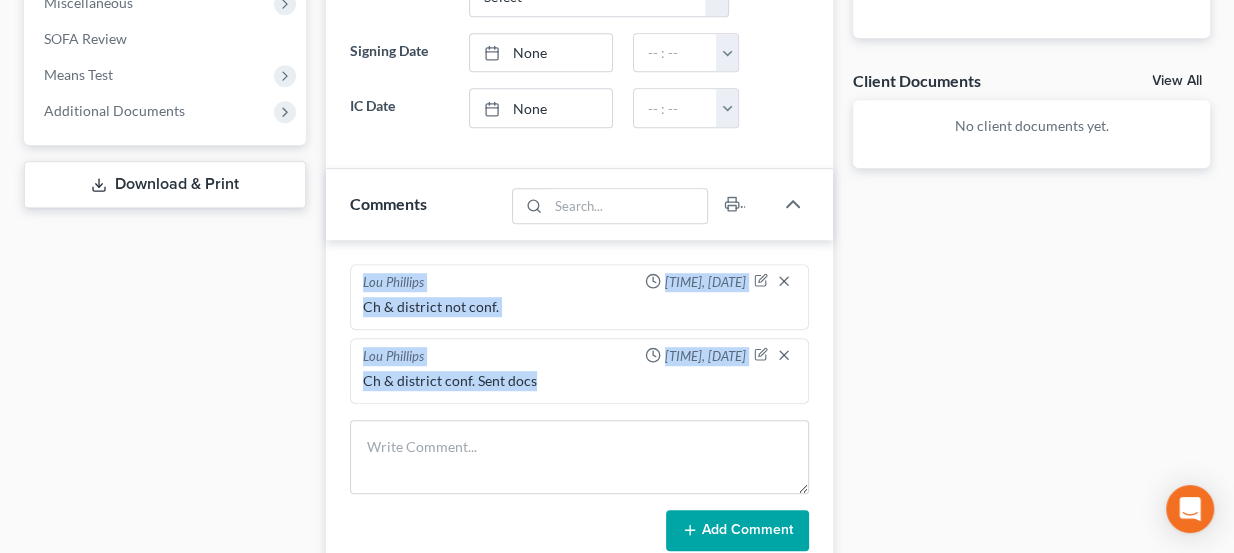 drag, startPoint x: 525, startPoint y: 377, endPoint x: 356, endPoint y: 277, distance: 196.36955 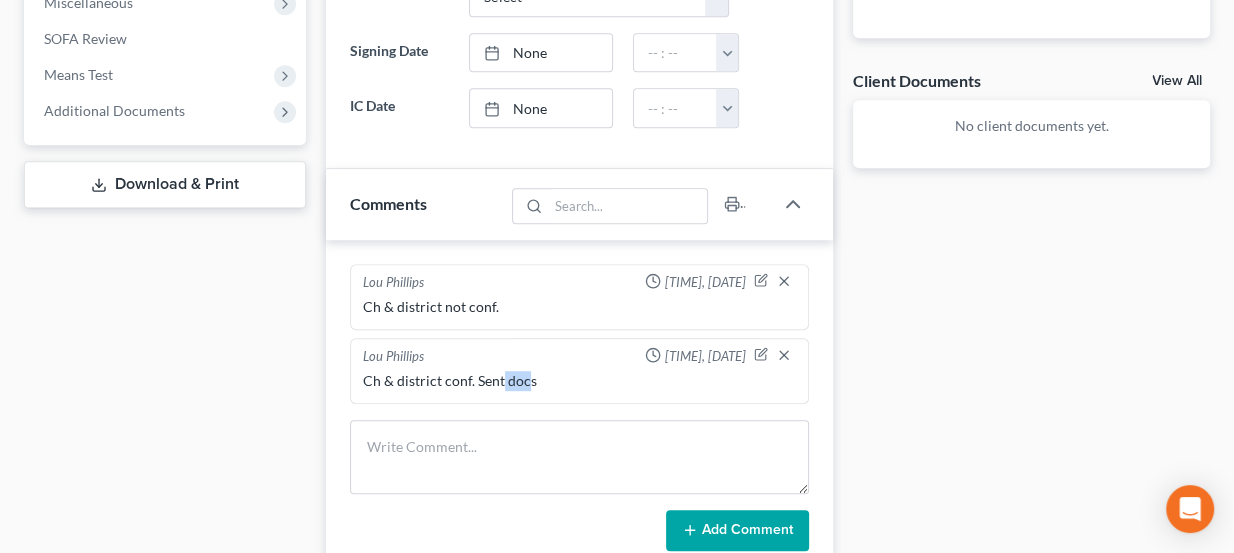 drag, startPoint x: 527, startPoint y: 372, endPoint x: 499, endPoint y: 367, distance: 28.442924 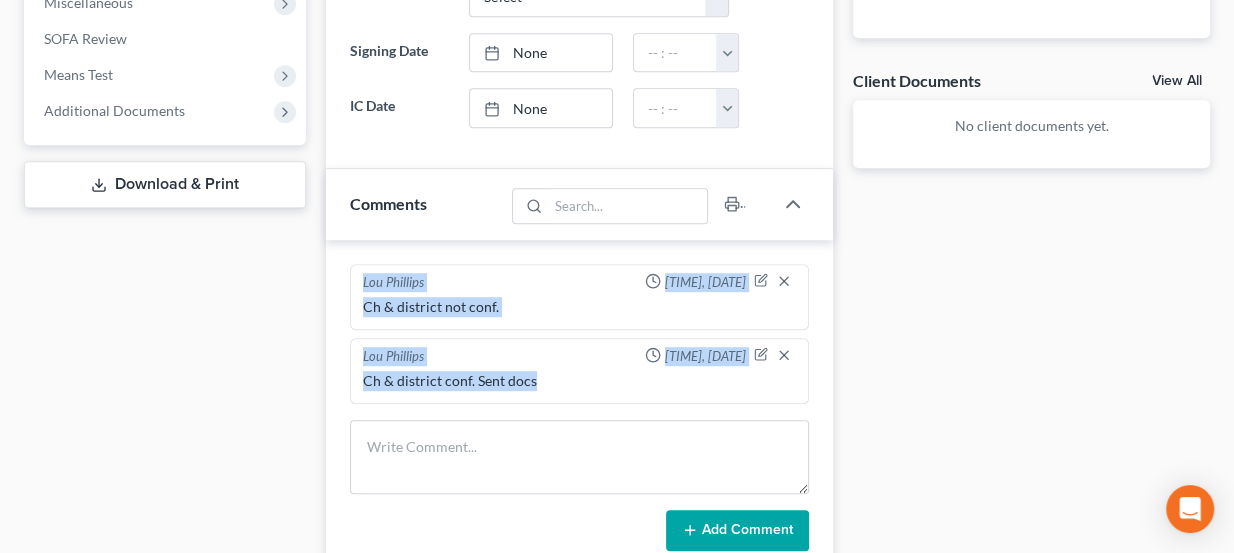 drag, startPoint x: 529, startPoint y: 370, endPoint x: 357, endPoint y: 275, distance: 196.49173 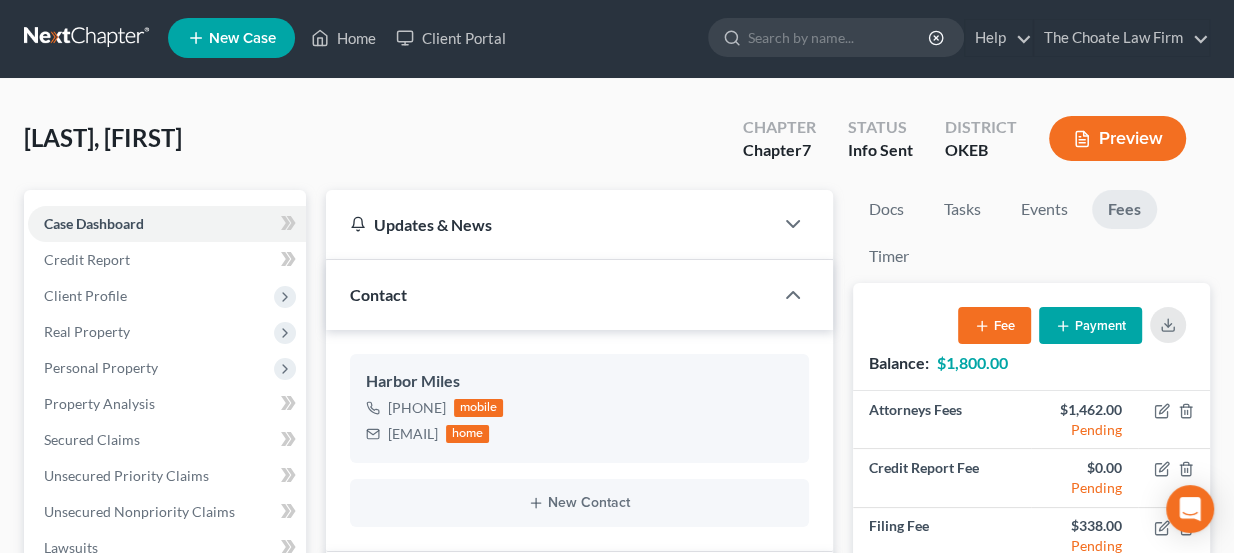 scroll, scrollTop: 0, scrollLeft: 0, axis: both 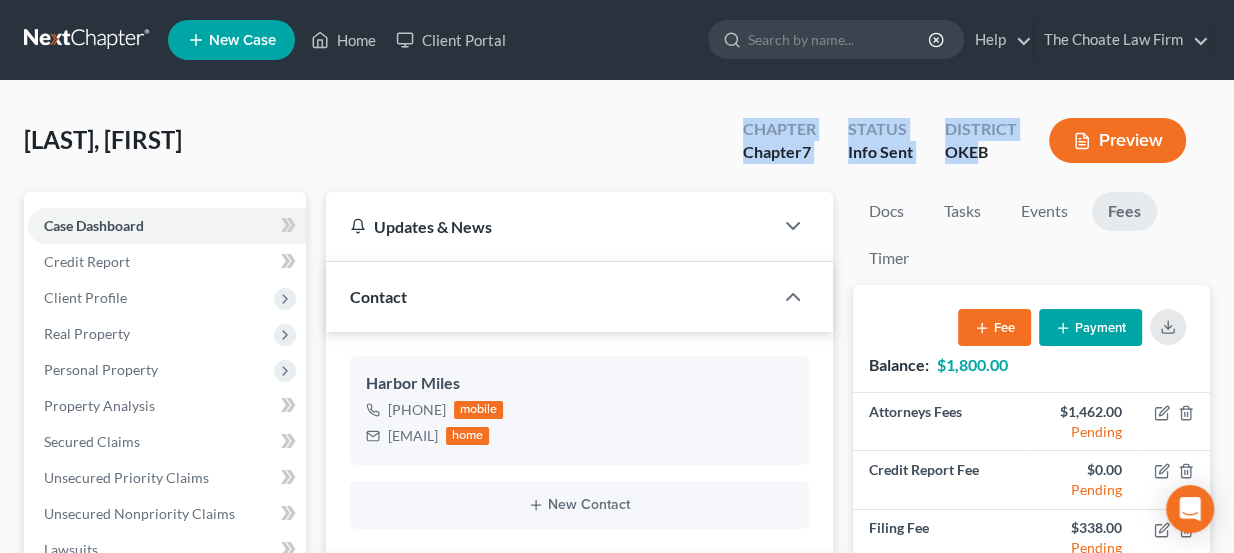 drag, startPoint x: 744, startPoint y: 128, endPoint x: 982, endPoint y: 164, distance: 240.70729 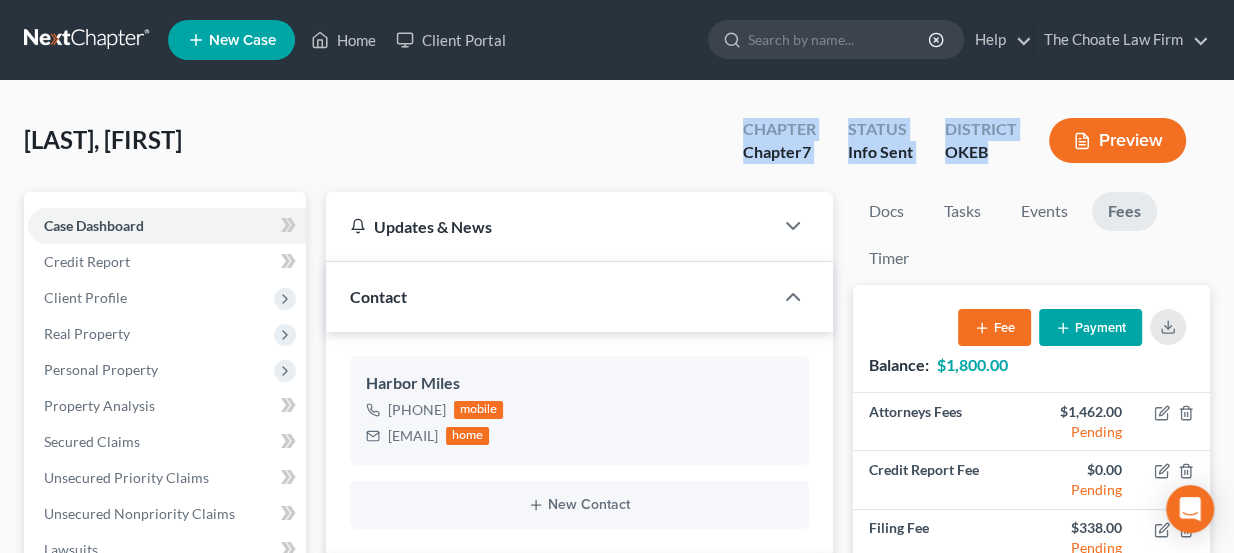 drag, startPoint x: 748, startPoint y: 132, endPoint x: 985, endPoint y: 162, distance: 238.89119 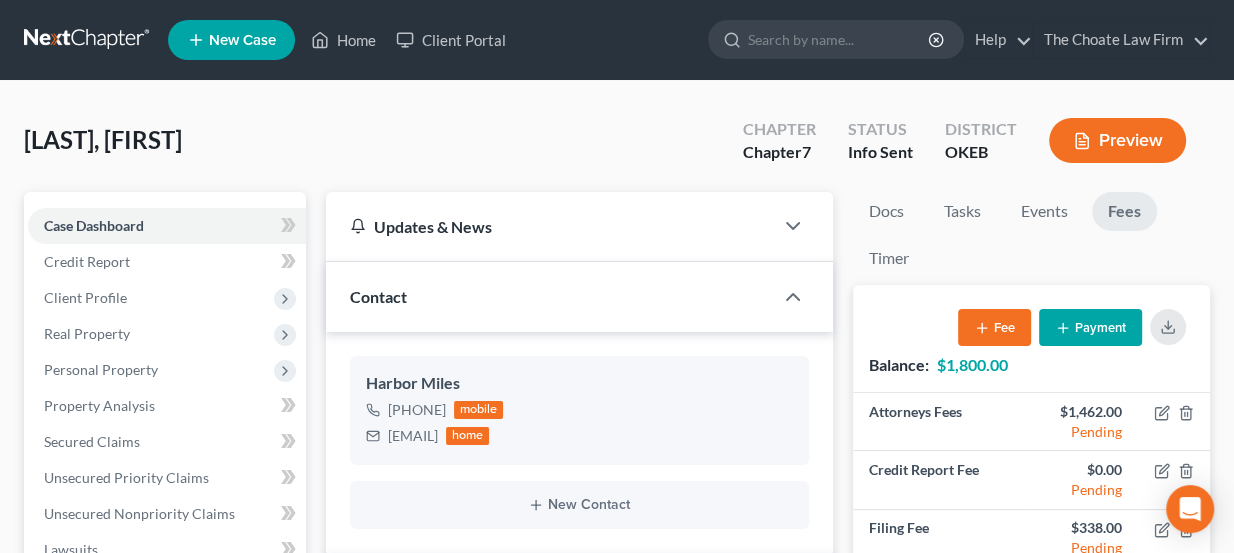 click on "New Case Home Client Portal         - No Result - See all results Or Press Enter... Help Help Center Webinars Training Videos What's new The Choate Law Firm The Choate Law Firm lou@chapter7ok.com My Account Settings Plan + Billing Account Add-Ons Upgrade to Whoa Log out" at bounding box center [689, 40] 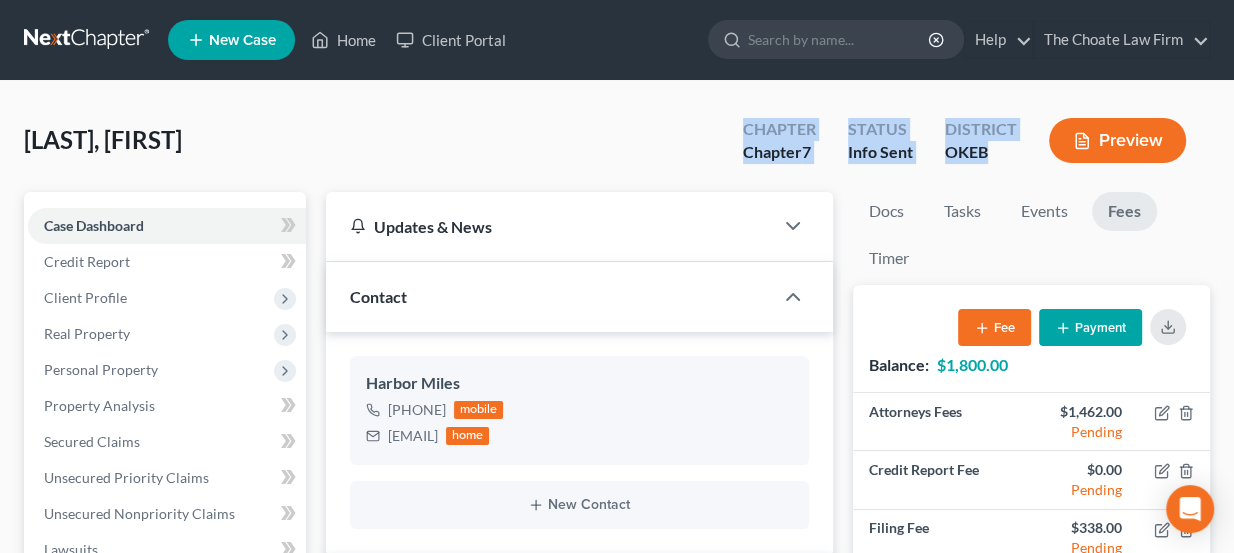 drag, startPoint x: 747, startPoint y: 134, endPoint x: 995, endPoint y: 175, distance: 251.36627 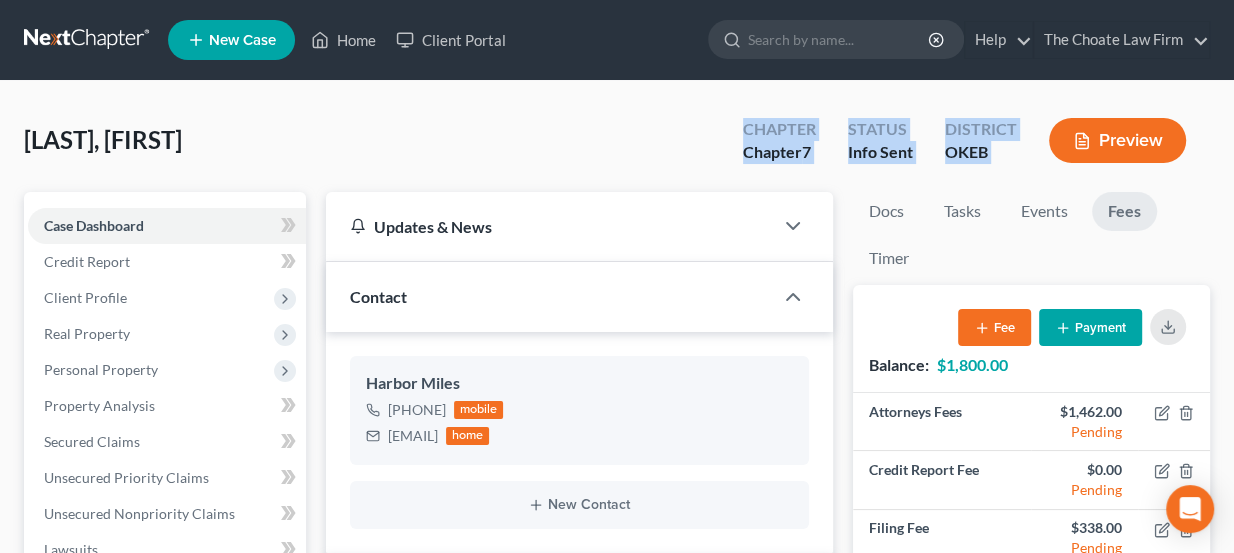drag, startPoint x: 745, startPoint y: 123, endPoint x: 1002, endPoint y: 157, distance: 259.23926 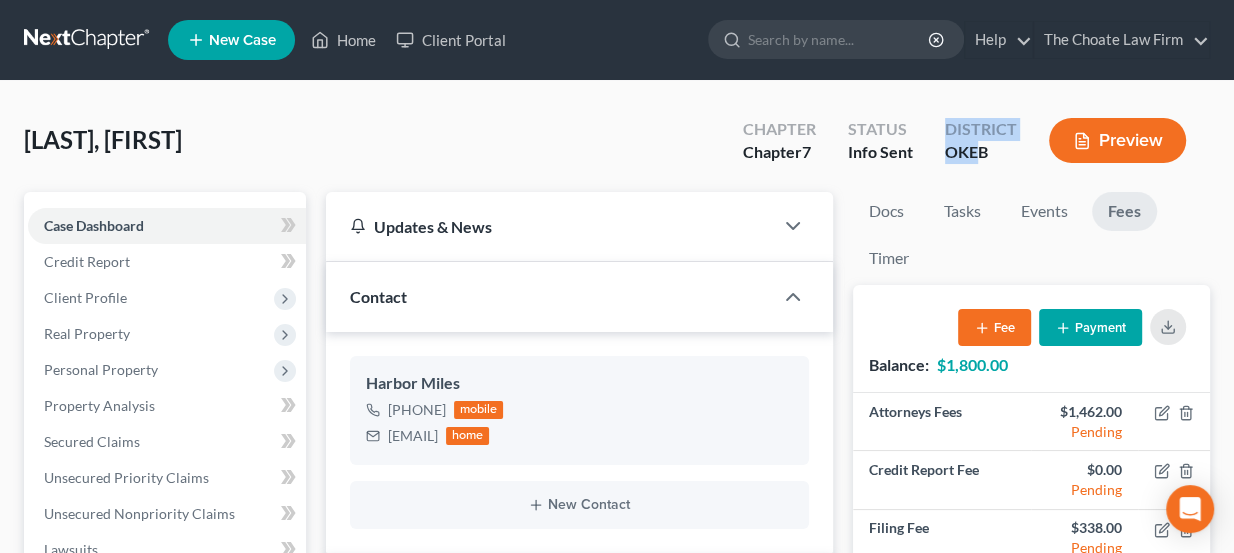 drag, startPoint x: 982, startPoint y: 150, endPoint x: 927, endPoint y: 150, distance: 55 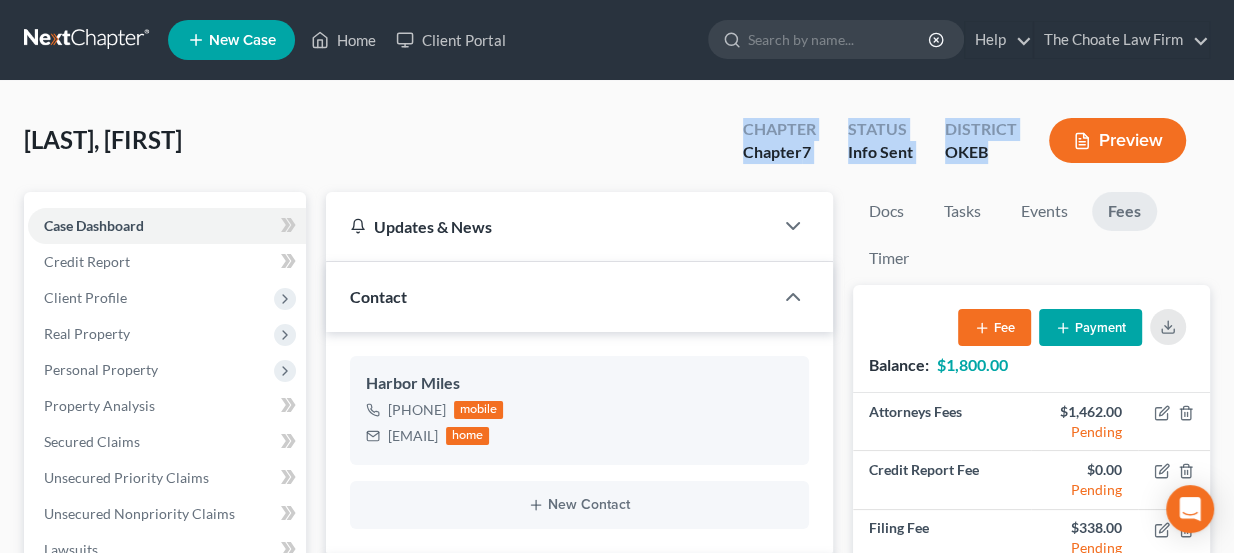 drag, startPoint x: 986, startPoint y: 153, endPoint x: 746, endPoint y: 122, distance: 241.9938 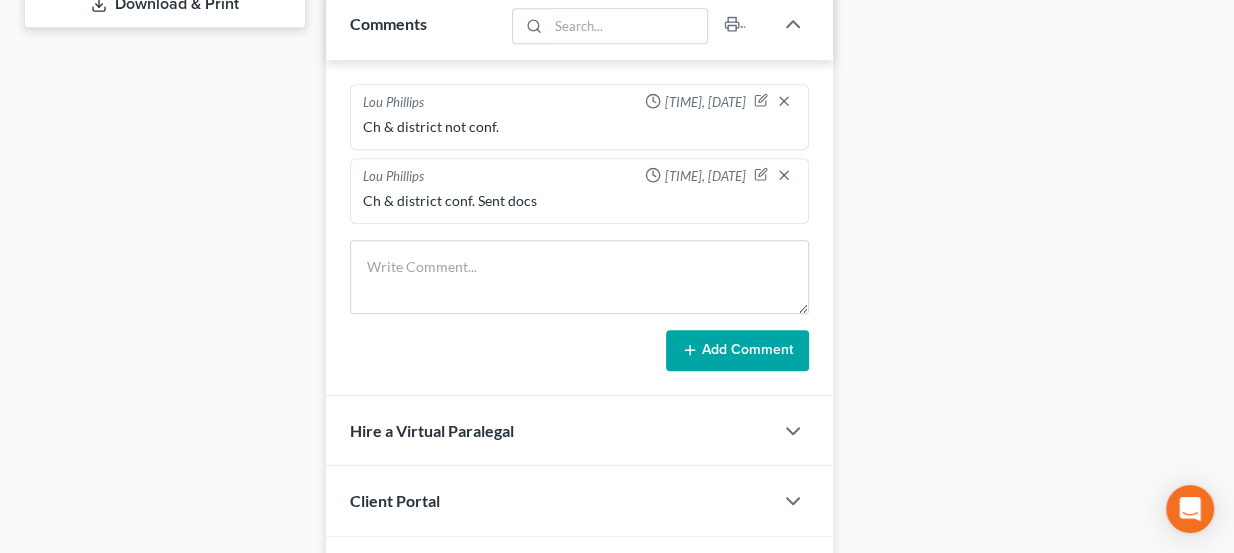 scroll, scrollTop: 909, scrollLeft: 0, axis: vertical 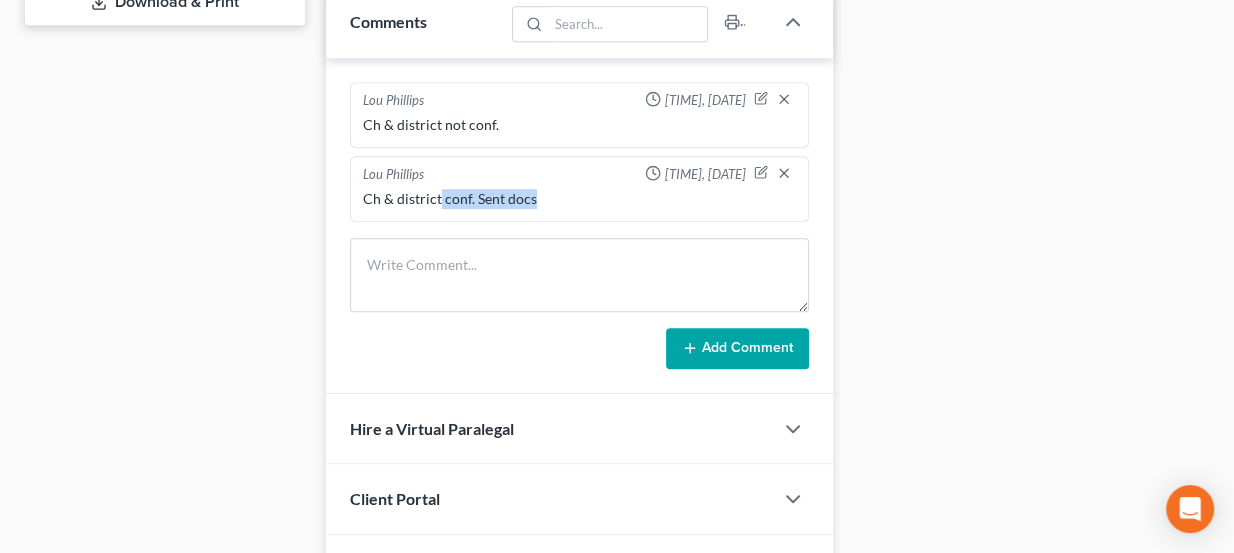 drag, startPoint x: 439, startPoint y: 191, endPoint x: 534, endPoint y: 191, distance: 95 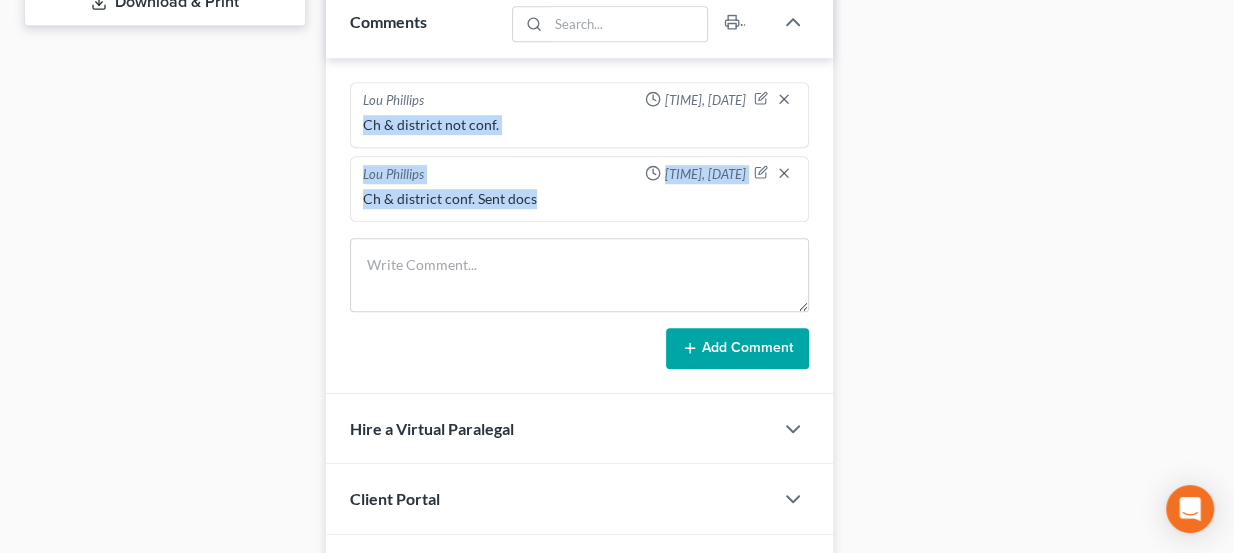 drag, startPoint x: 529, startPoint y: 191, endPoint x: 345, endPoint y: 123, distance: 196.1632 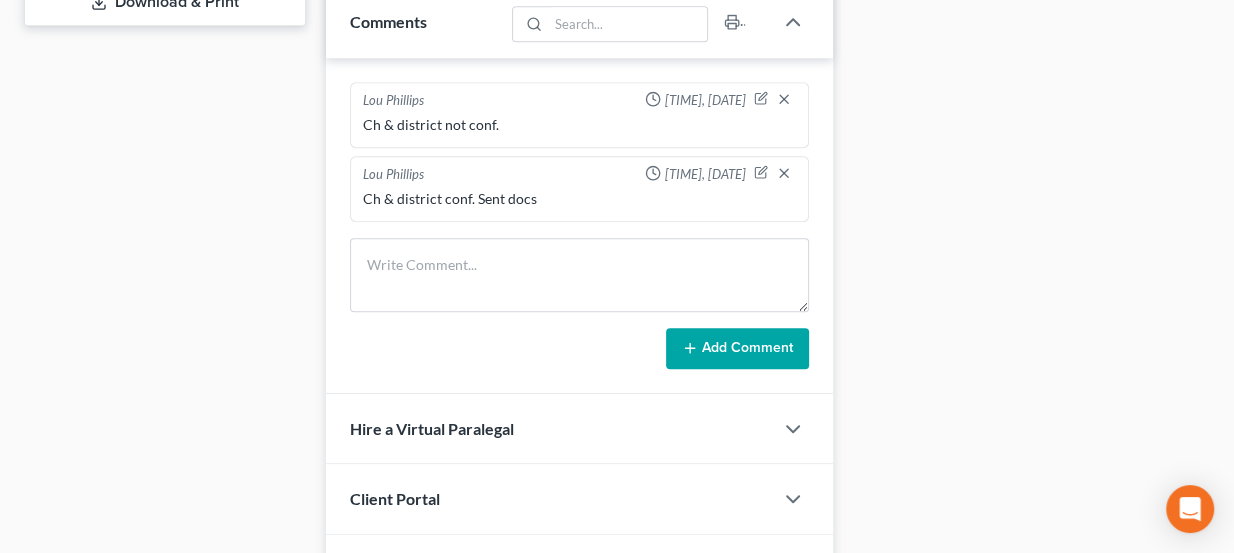 click on "Case Dashboard
Payments
Invoices
Payments
Payments
Credit Report
Client Profile" at bounding box center (165, -56) 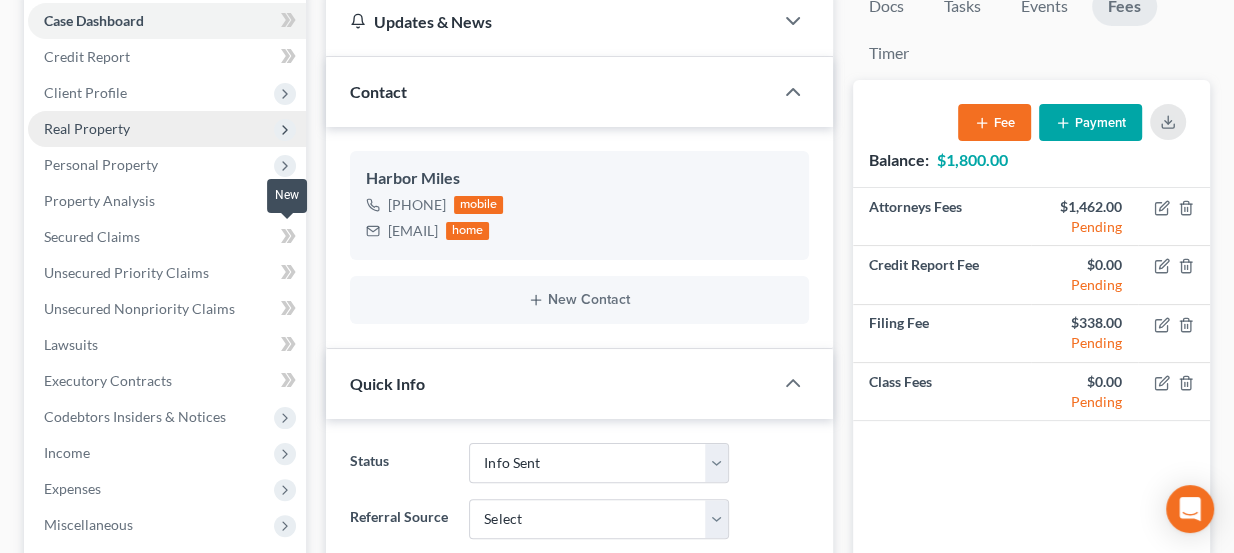 scroll, scrollTop: 181, scrollLeft: 0, axis: vertical 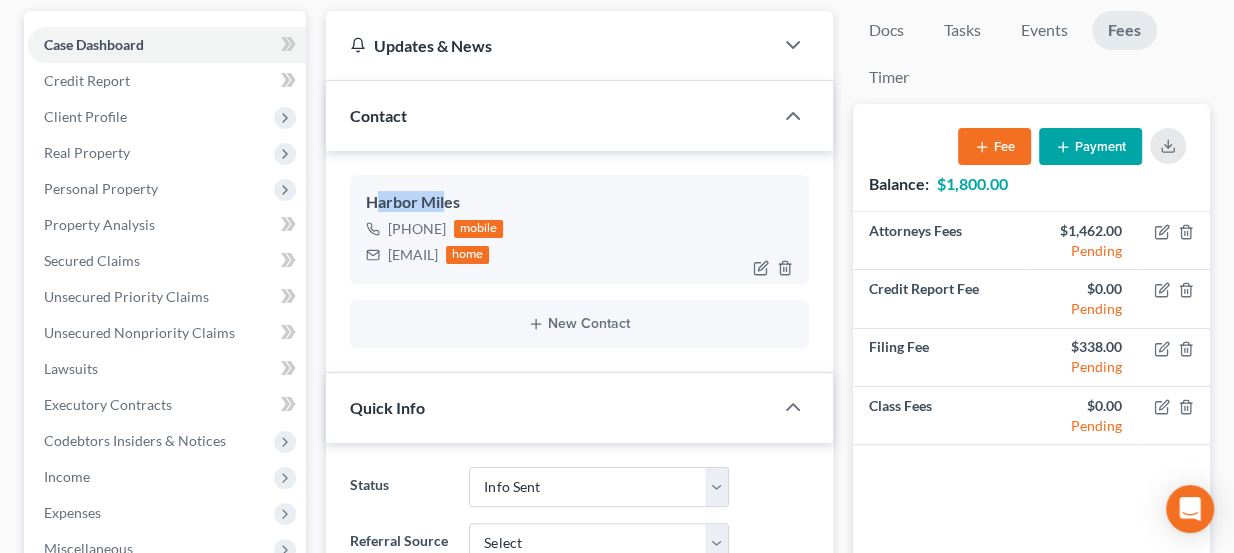drag, startPoint x: 374, startPoint y: 200, endPoint x: 448, endPoint y: 193, distance: 74.330345 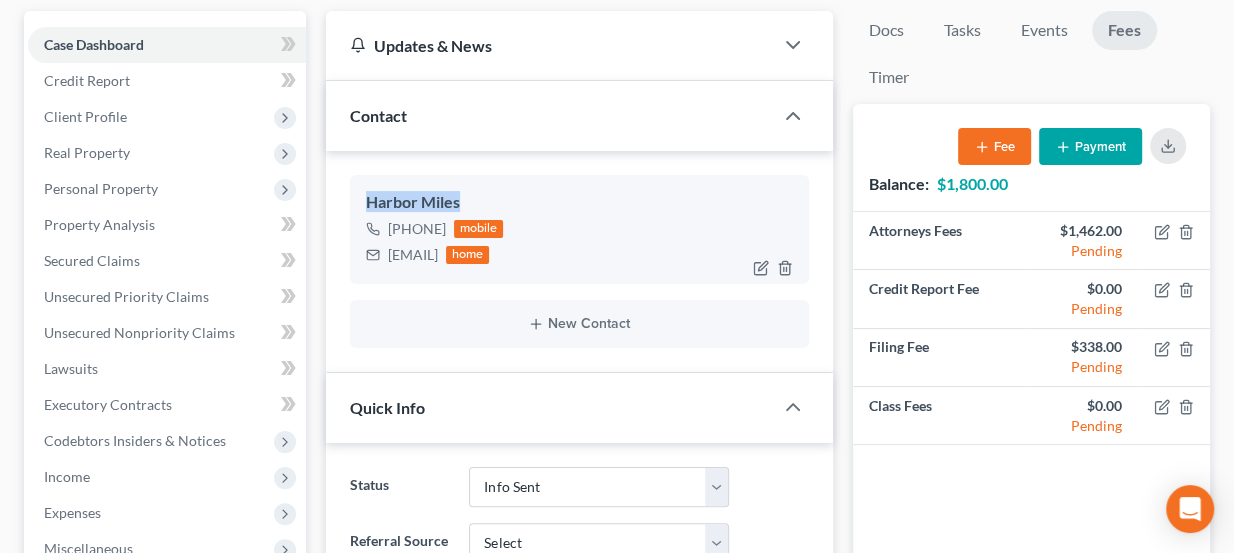 drag, startPoint x: 459, startPoint y: 195, endPoint x: 365, endPoint y: 203, distance: 94.33981 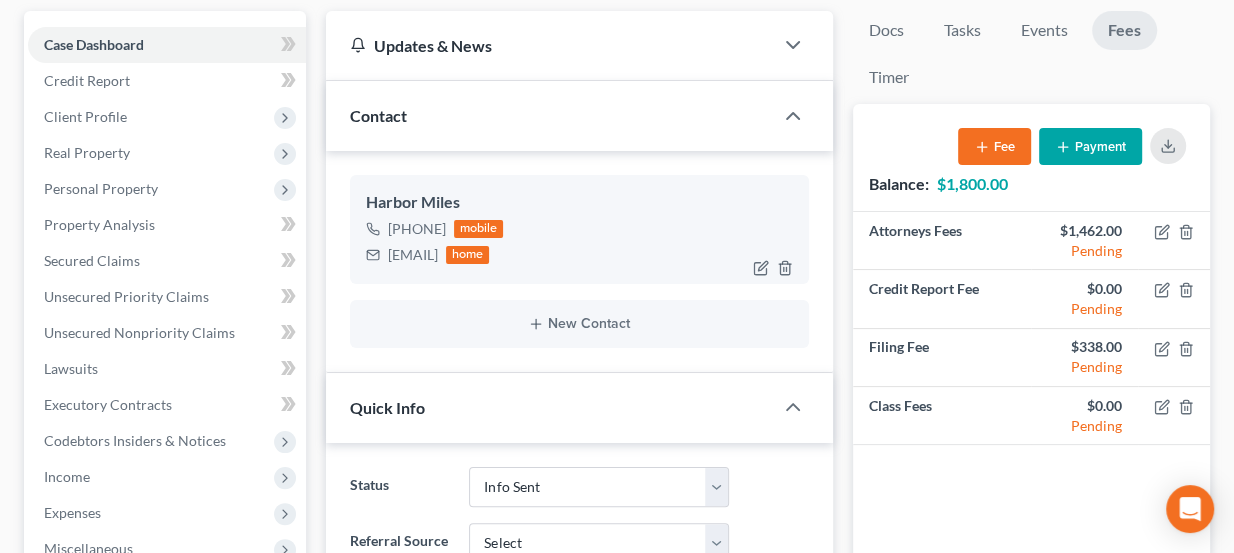 click on "HarborMiles@gmail.com" at bounding box center (413, 255) 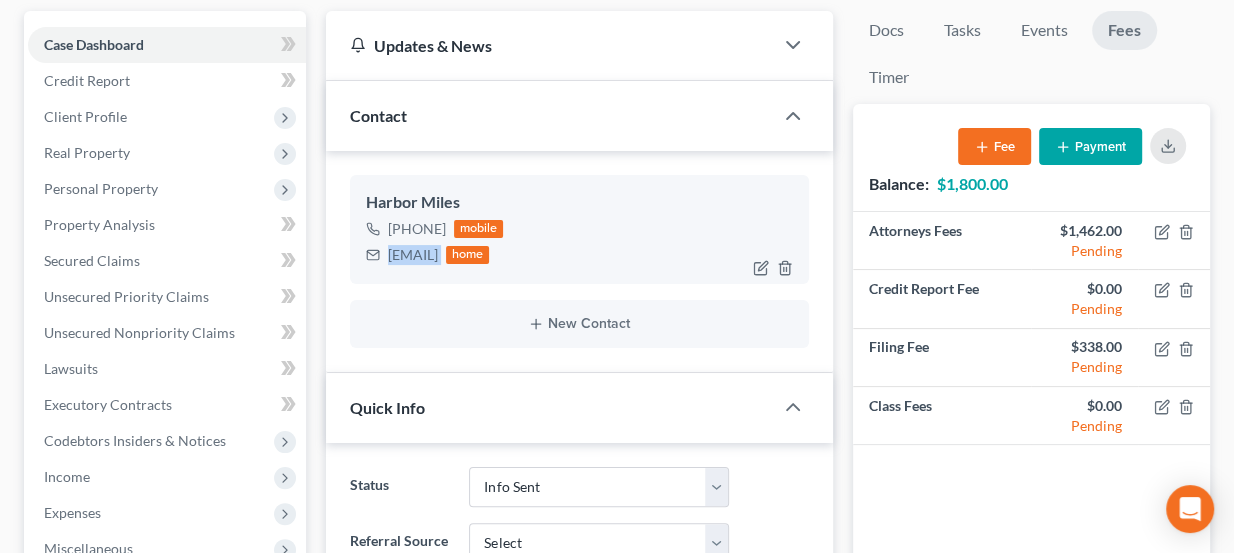 click on "HarborMiles@gmail.com" at bounding box center (413, 255) 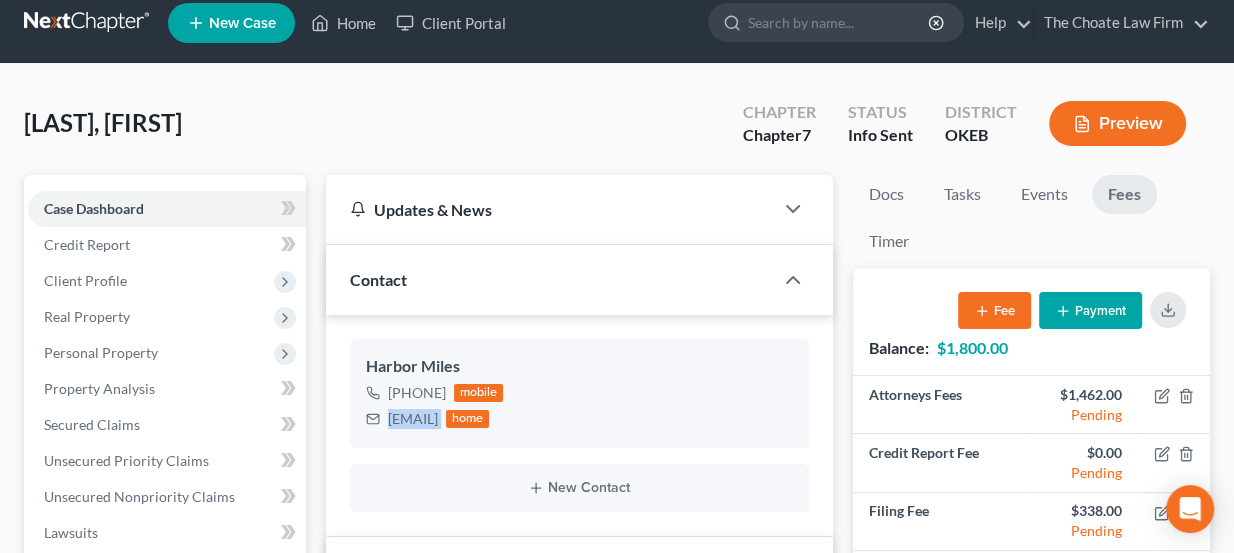 scroll, scrollTop: 0, scrollLeft: 0, axis: both 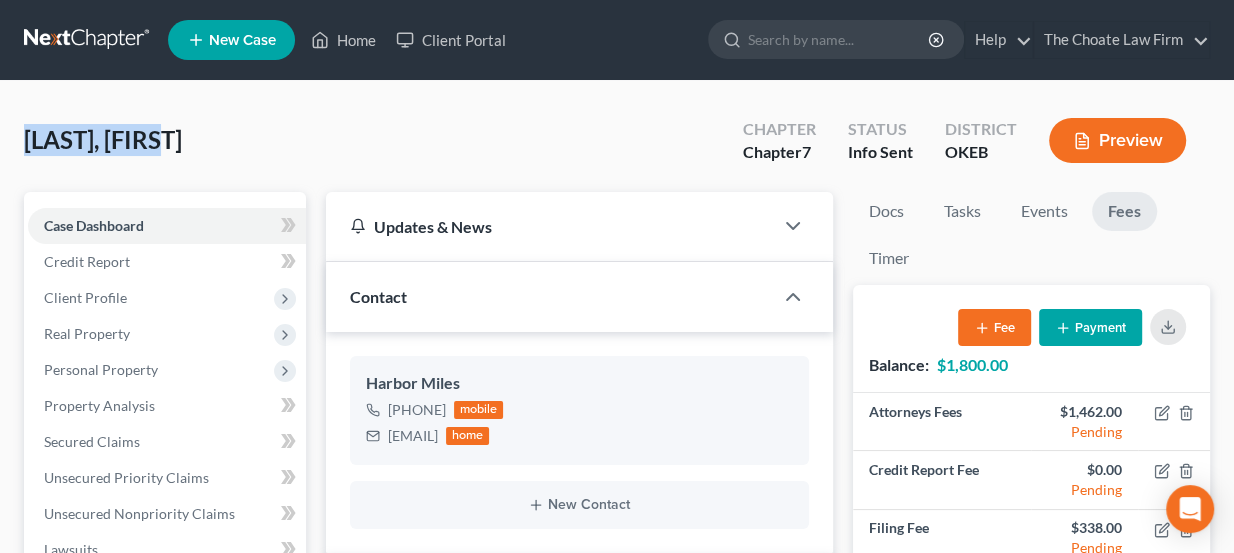 drag, startPoint x: 176, startPoint y: 142, endPoint x: 27, endPoint y: 145, distance: 149.0302 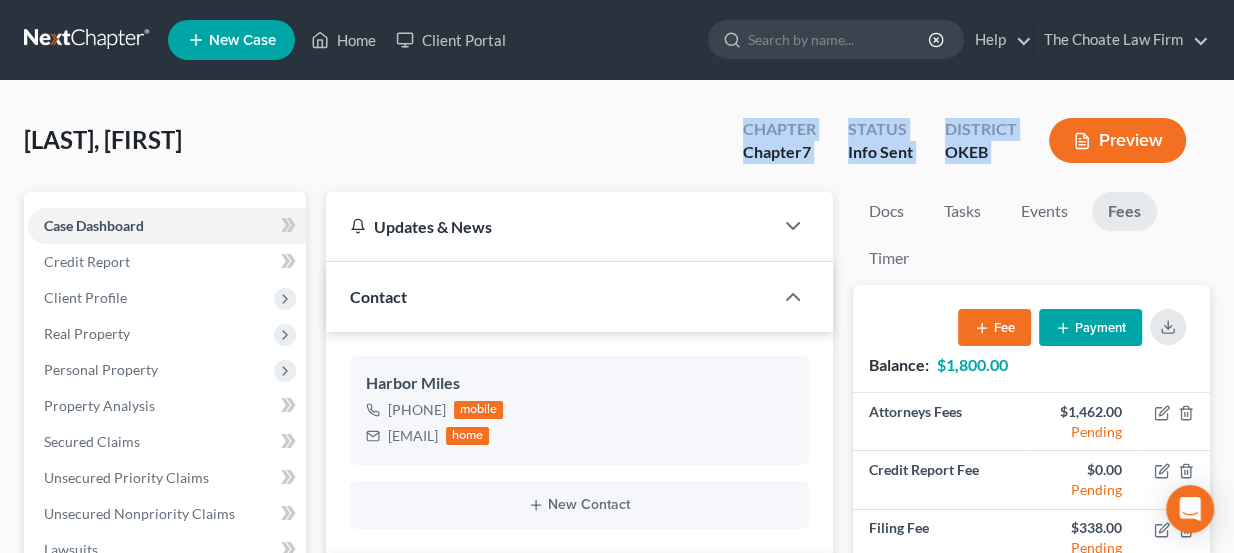 drag, startPoint x: 744, startPoint y: 131, endPoint x: 1027, endPoint y: 165, distance: 285.0351 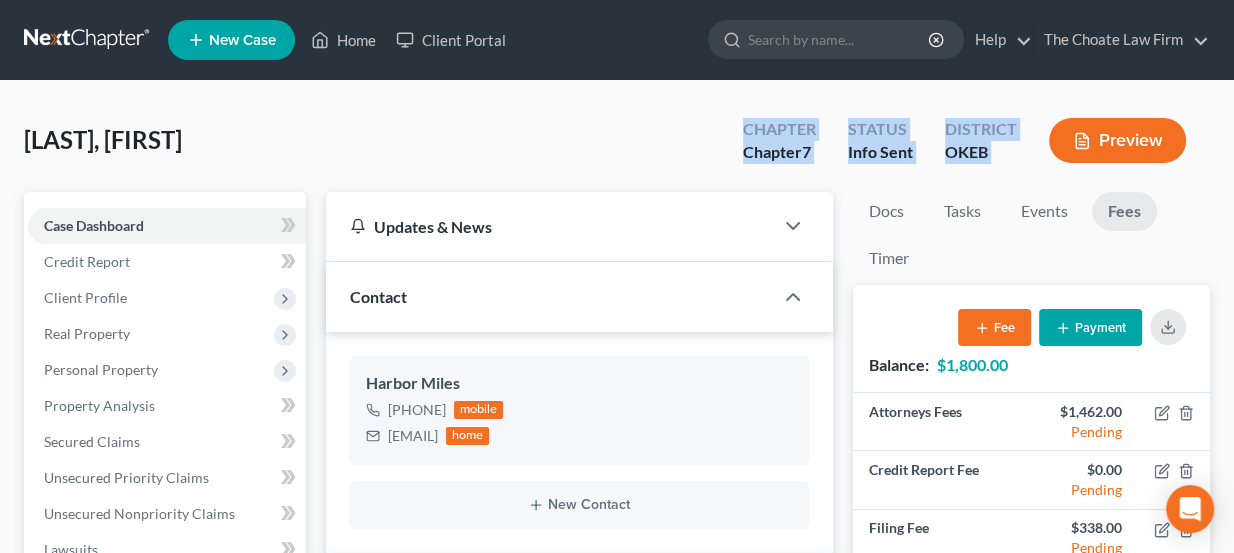 click on "District" at bounding box center [981, 129] 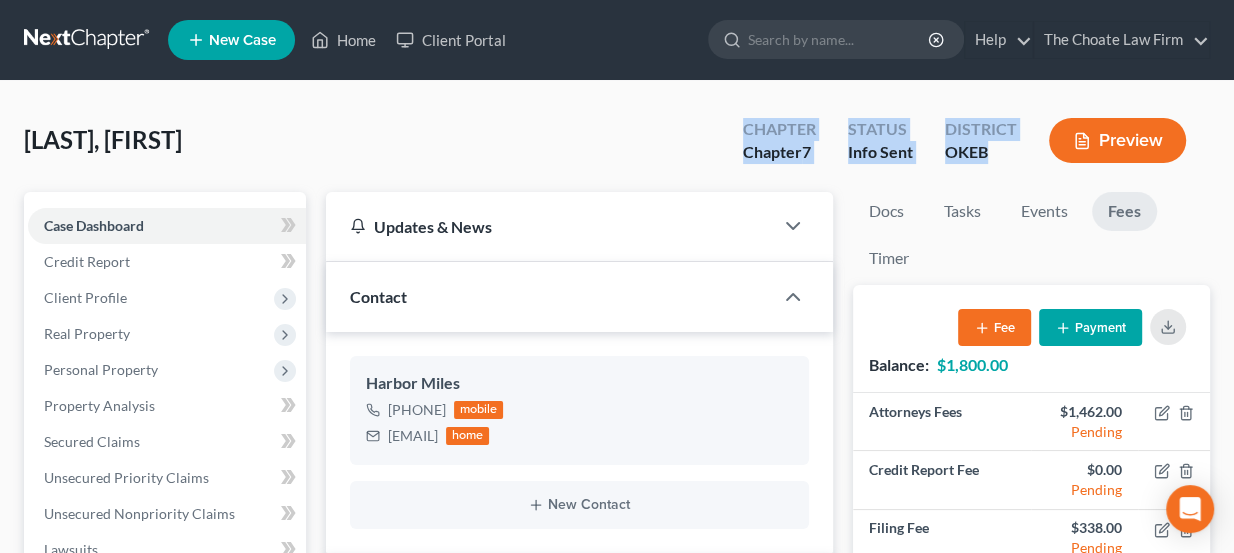 drag, startPoint x: 990, startPoint y: 152, endPoint x: 737, endPoint y: 137, distance: 253.44427 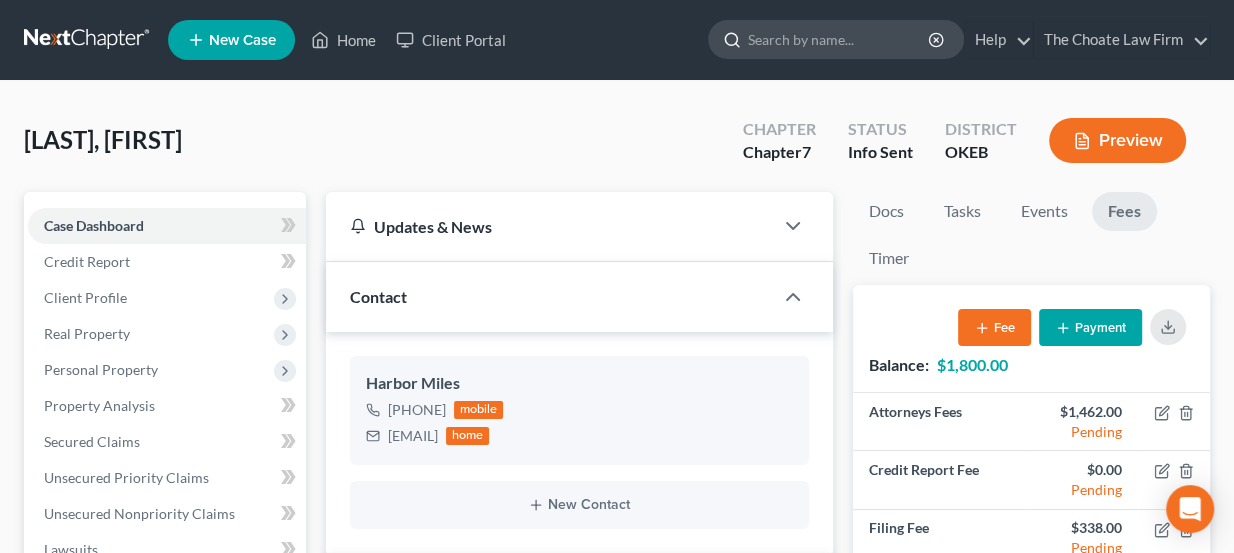 click at bounding box center (839, 39) 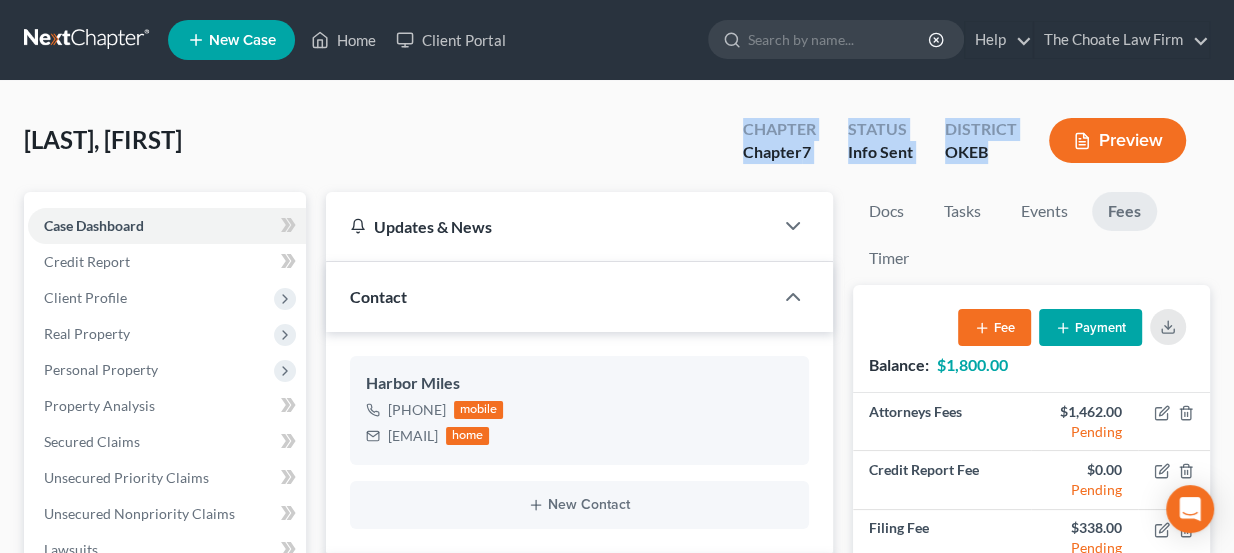 drag, startPoint x: 744, startPoint y: 130, endPoint x: 987, endPoint y: 164, distance: 245.36707 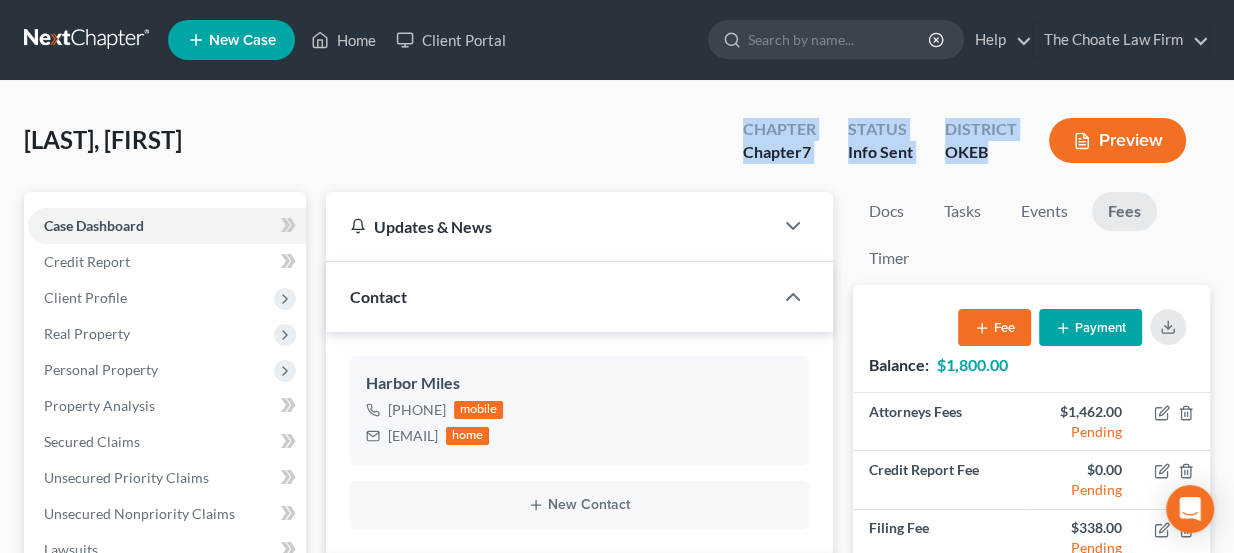 drag, startPoint x: 992, startPoint y: 152, endPoint x: 734, endPoint y: 132, distance: 258.77405 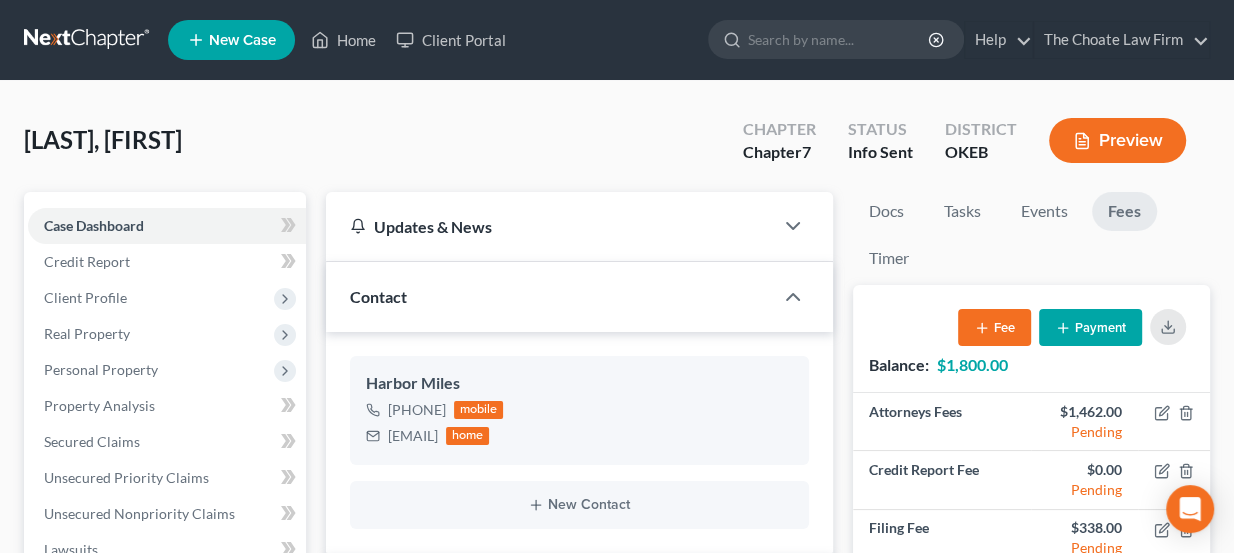 click on "New Case Home Client Portal         - No Result - See all results Or Press Enter... Help Help Center Webinars Training Videos What's new The Choate Law Firm The Choate Law Firm lou@chapter7ok.com My Account Settings Plan + Billing Account Add-Ons Upgrade to Whoa Log out" at bounding box center [689, 40] 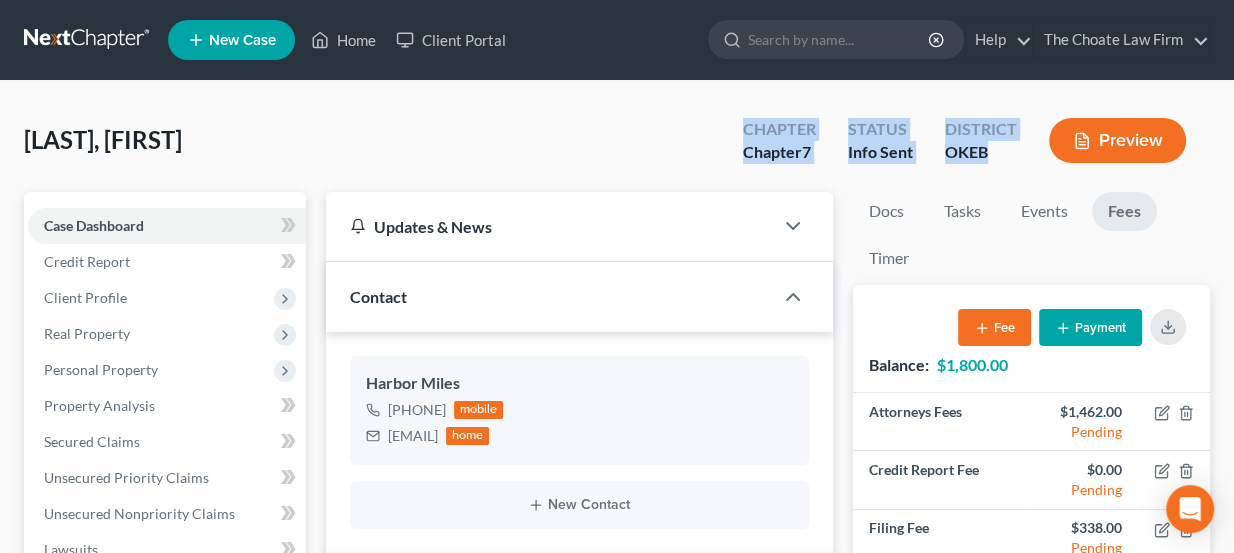drag, startPoint x: 744, startPoint y: 138, endPoint x: 1012, endPoint y: 168, distance: 269.6739 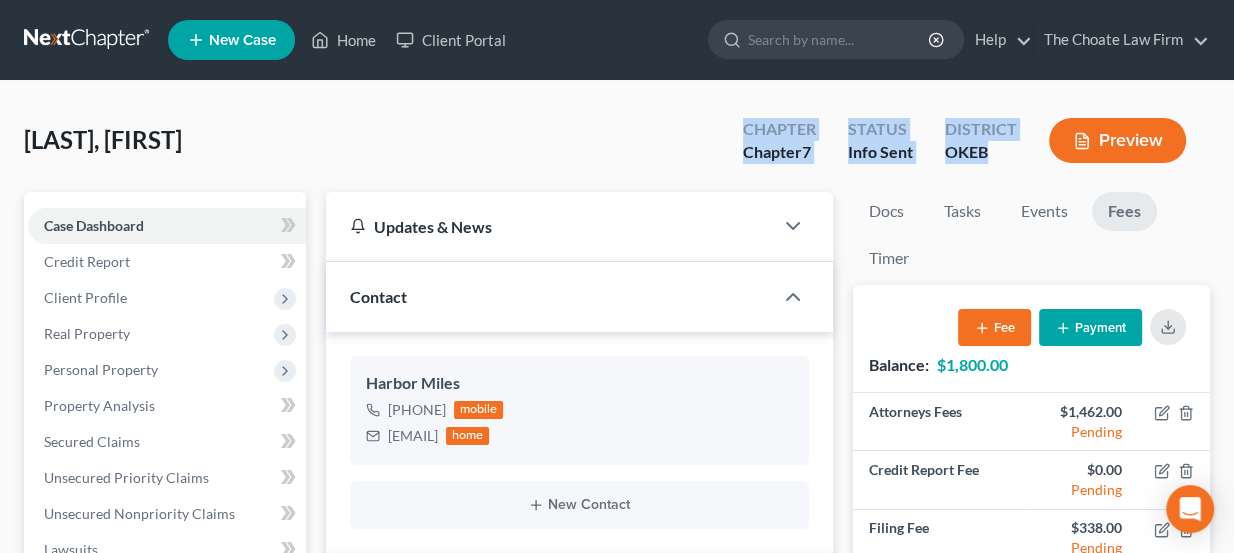 click on "District" at bounding box center (981, 129) 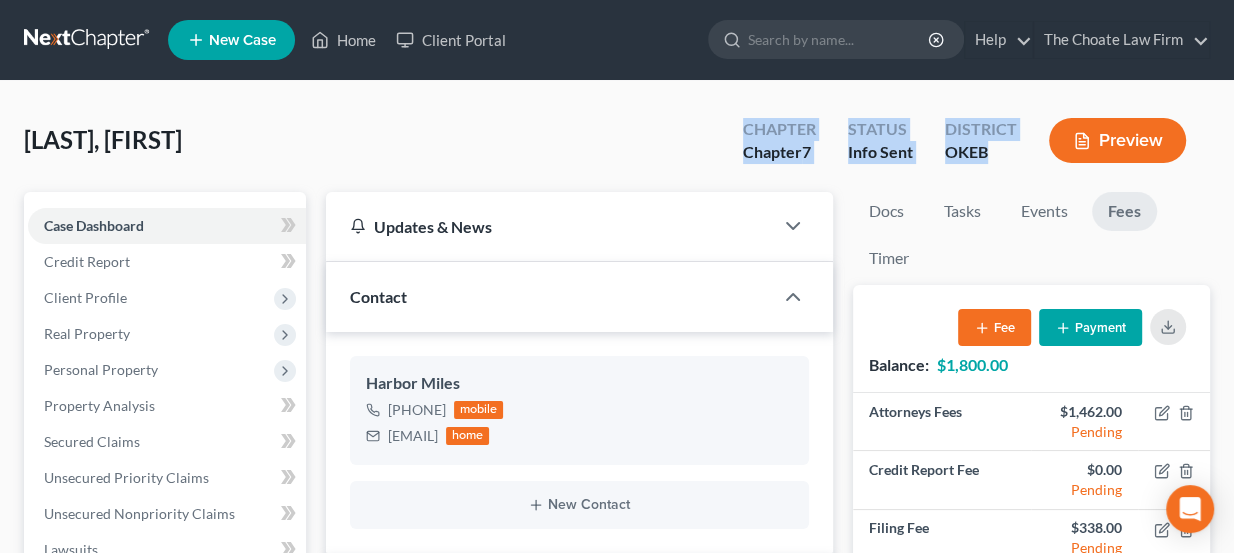click on "OKEB" at bounding box center [981, 152] 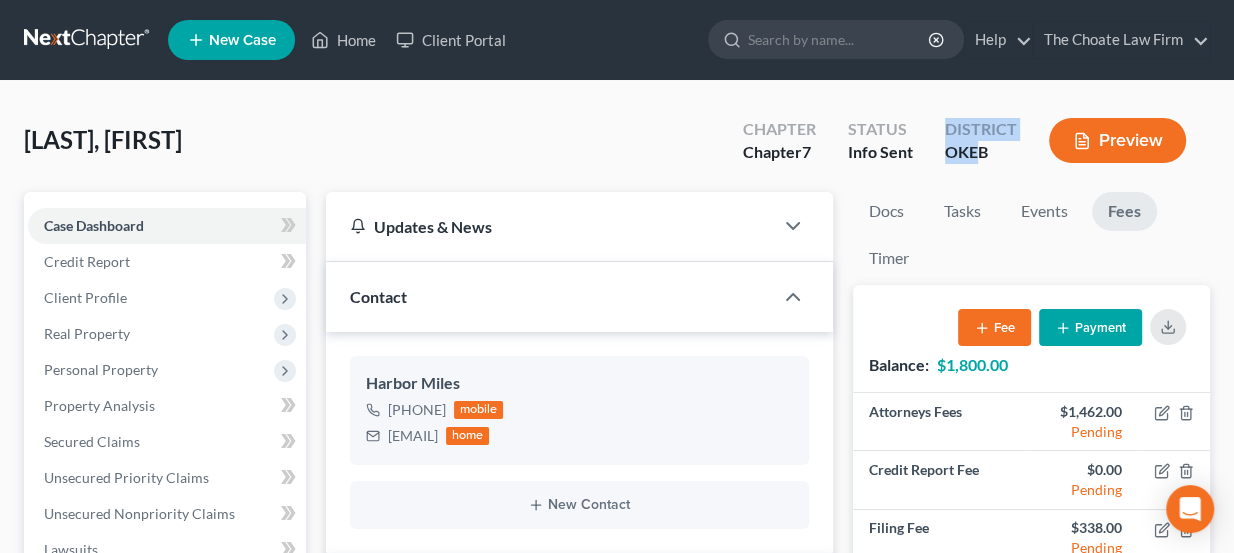 drag, startPoint x: 984, startPoint y: 148, endPoint x: 922, endPoint y: 148, distance: 62 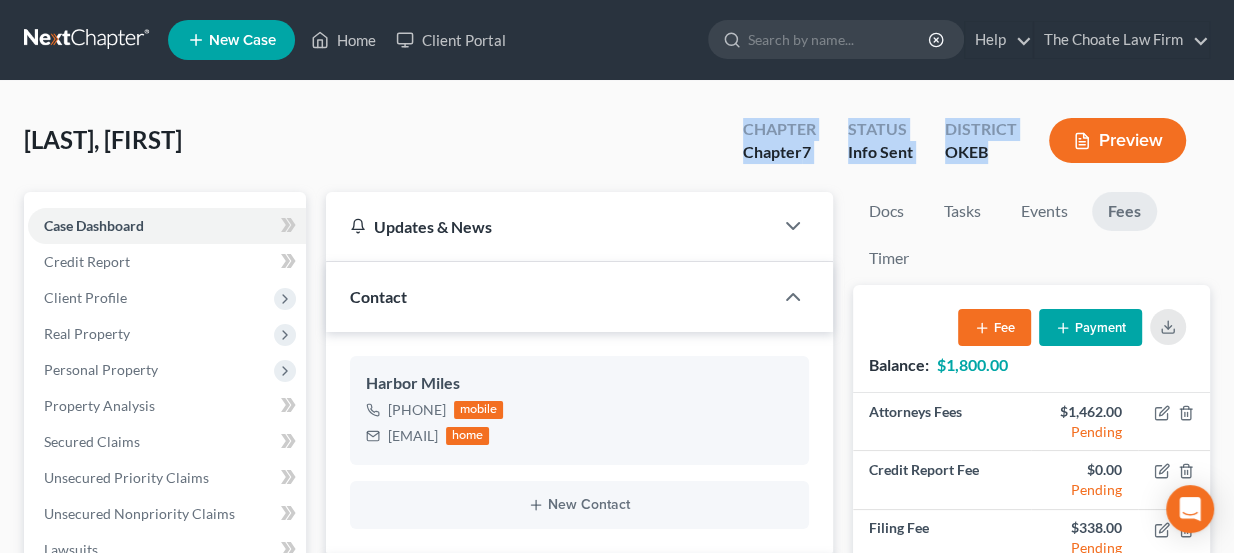 drag, startPoint x: 986, startPoint y: 150, endPoint x: 742, endPoint y: 138, distance: 244.2949 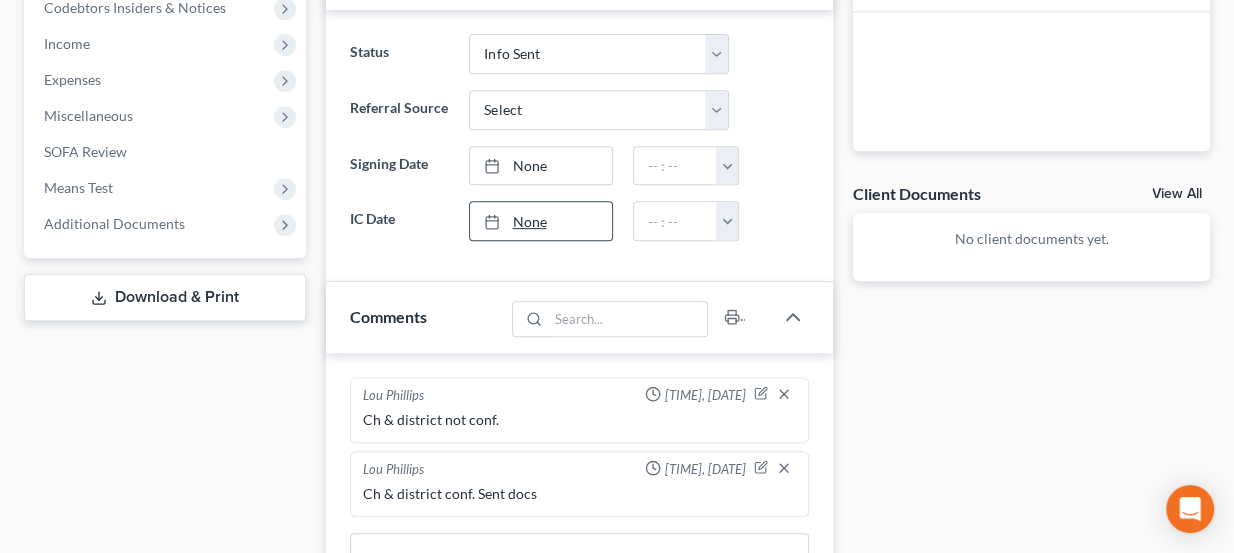 scroll, scrollTop: 909, scrollLeft: 0, axis: vertical 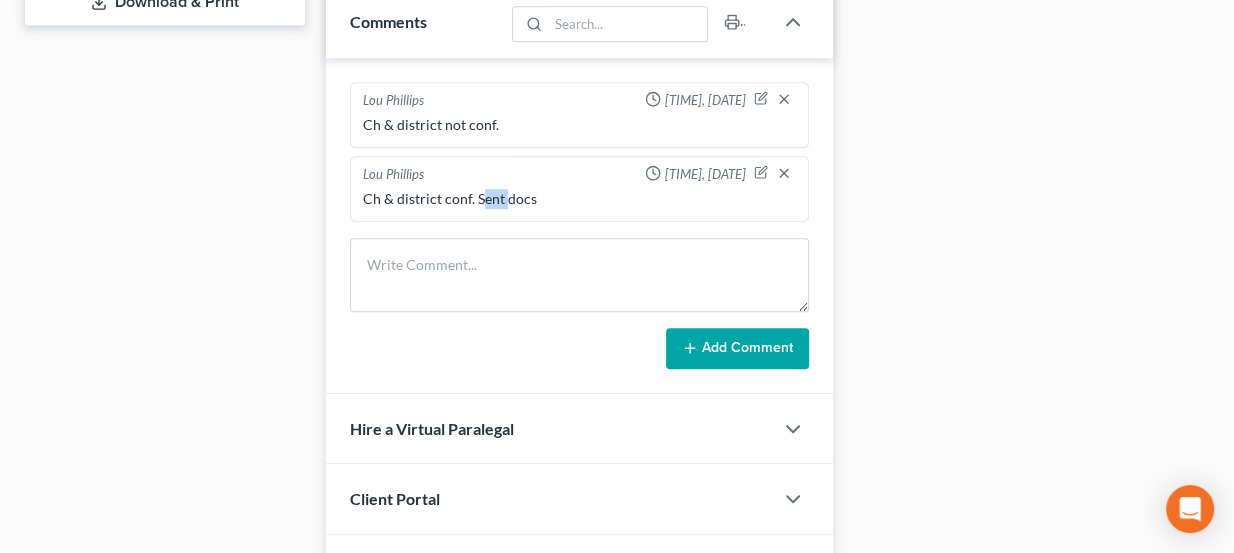 drag, startPoint x: 479, startPoint y: 186, endPoint x: 502, endPoint y: 191, distance: 23.537205 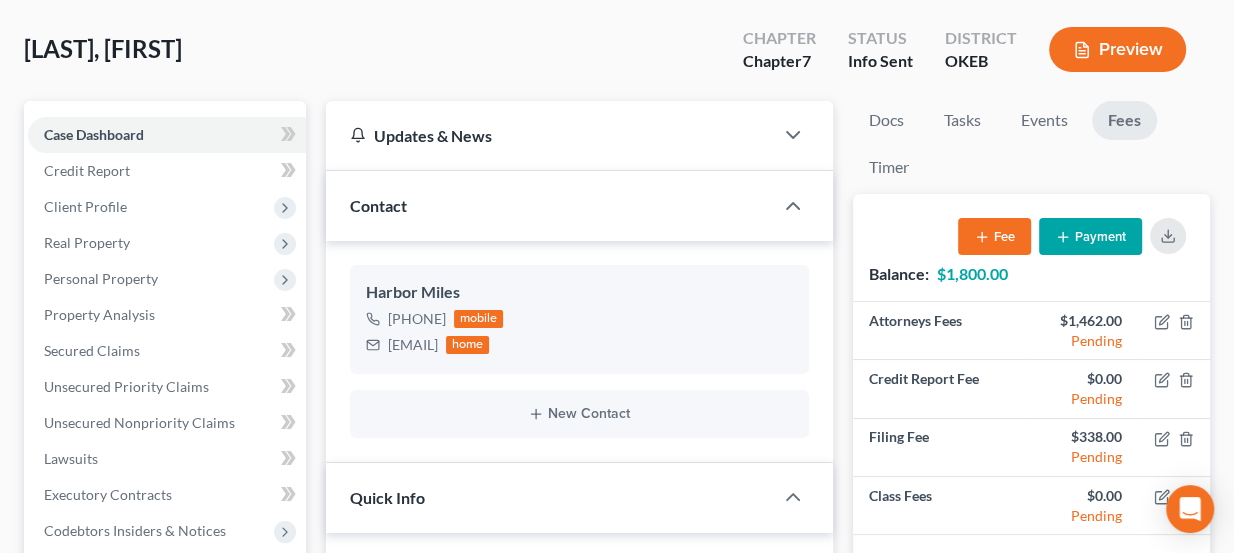 scroll, scrollTop: 90, scrollLeft: 0, axis: vertical 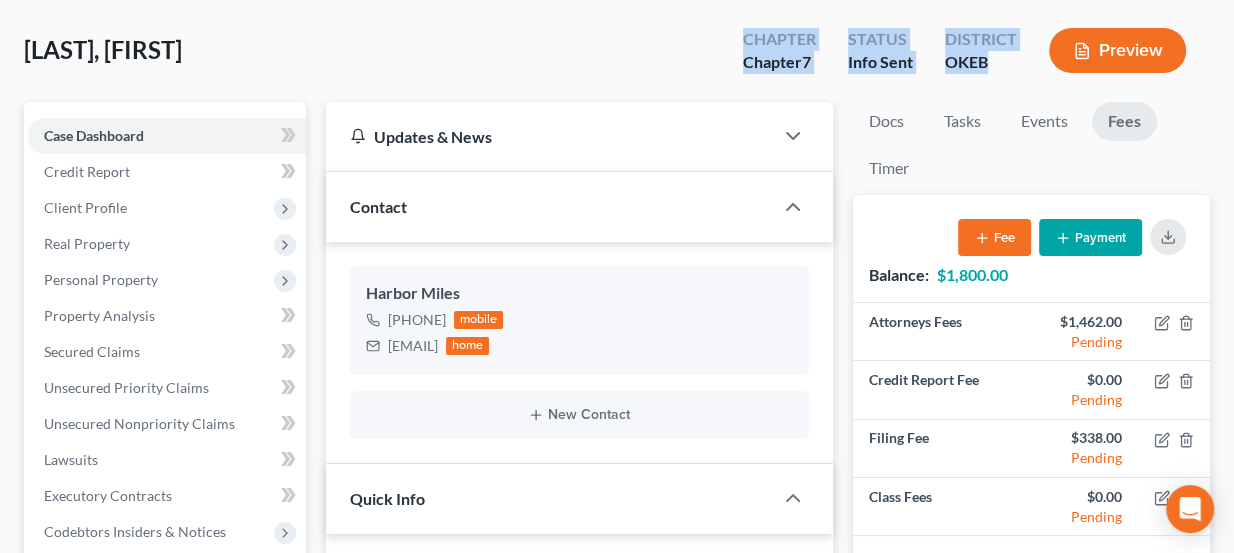 drag, startPoint x: 735, startPoint y: 38, endPoint x: 994, endPoint y: 64, distance: 260.30176 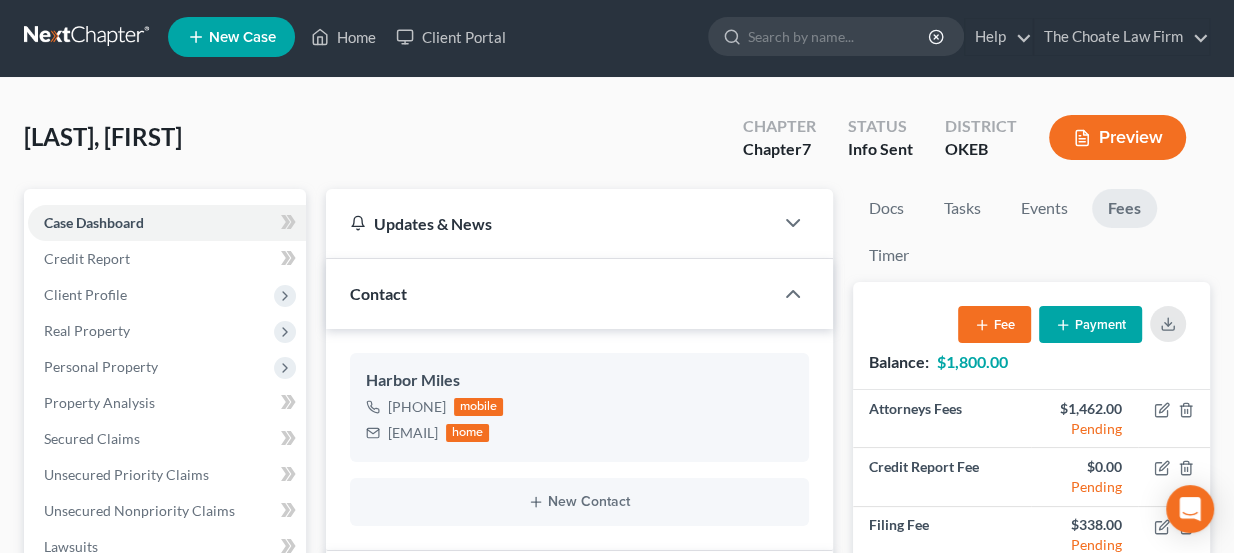 scroll, scrollTop: 0, scrollLeft: 0, axis: both 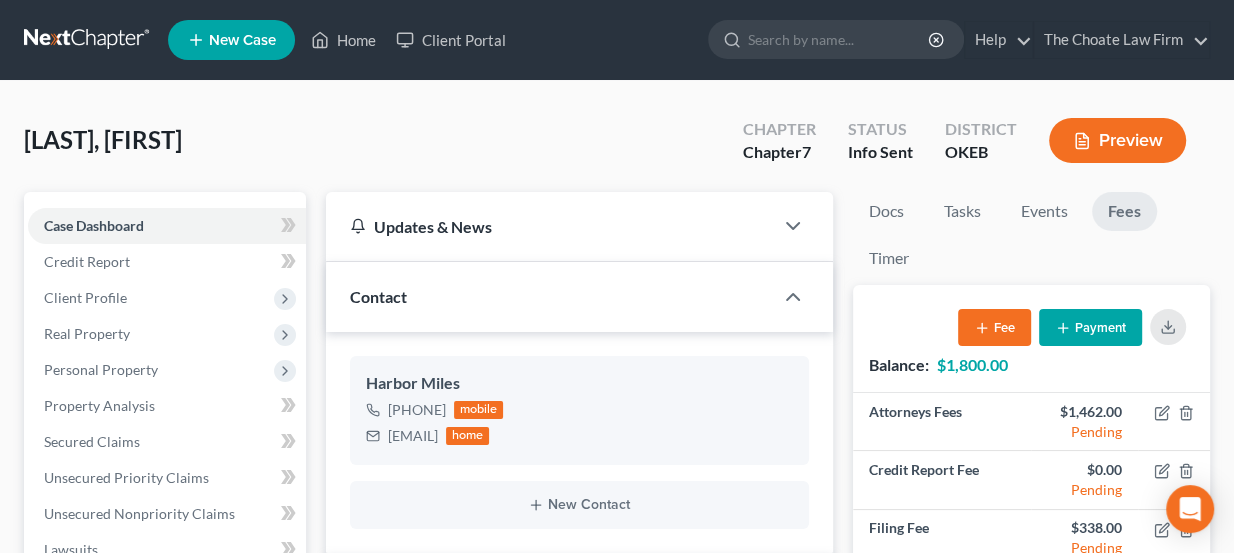 click at bounding box center [88, 40] 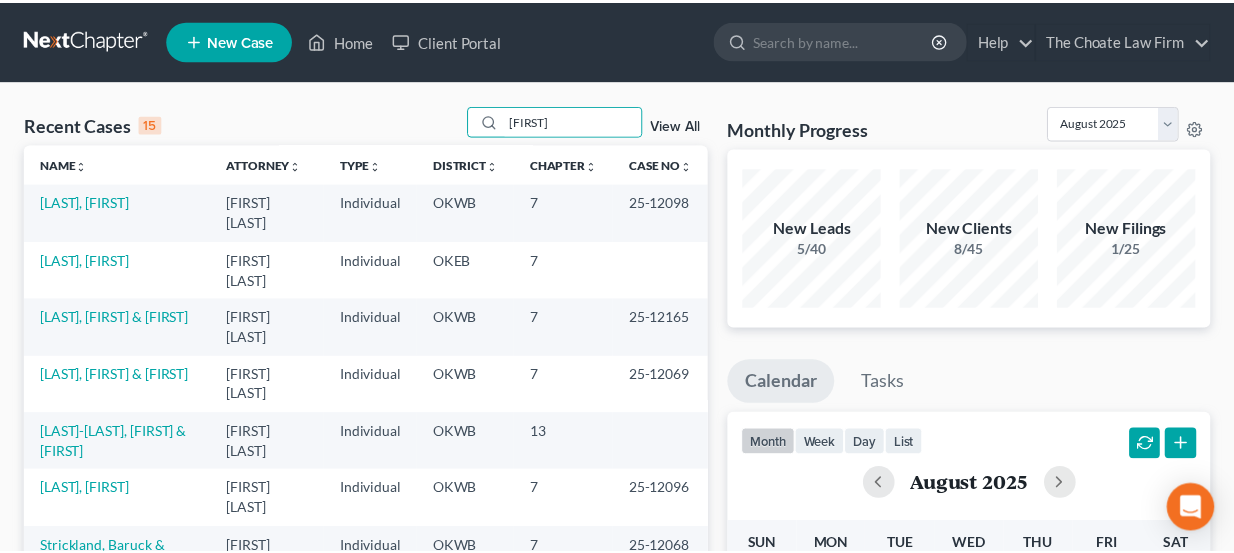 scroll, scrollTop: 0, scrollLeft: 0, axis: both 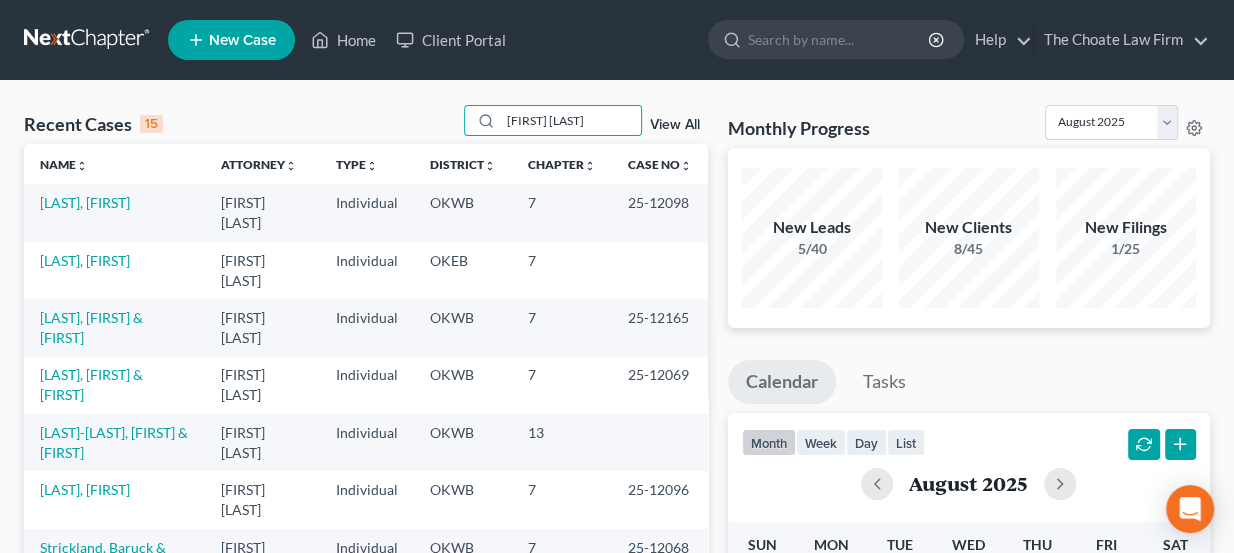 type on "Joseph jones" 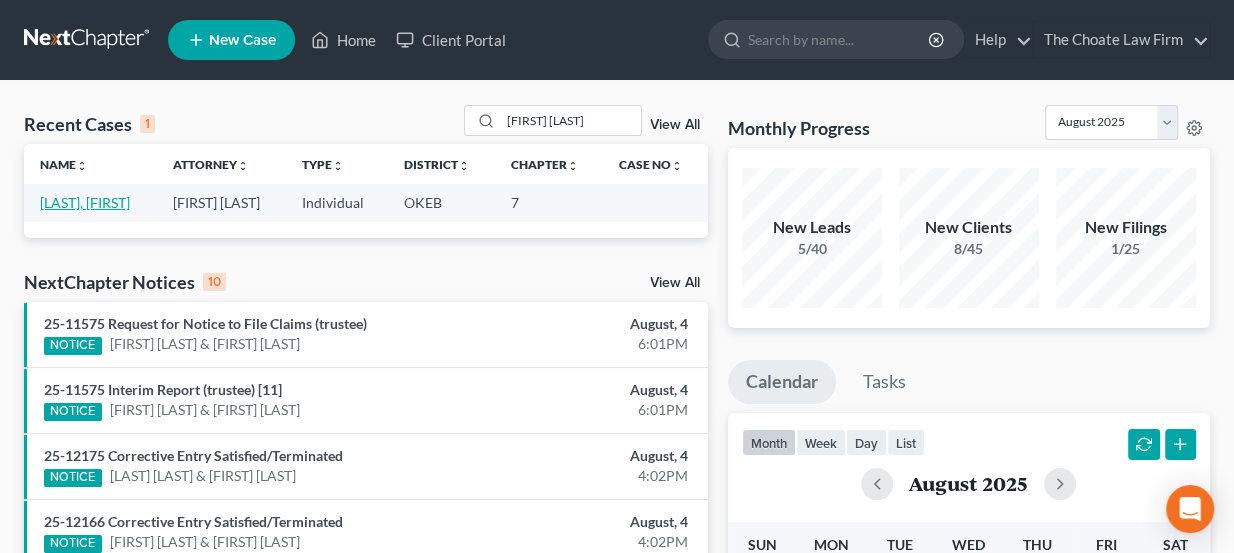 click on "[LAST], [NAME]" at bounding box center [85, 202] 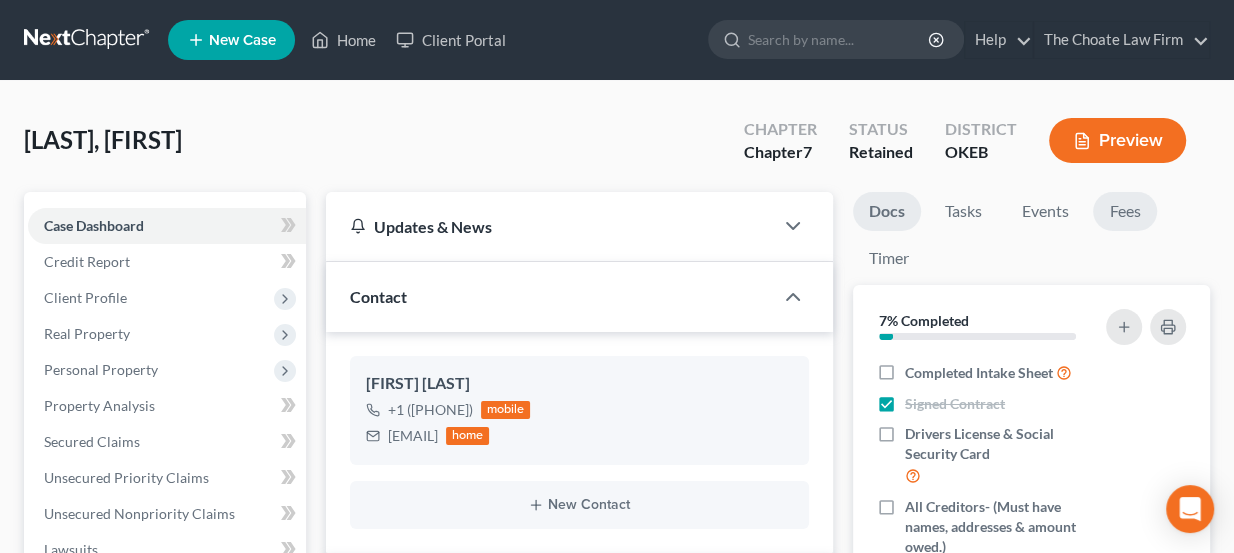 click on "Fees" at bounding box center [1125, 211] 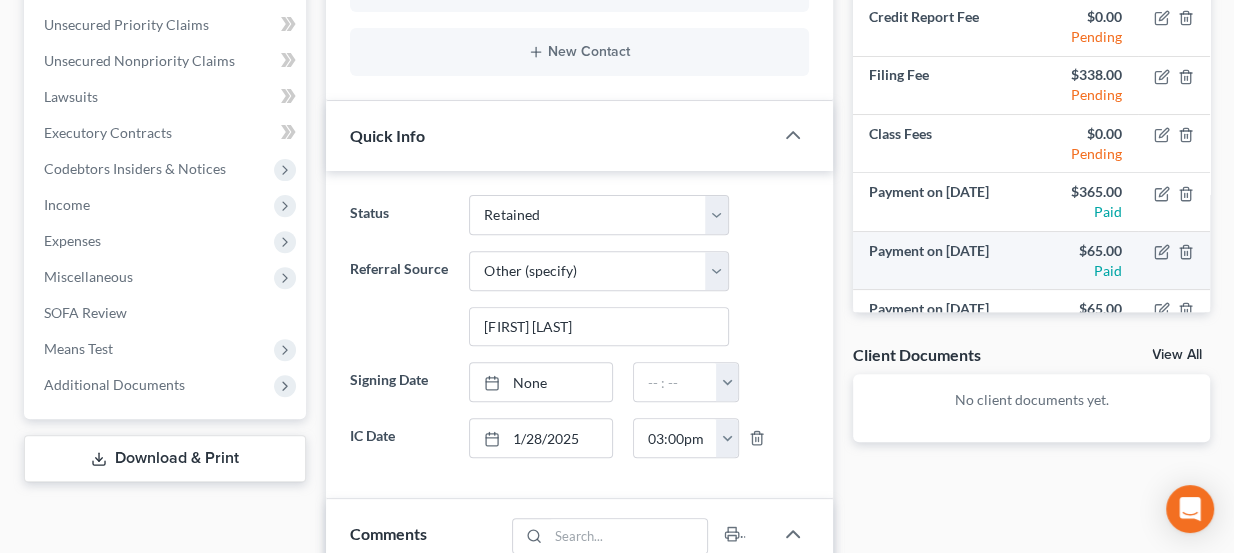scroll, scrollTop: 454, scrollLeft: 0, axis: vertical 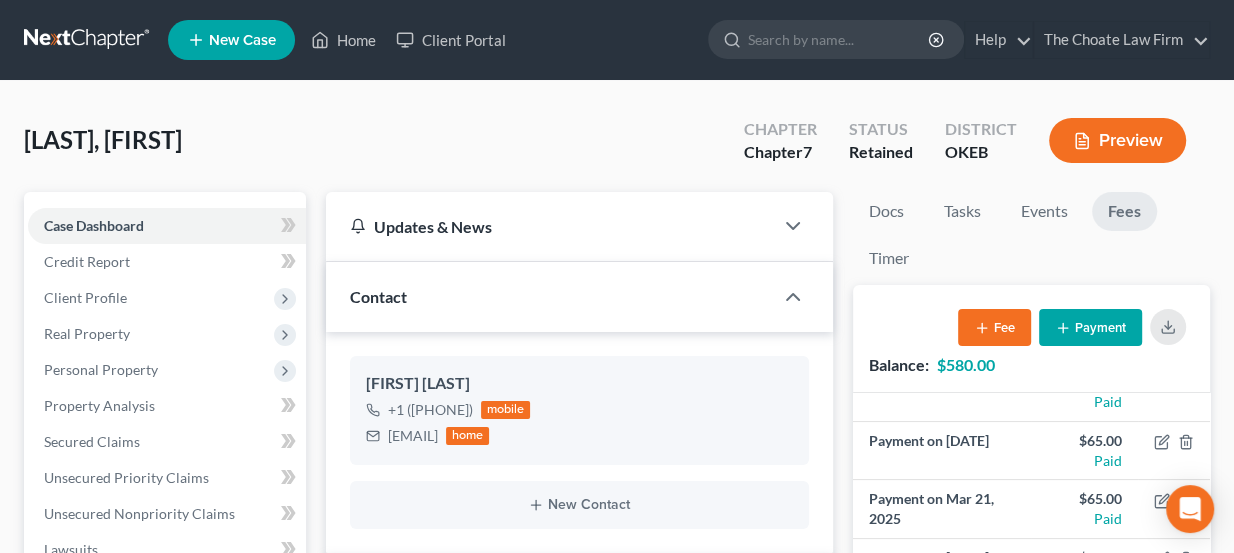 click on "Payment" at bounding box center [1090, 327] 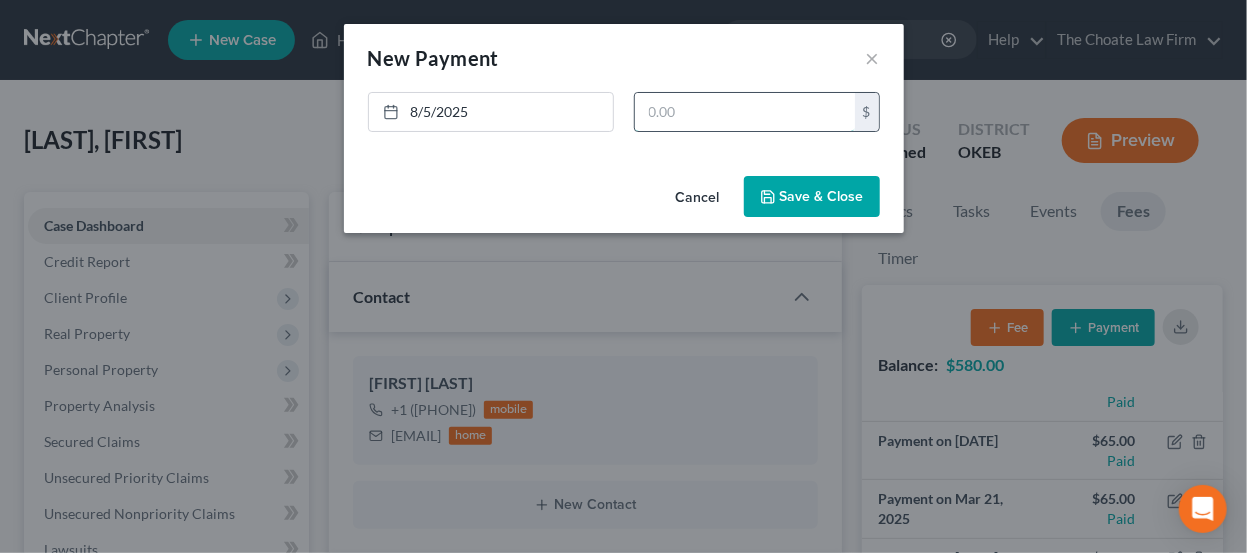 click at bounding box center (745, 112) 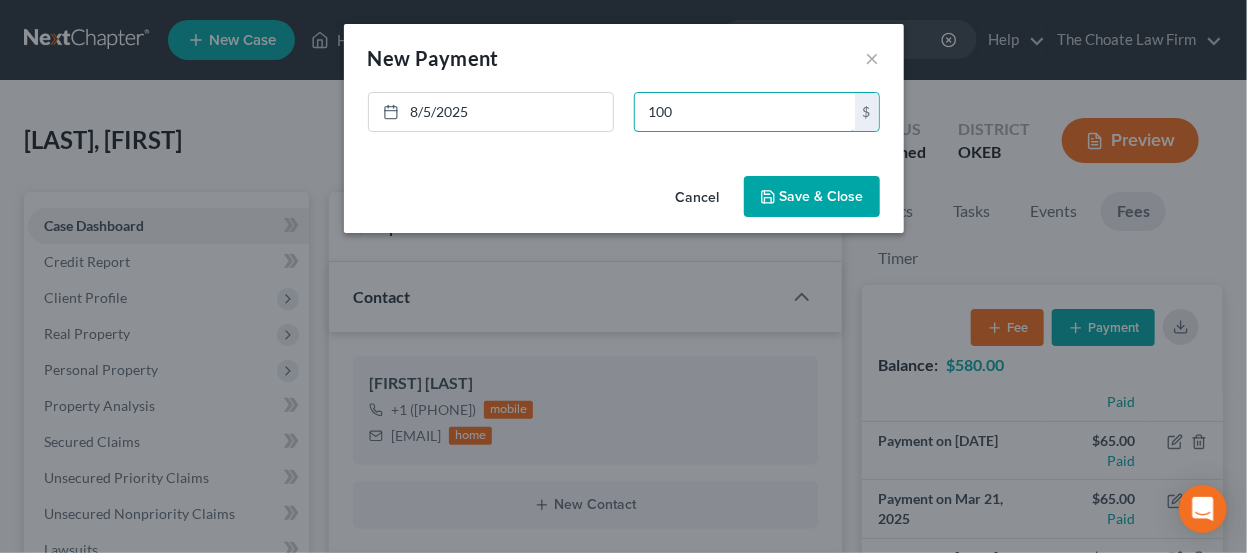 type on "100" 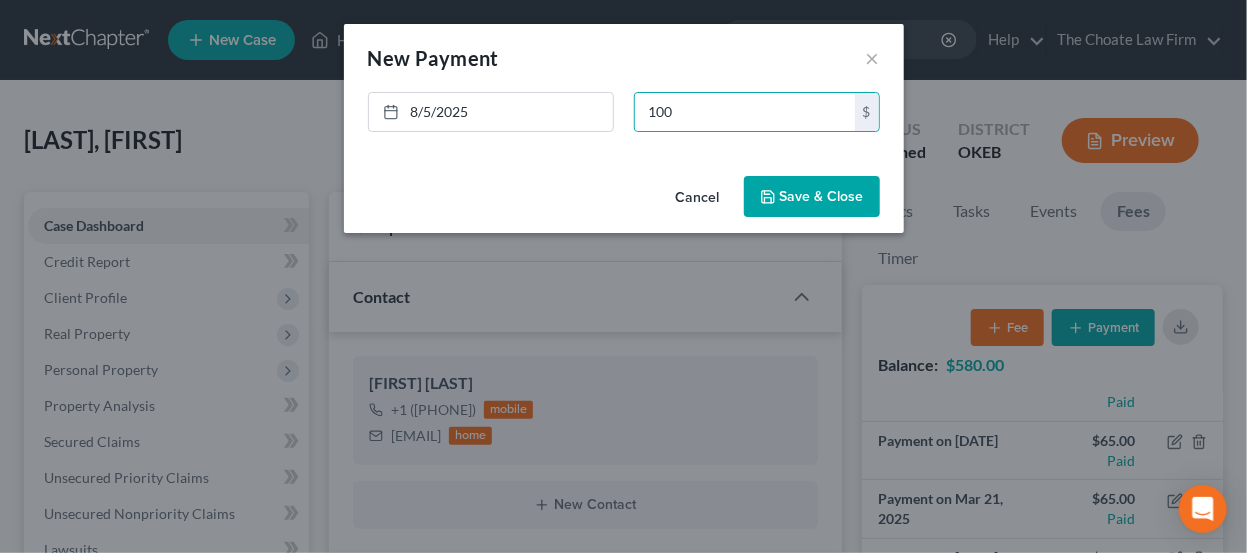 click on "Save & Close" at bounding box center (812, 197) 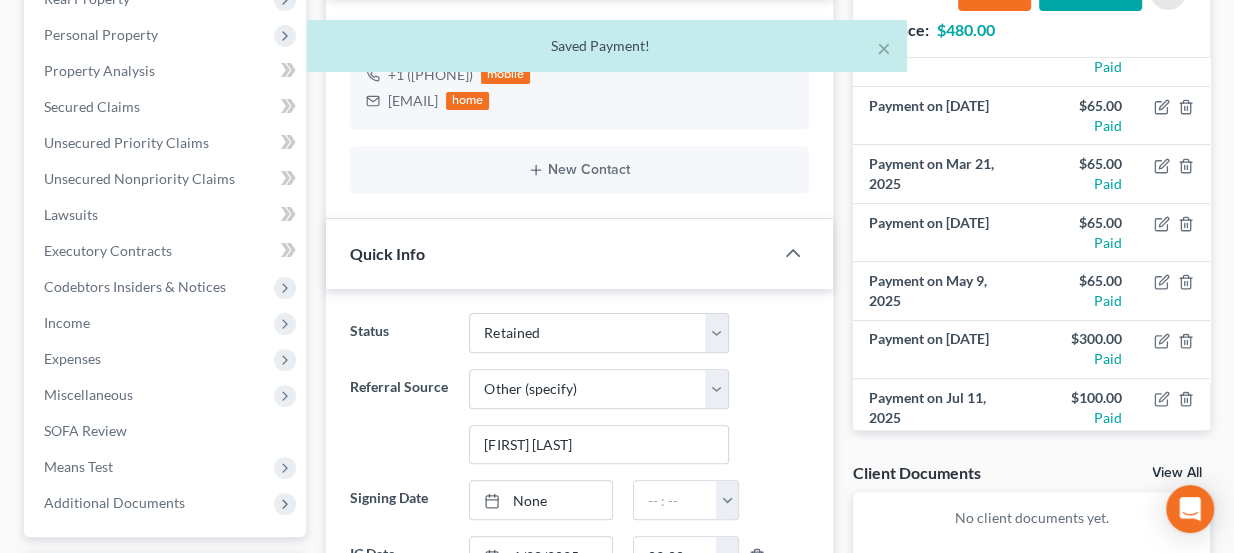 scroll, scrollTop: 363, scrollLeft: 0, axis: vertical 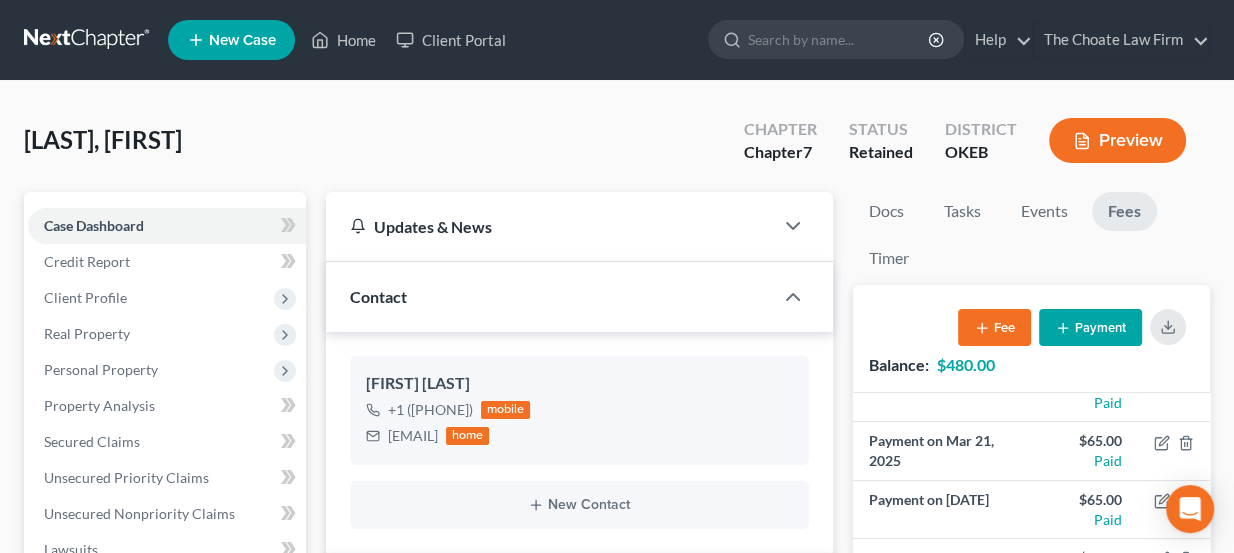 click at bounding box center [88, 40] 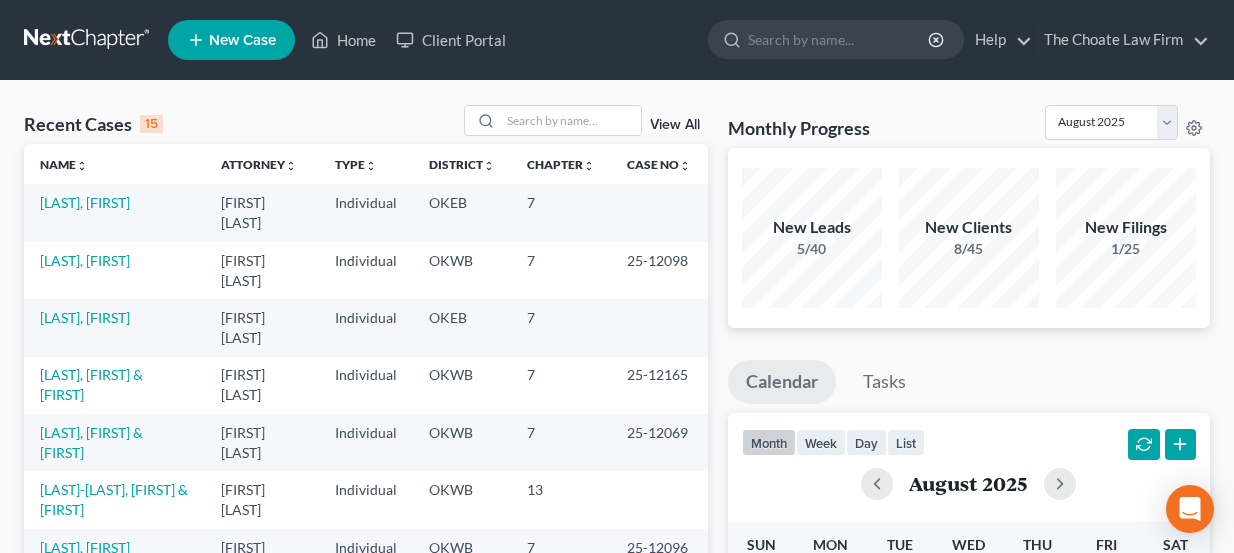 scroll, scrollTop: 0, scrollLeft: 0, axis: both 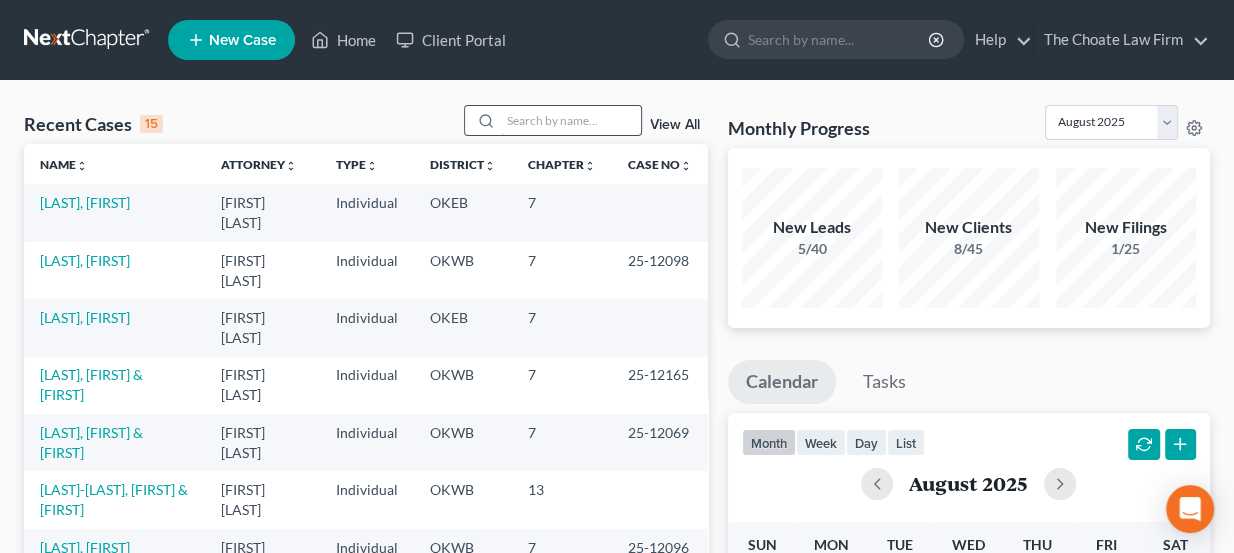 click at bounding box center [571, 120] 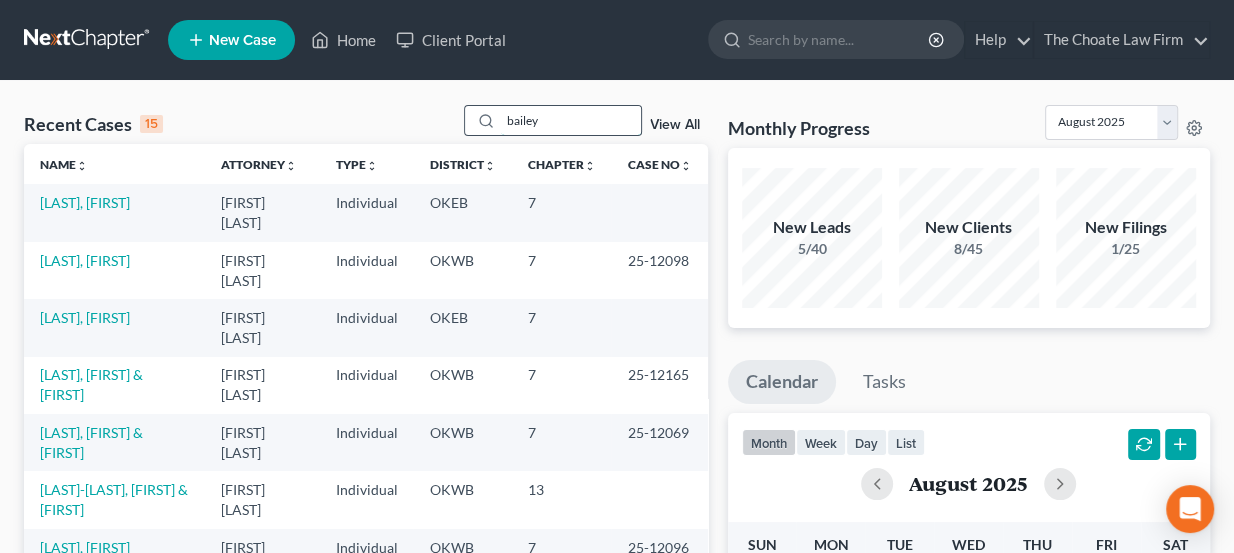 type on "bailey" 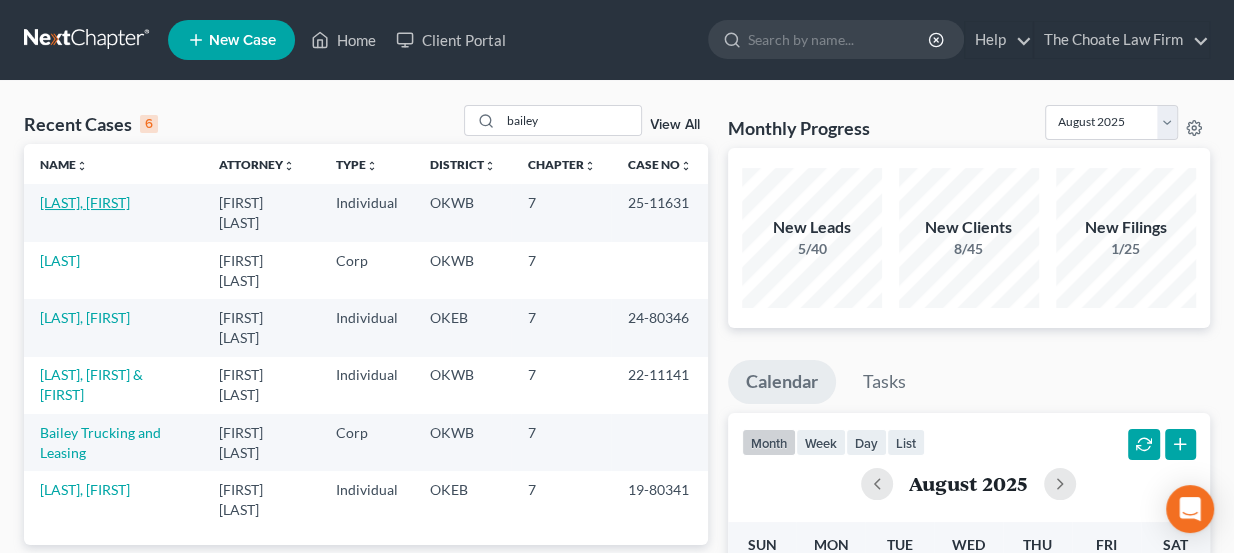 click on "Easley, Bailey" at bounding box center (85, 202) 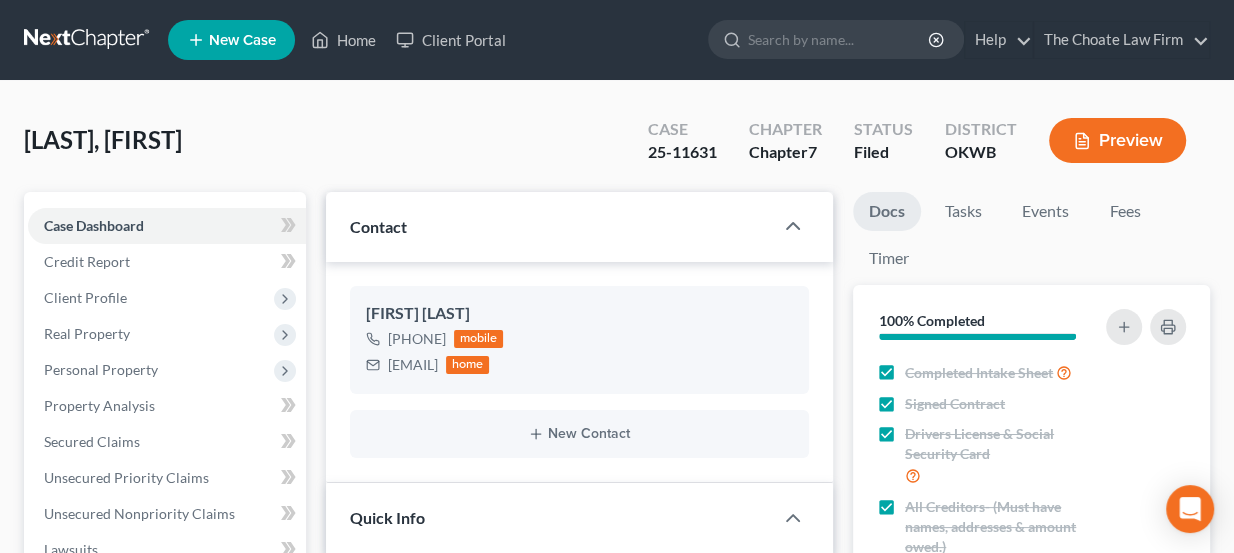 scroll, scrollTop: 1349, scrollLeft: 0, axis: vertical 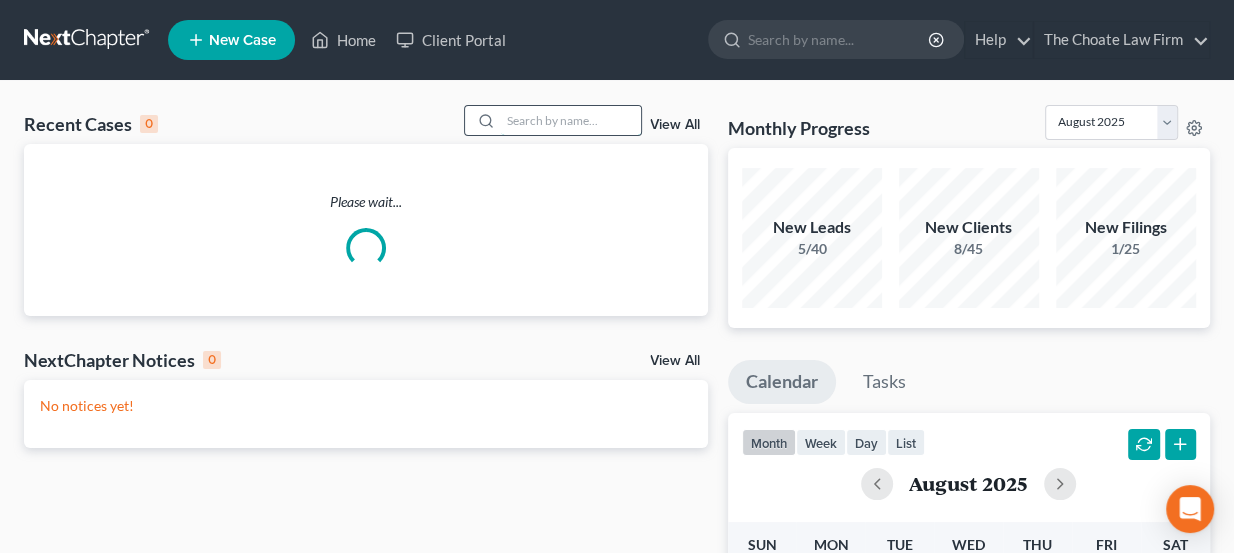 click at bounding box center (571, 120) 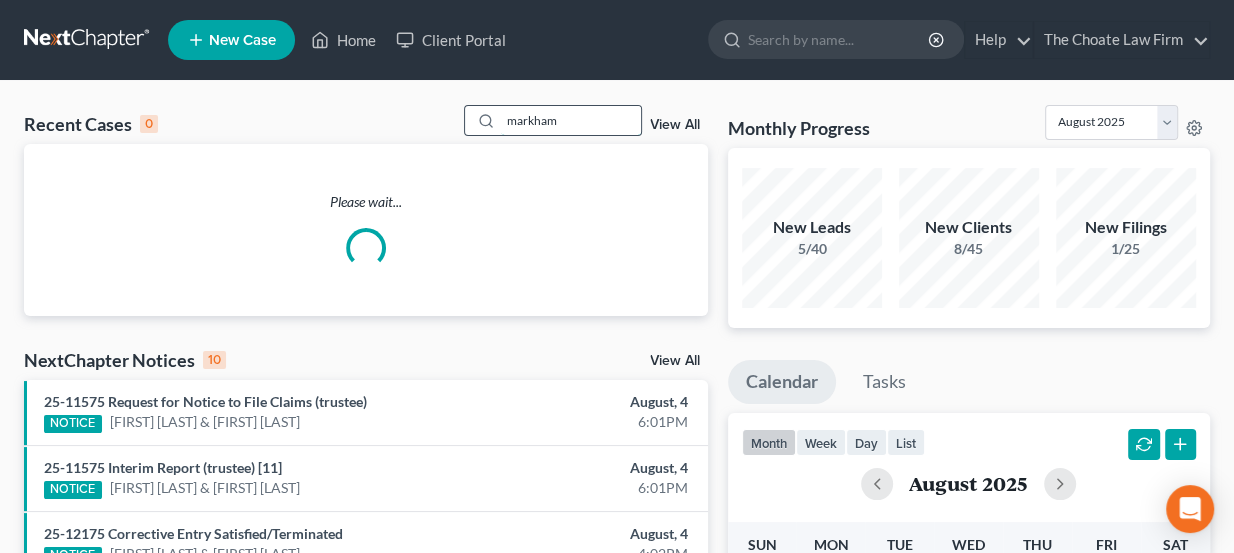 type on "markham" 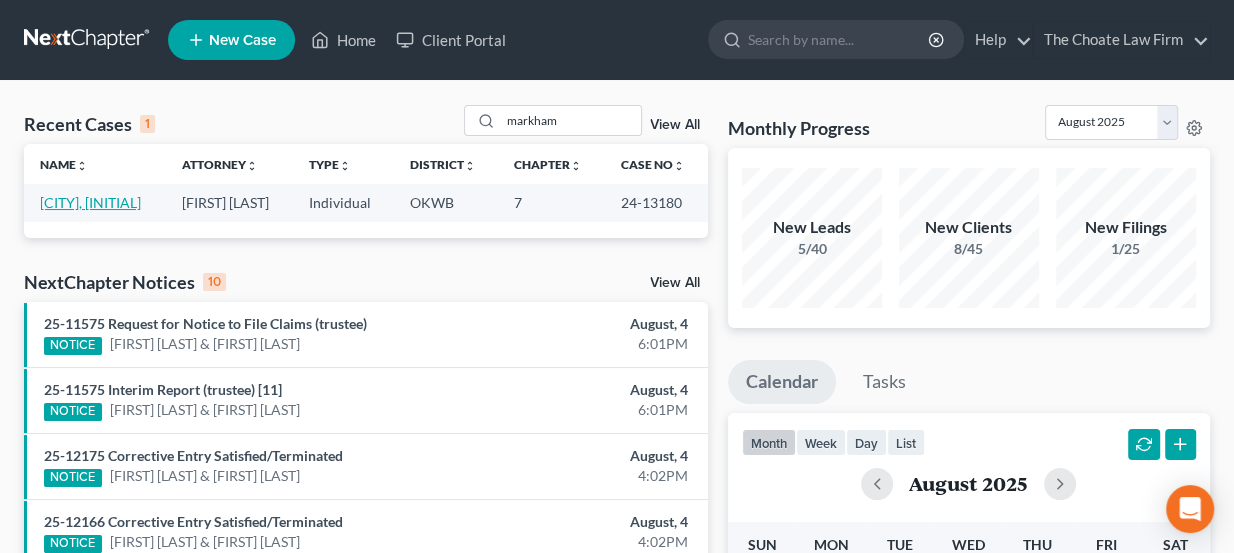 click on "[CITY], [INITIAL]" at bounding box center [90, 202] 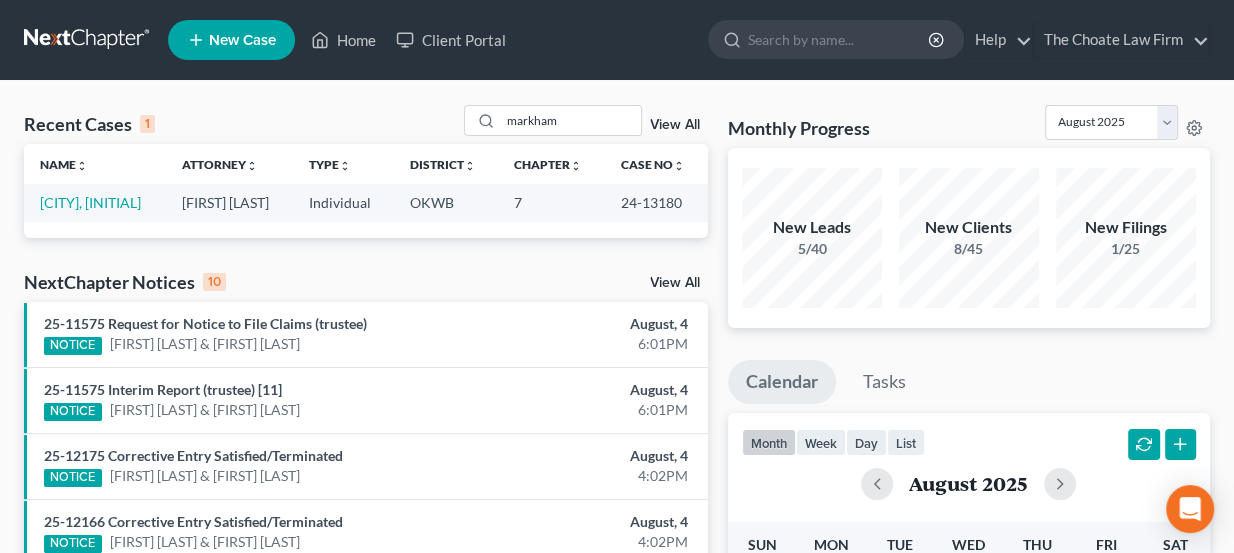 select on "0" 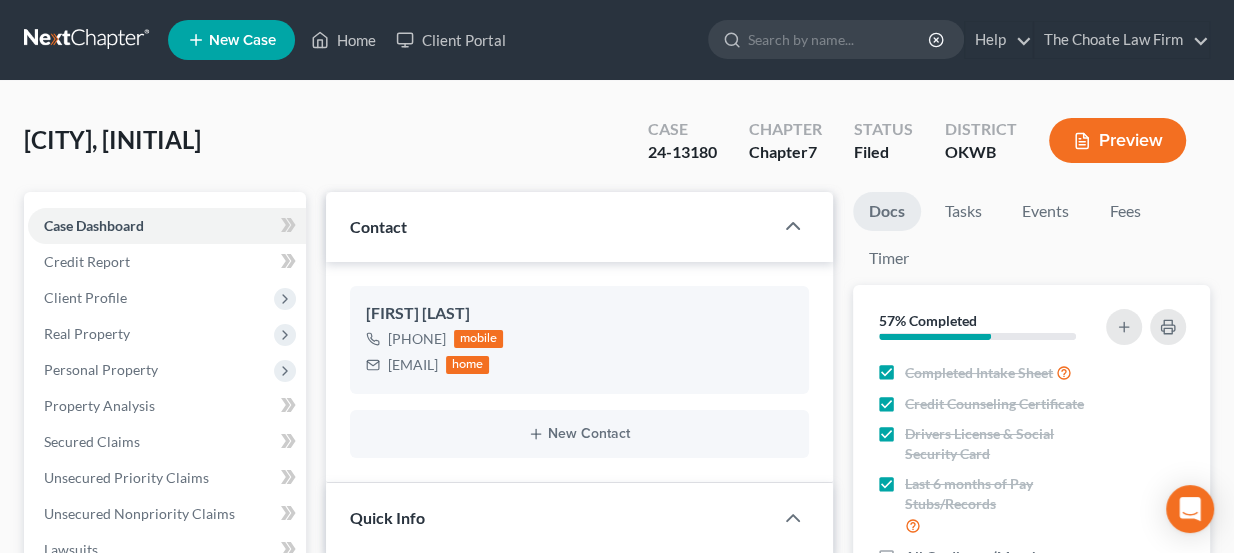 scroll, scrollTop: 877, scrollLeft: 0, axis: vertical 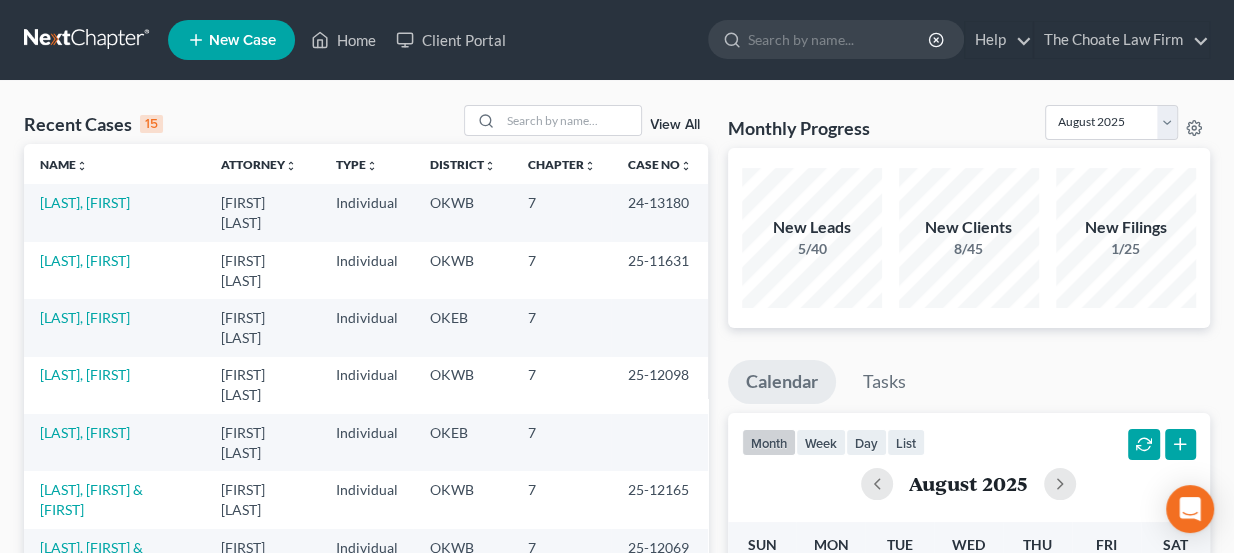 click 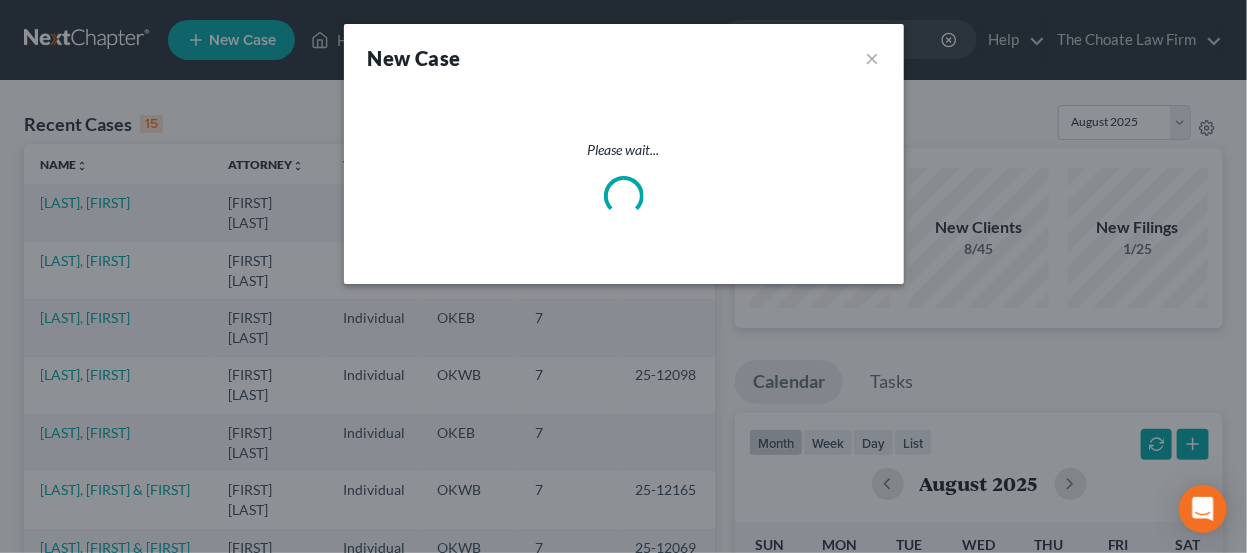 select on "65" 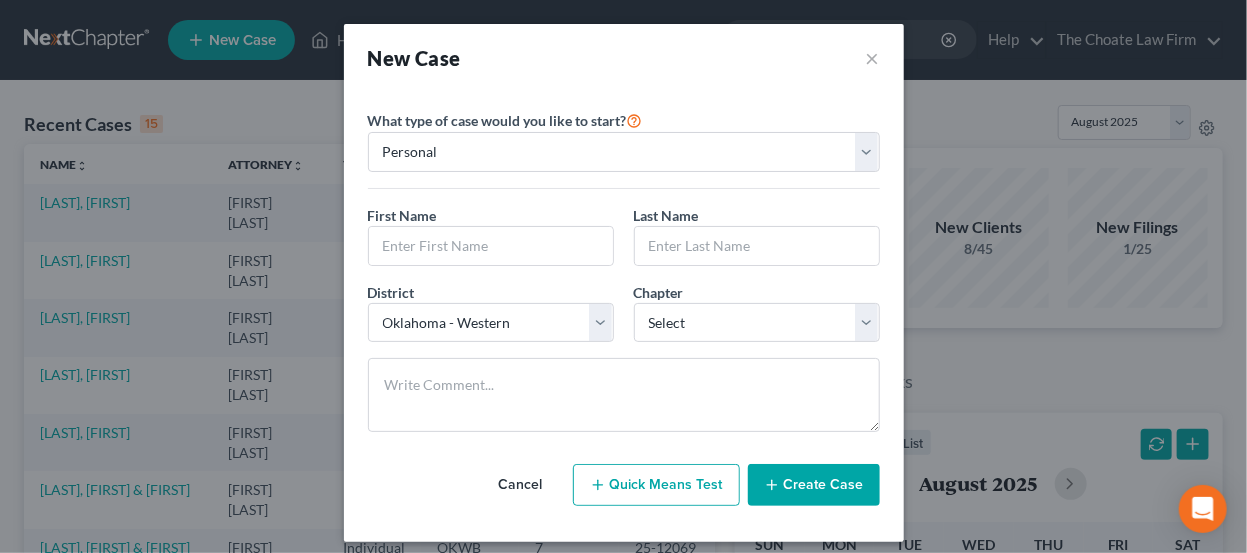 click on "New Case ×" at bounding box center [624, 58] 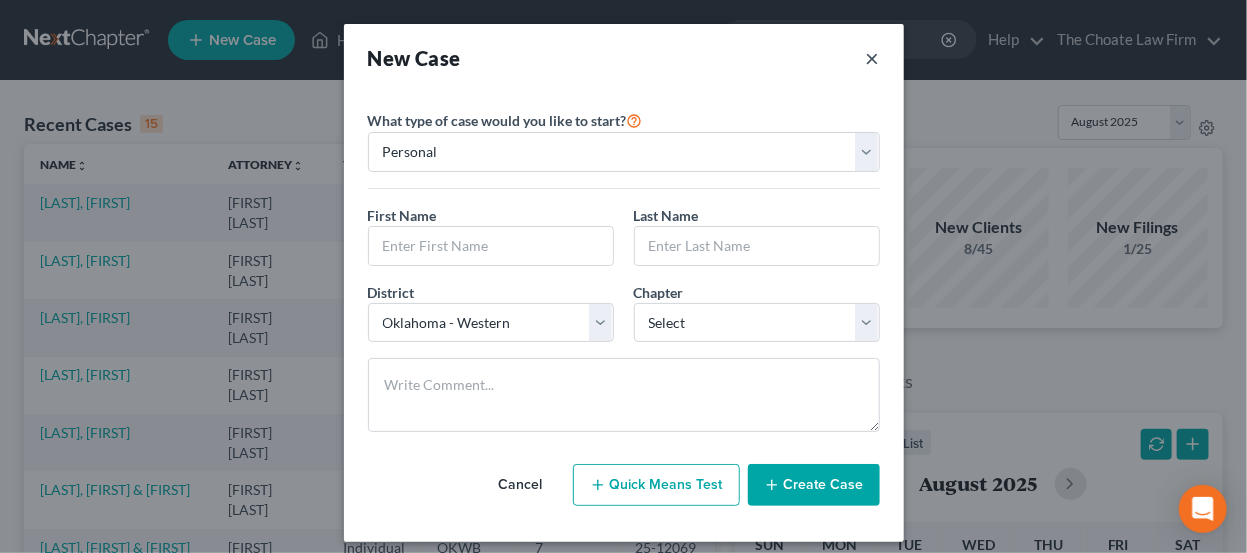 click on "×" at bounding box center (873, 58) 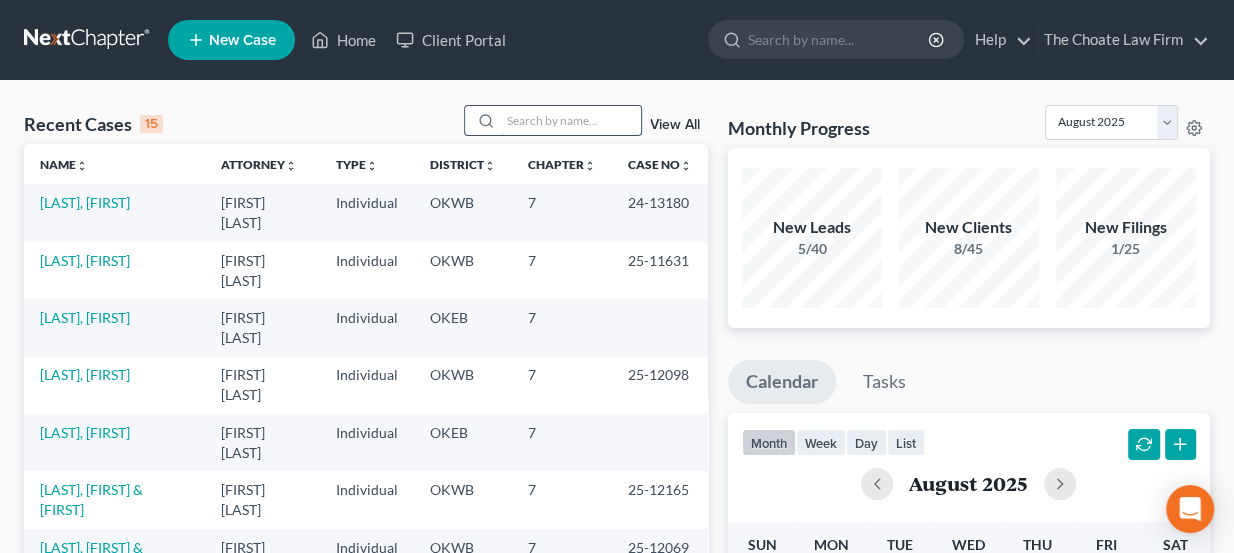 click at bounding box center [571, 120] 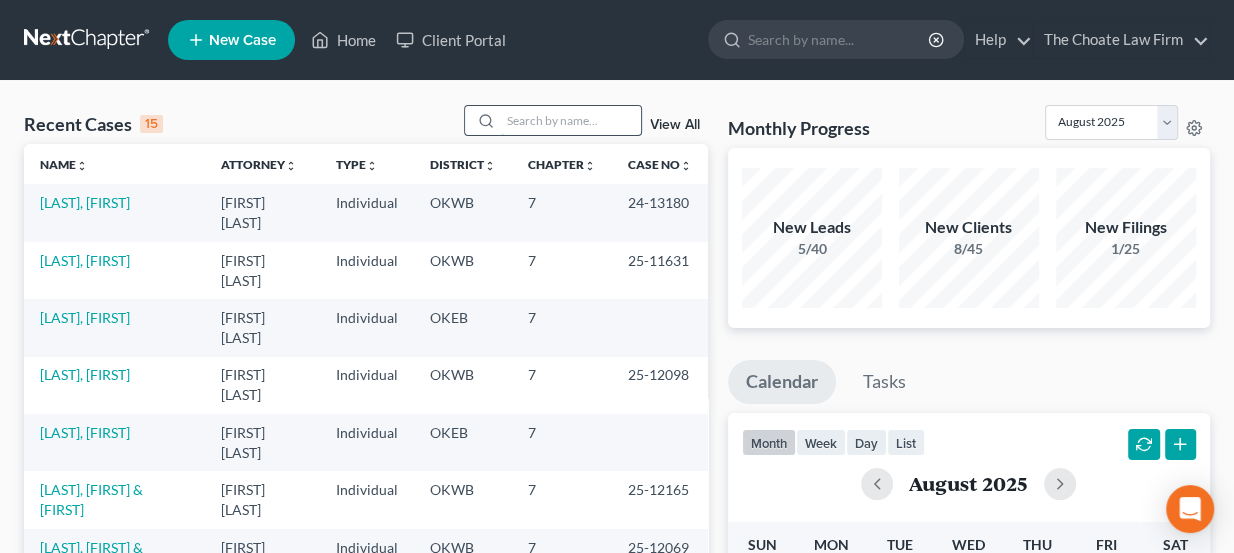 click at bounding box center [571, 120] 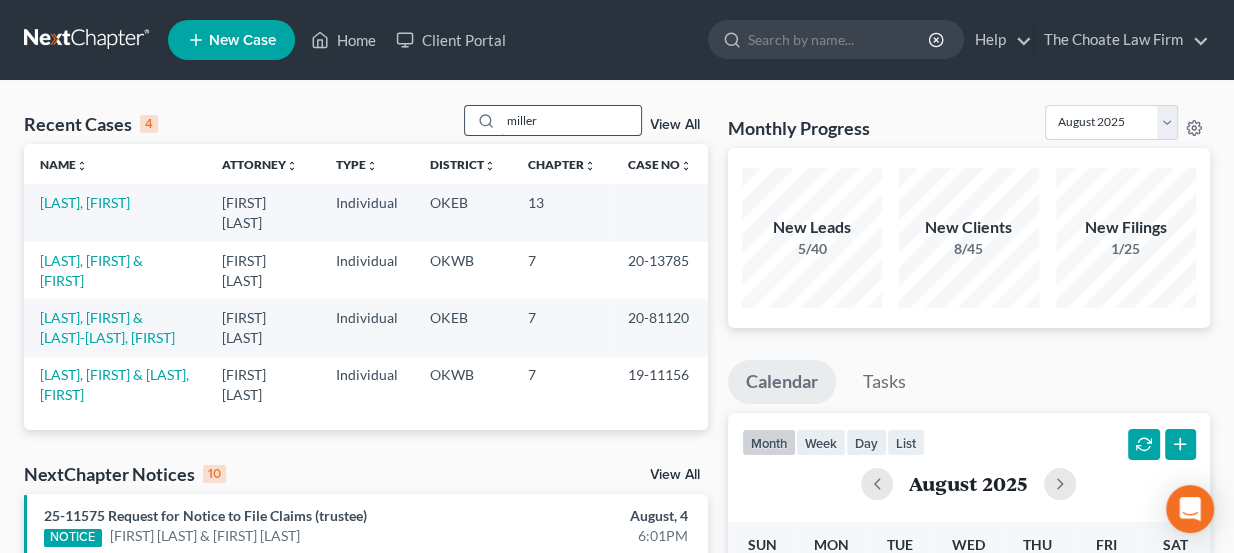 click on "miller" at bounding box center (553, 120) 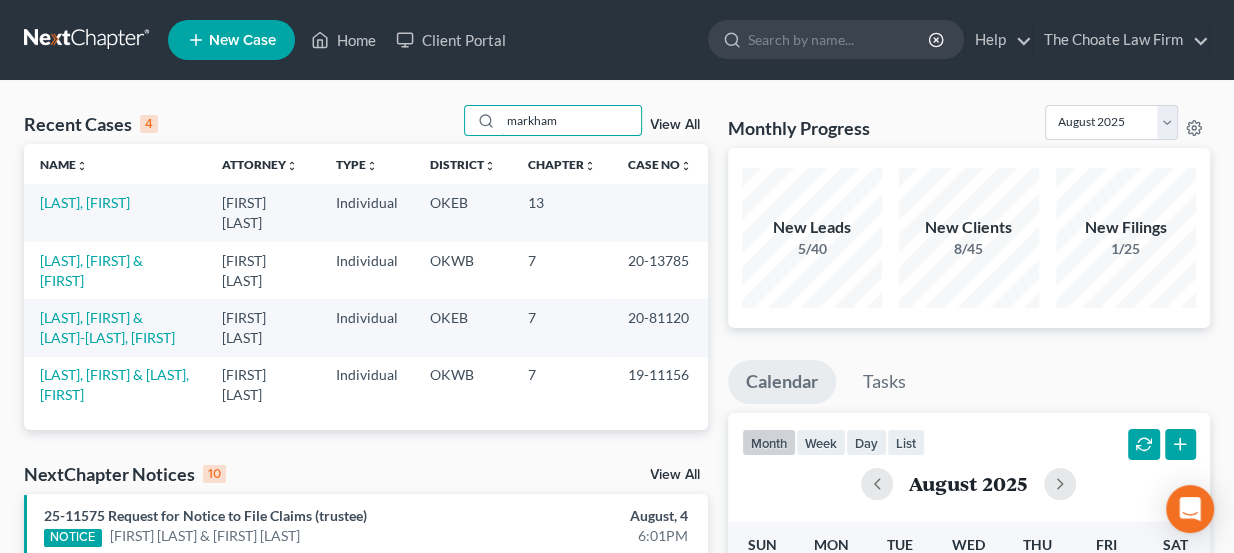 type on "markham" 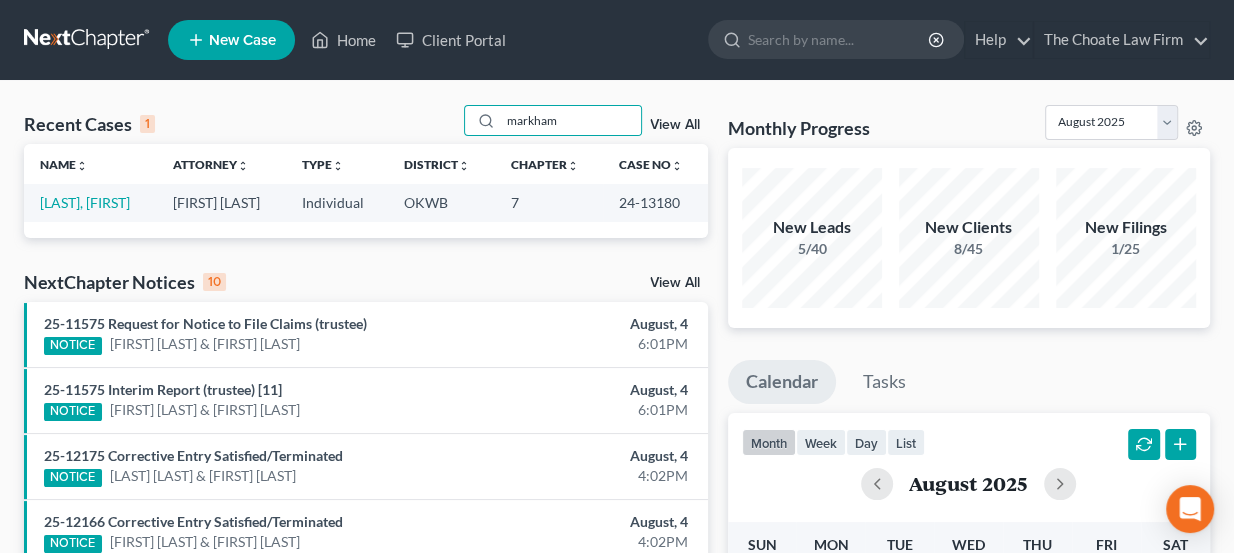 click on "New Case" at bounding box center [242, 40] 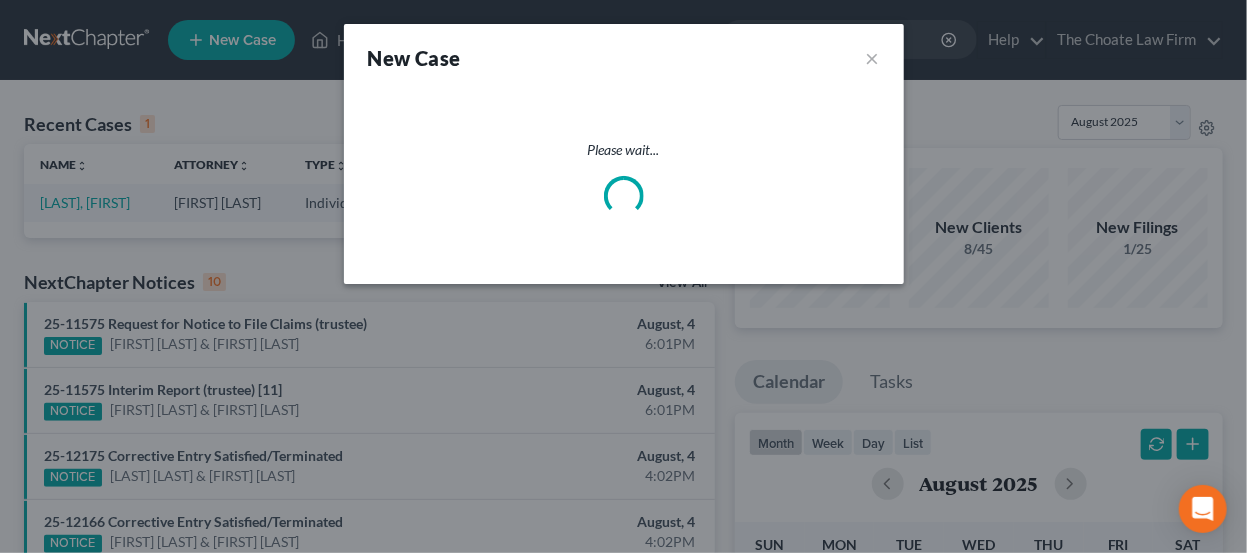 select on "65" 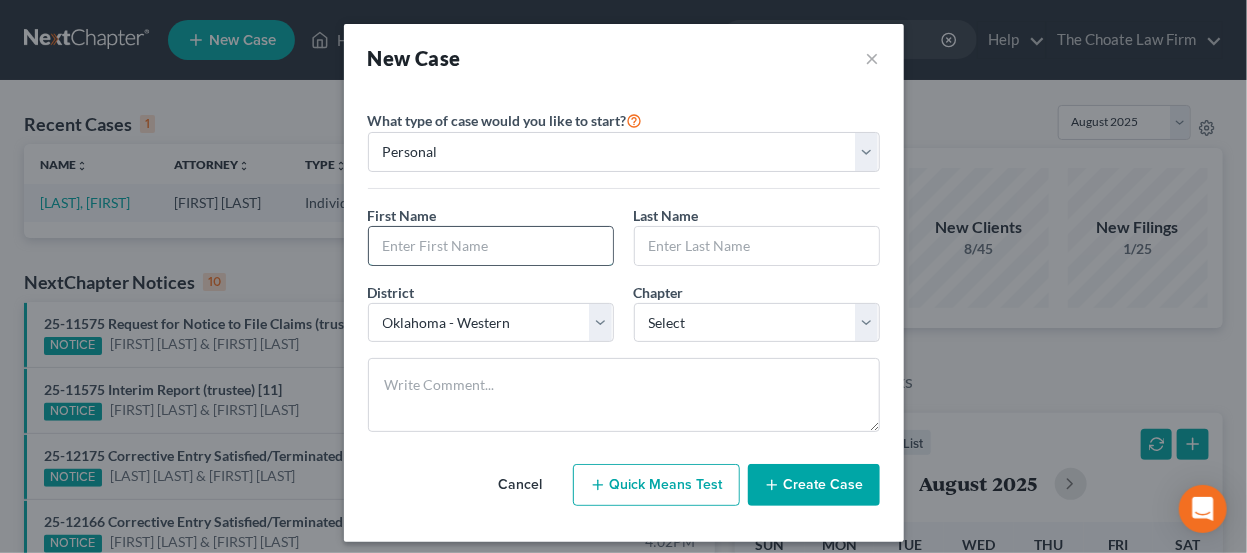 click at bounding box center [491, 246] 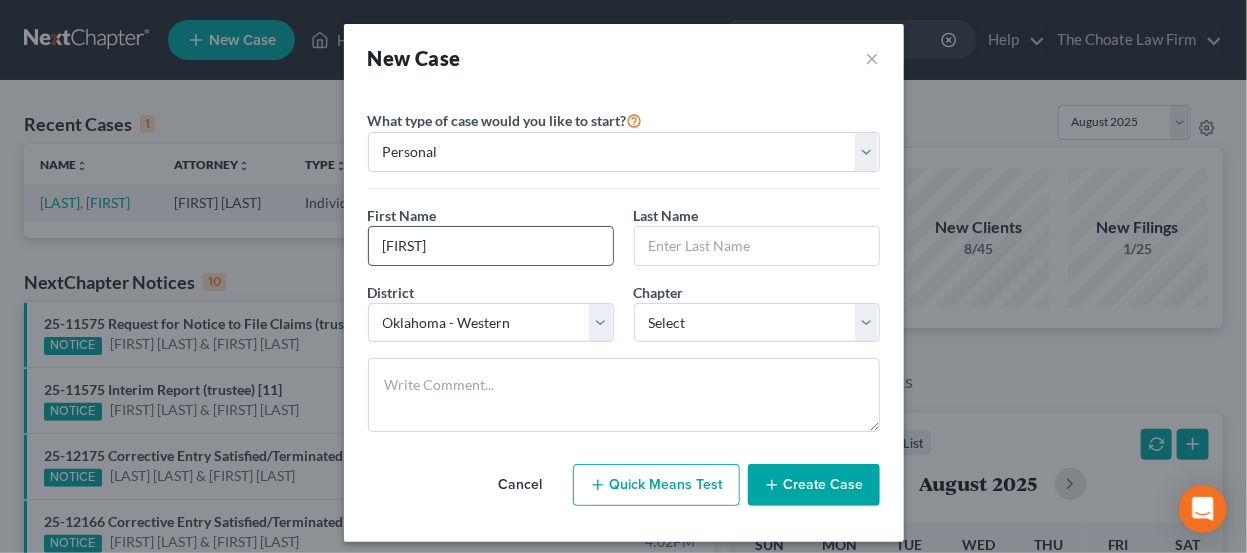 type on "Bailey" 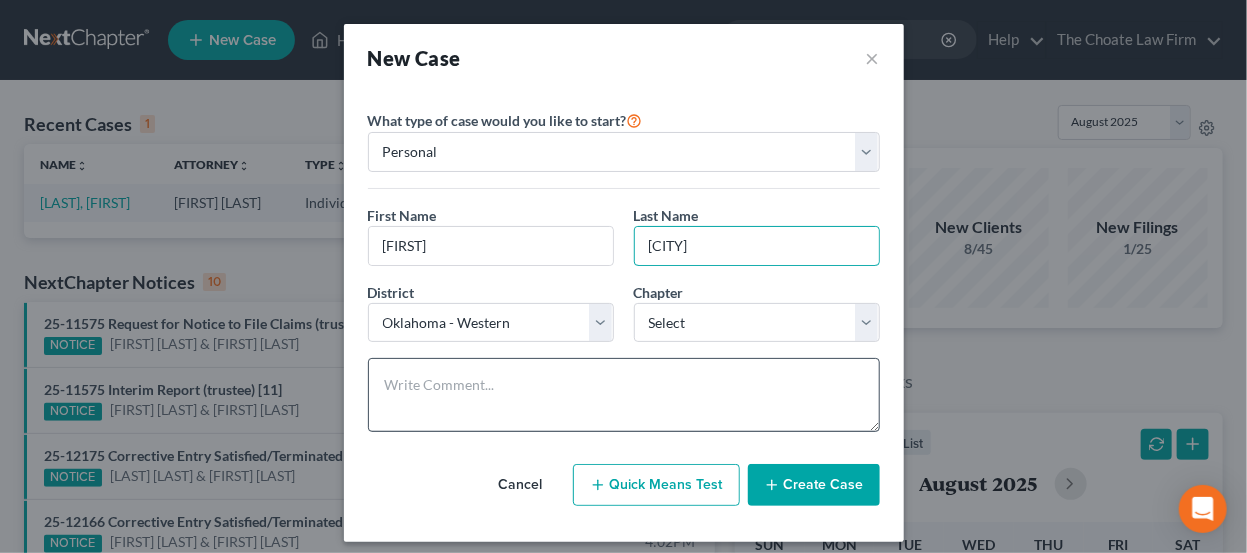type on "Markham" 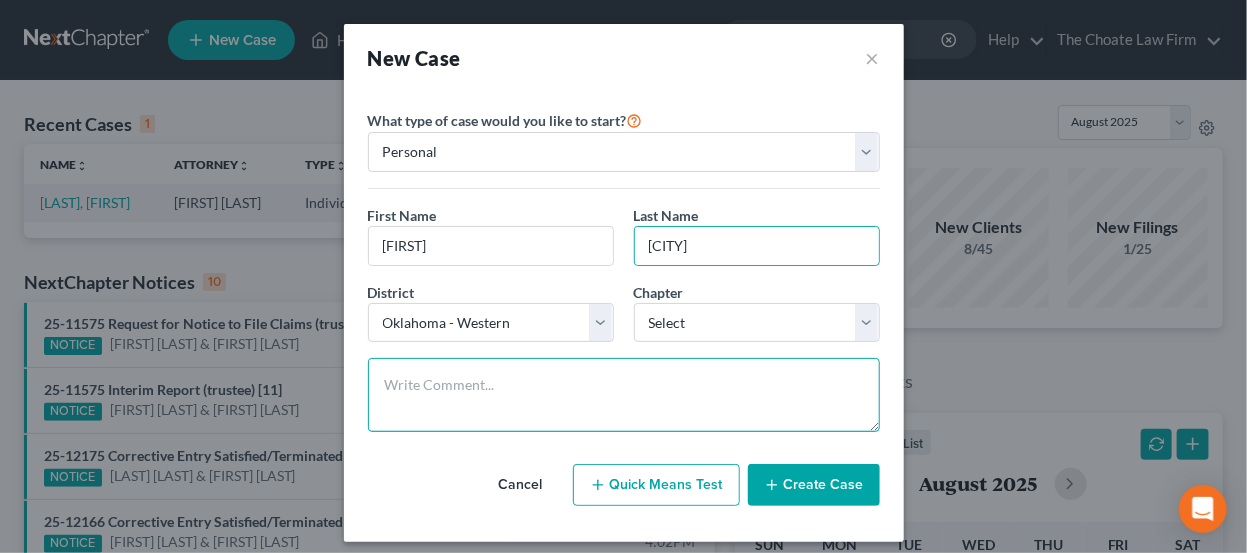 click at bounding box center (624, 395) 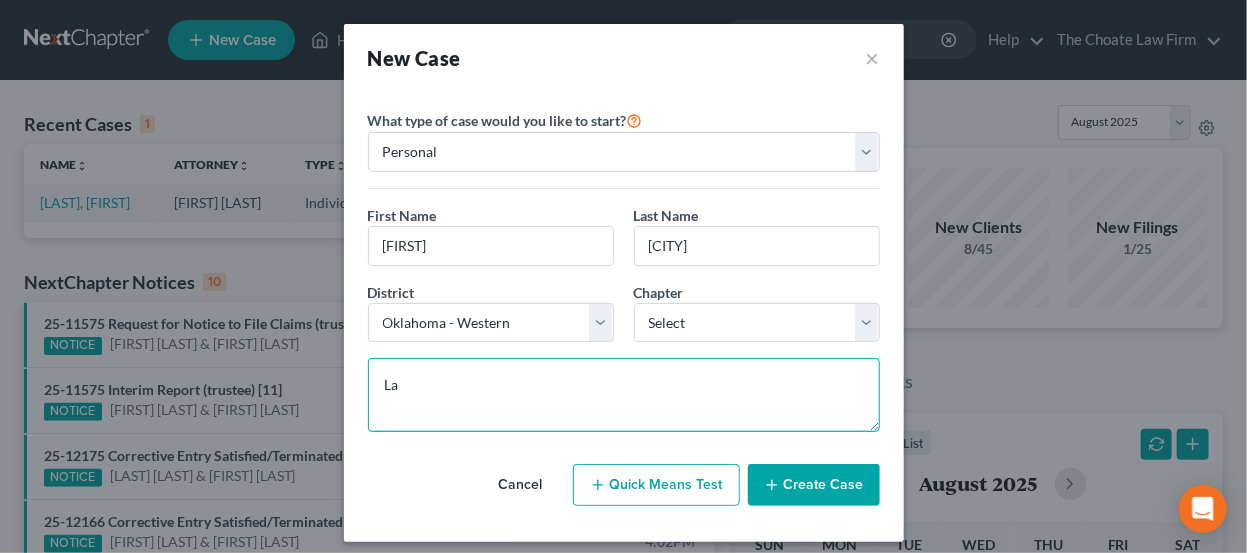 type on "L" 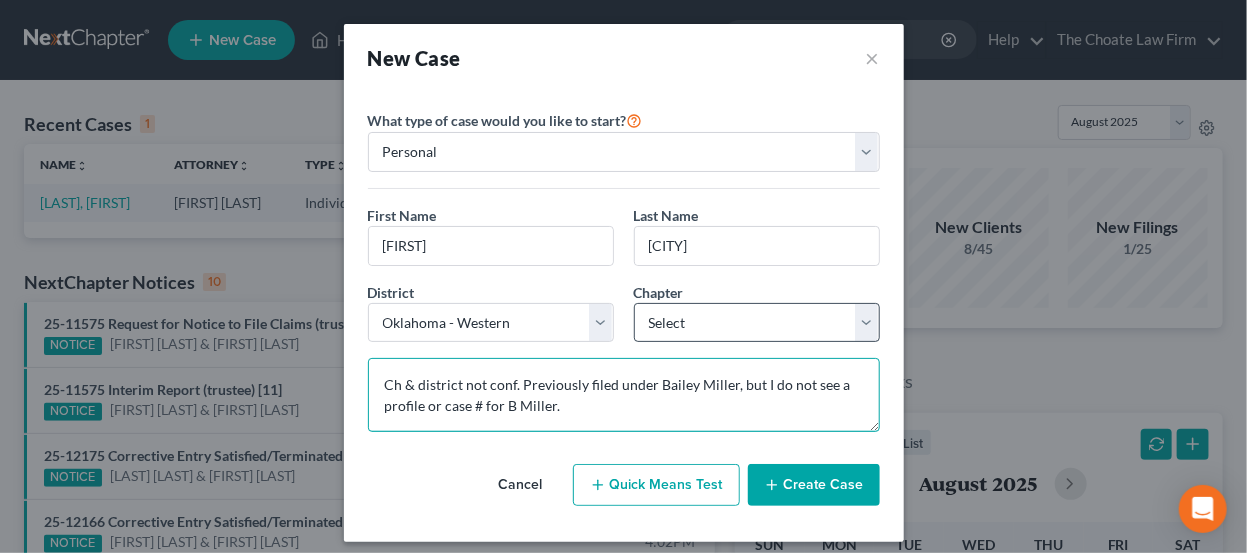 type on "Ch & district not conf. Previously filed under Bailey Miller, but I do not see a profile or case # for B Miller." 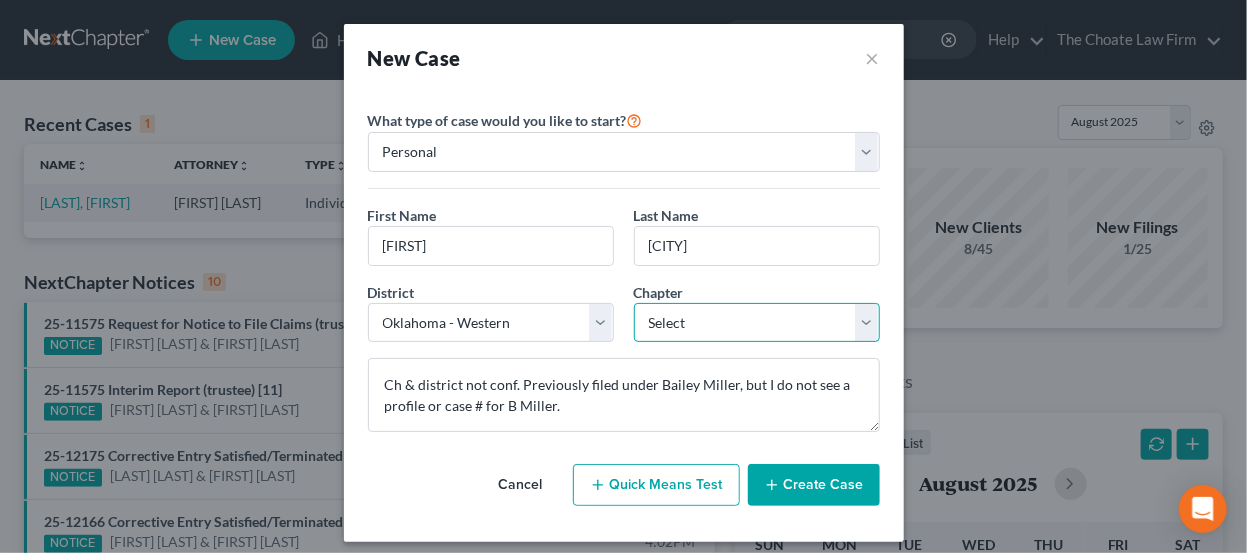 click on "Select 7 11 12 13" at bounding box center (757, 323) 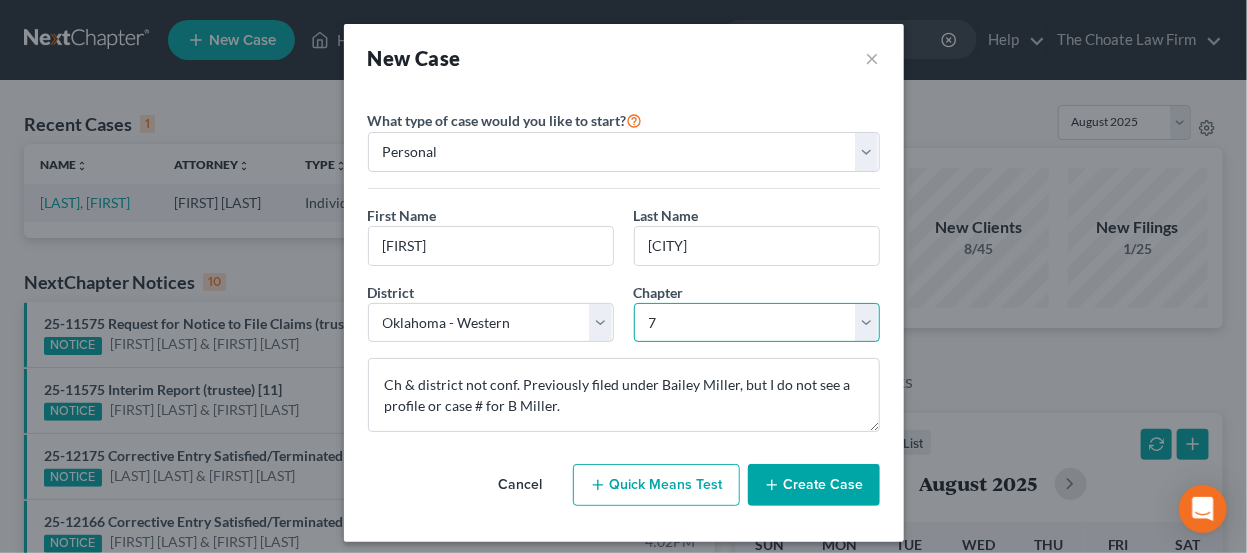 click on "Select 7 11 12 13" at bounding box center (757, 323) 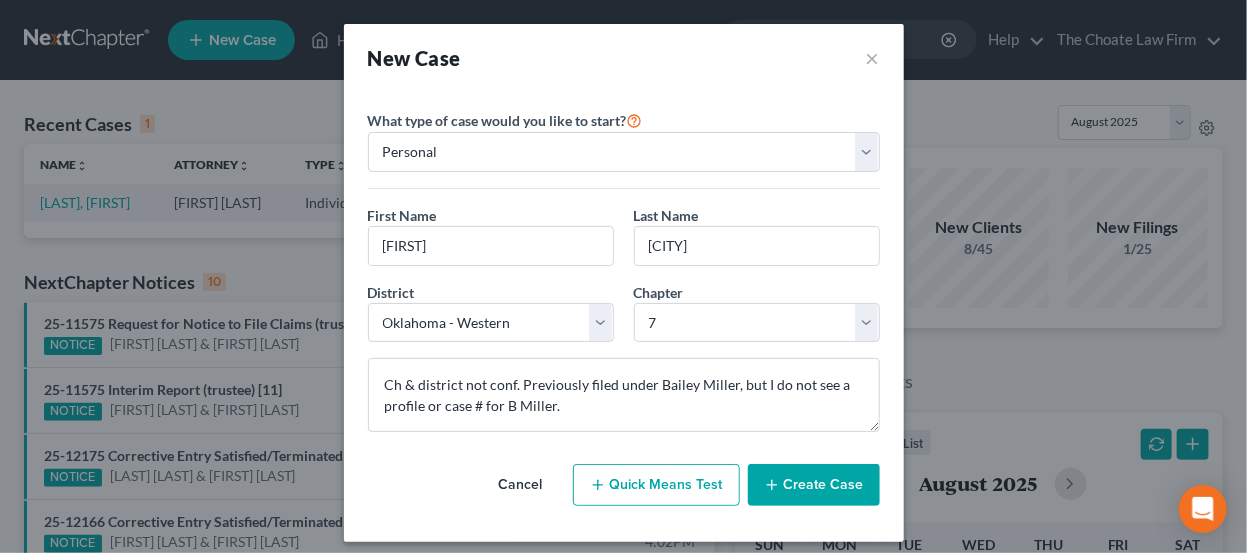 click on "Create Case" at bounding box center (814, 485) 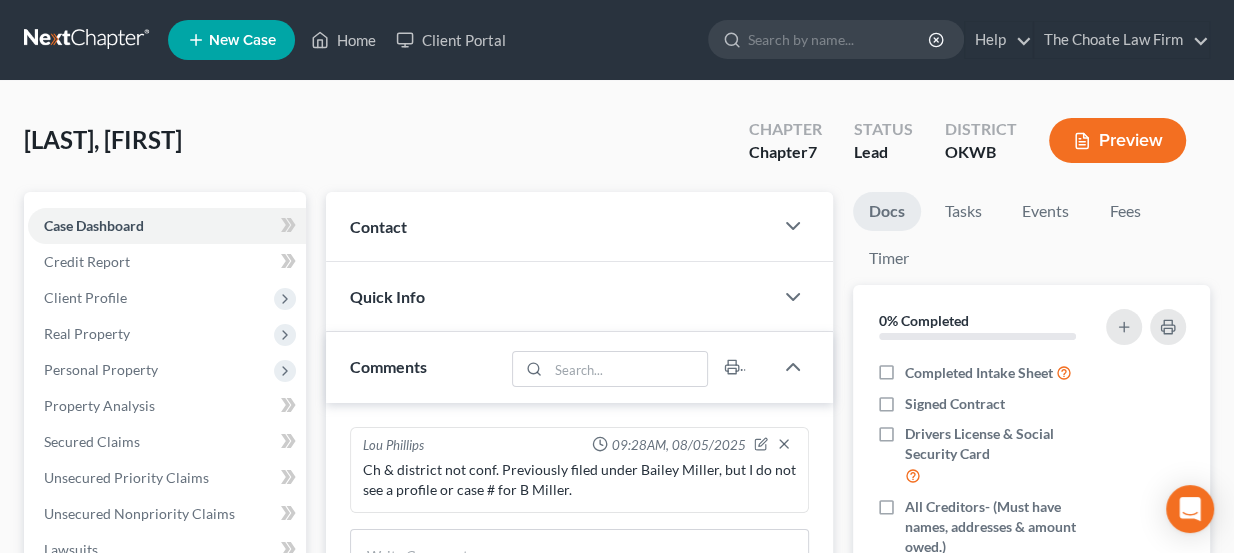 click on "Contact" at bounding box center (550, 226) 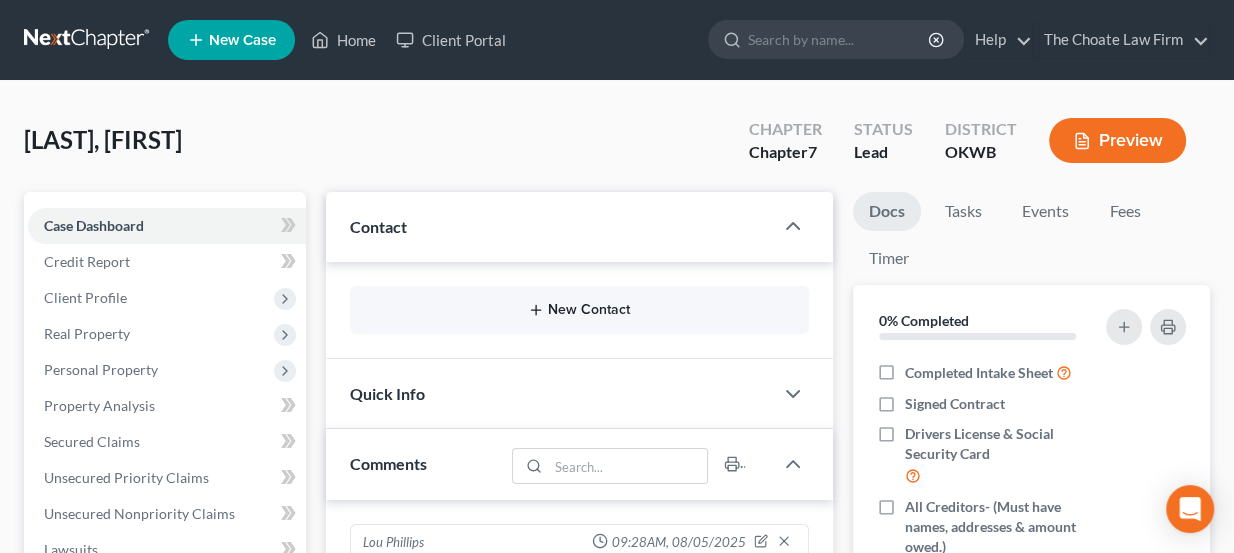 click on "New Contact" at bounding box center (580, 310) 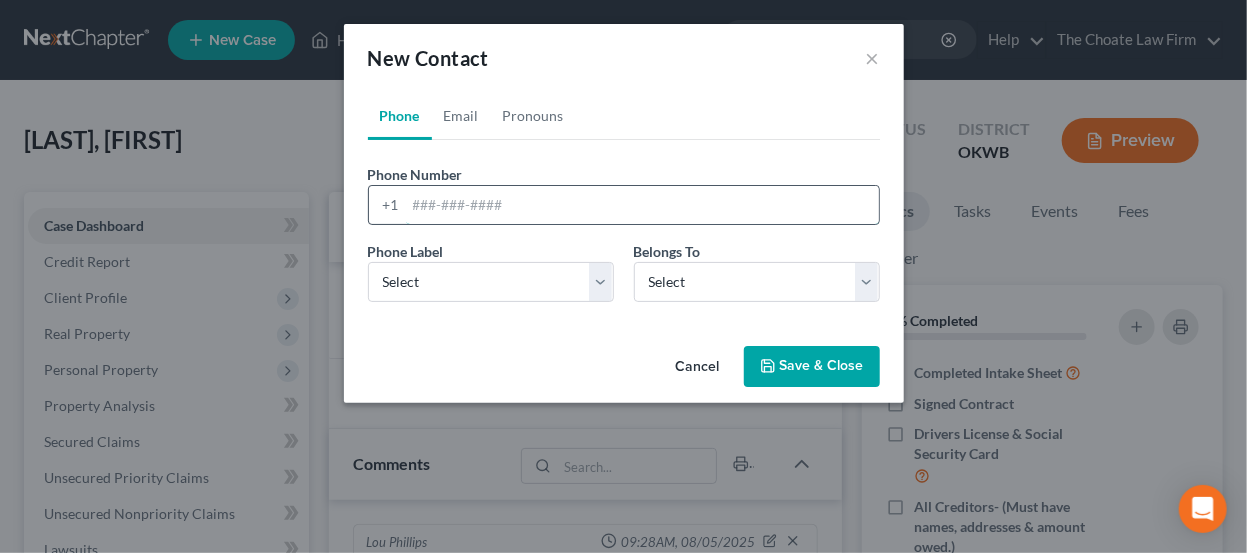 paste on "405-432-0975 bmiller3410@gmail.com" 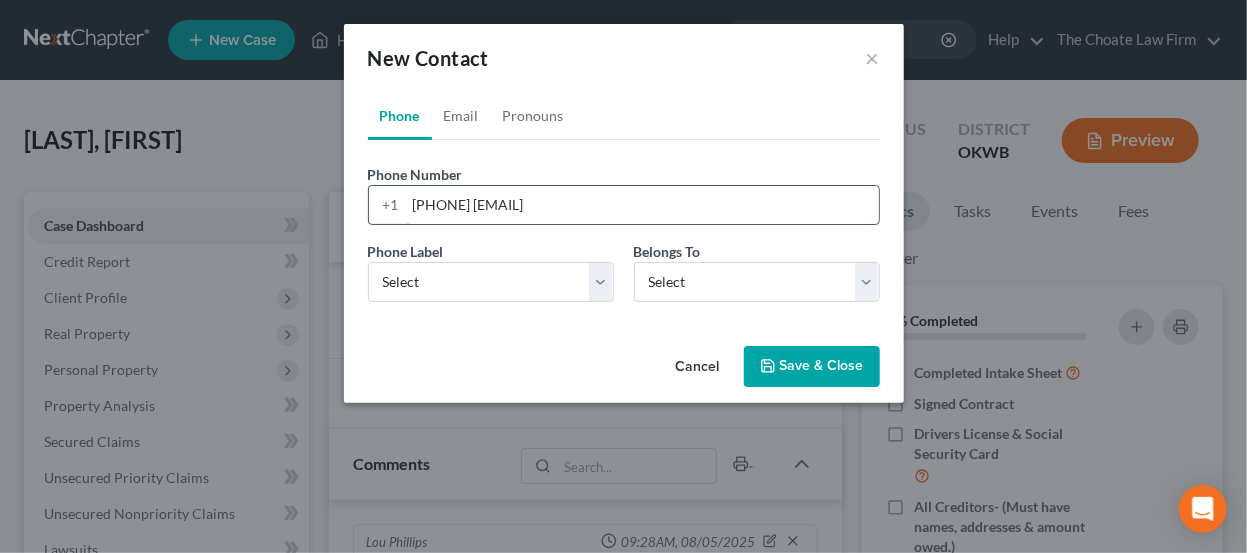 drag, startPoint x: 688, startPoint y: 204, endPoint x: 510, endPoint y: 206, distance: 178.01123 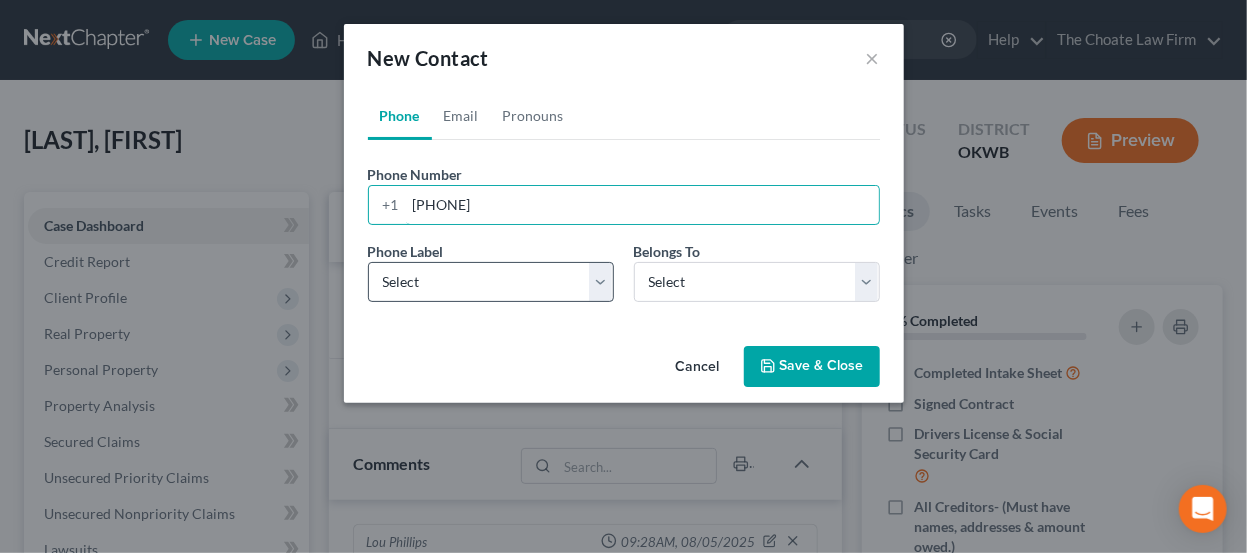 type on "405-432-0975" 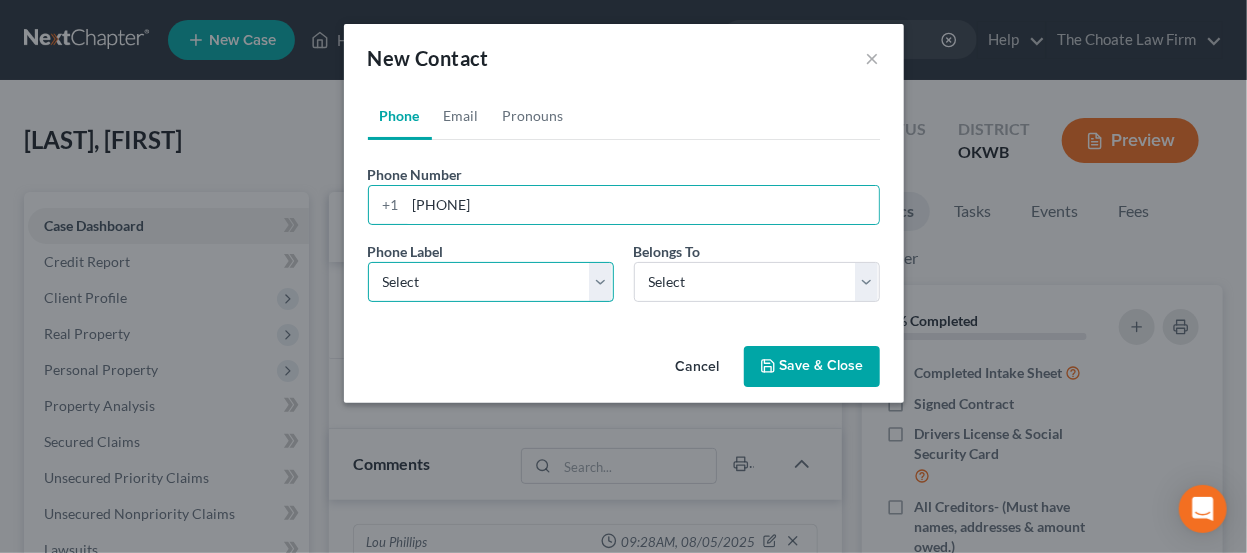 click on "Select Mobile Home Work Other" at bounding box center (491, 282) 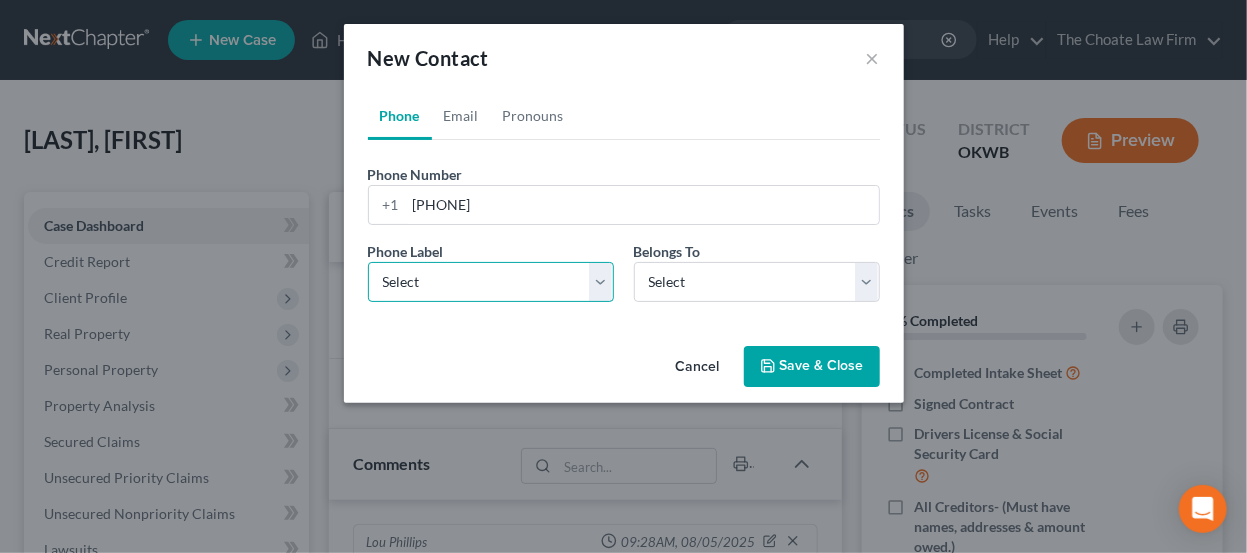 select on "0" 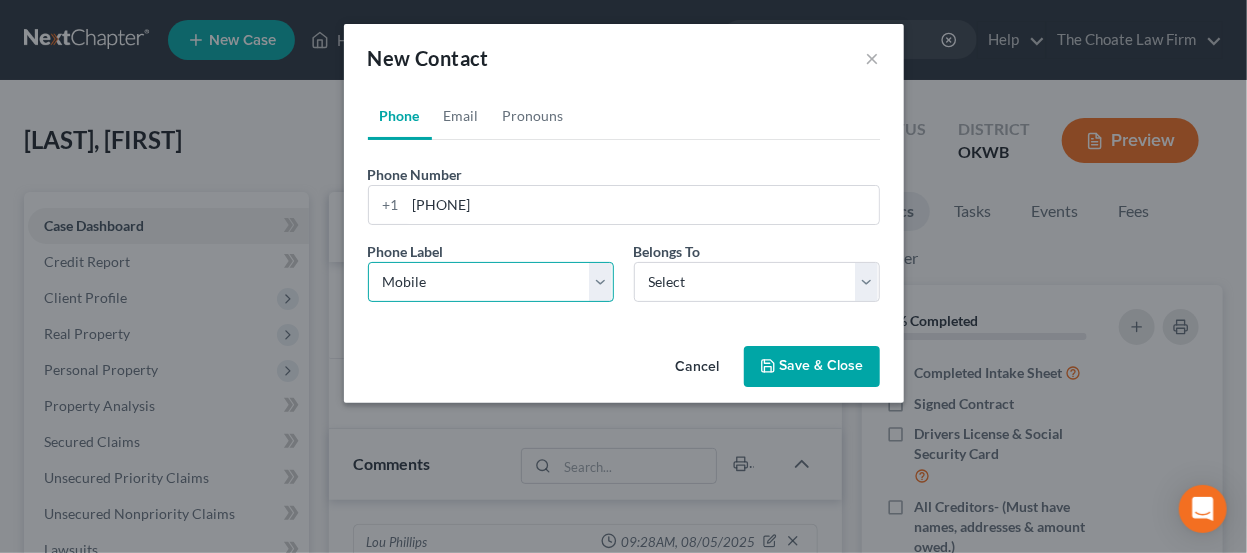 click on "Select Mobile Home Work Other" at bounding box center (491, 282) 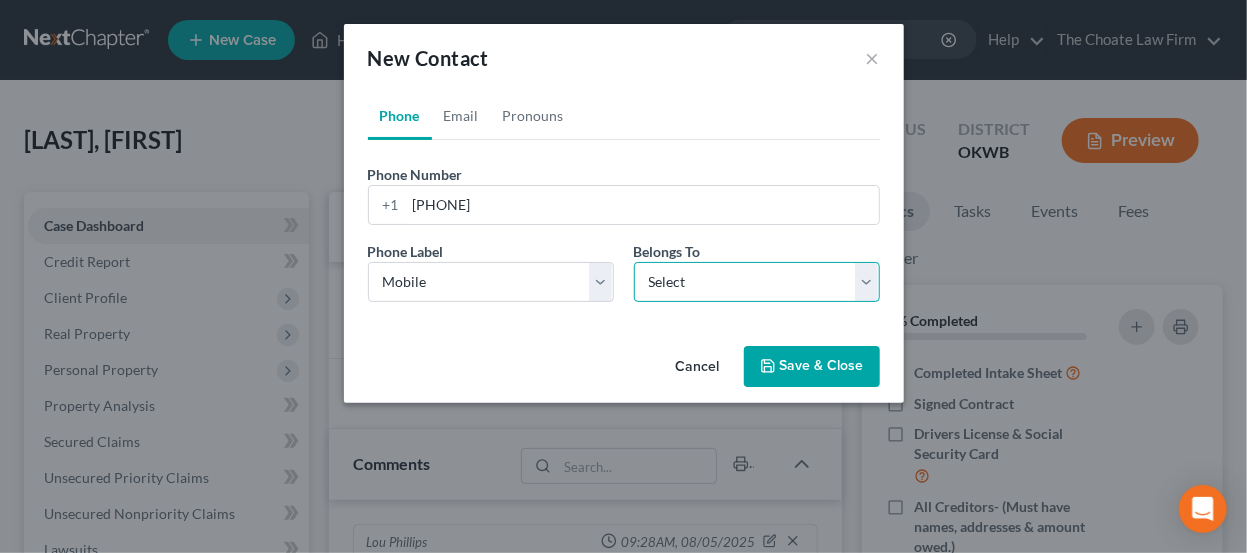 click on "Select Client Other" at bounding box center (757, 282) 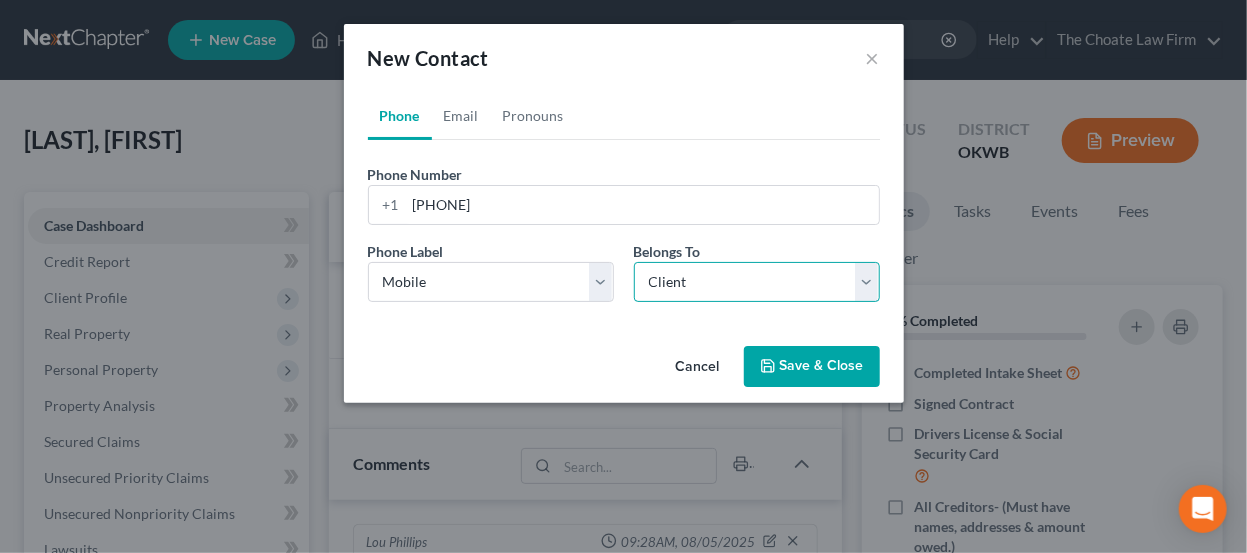 click on "Select Client Other" at bounding box center (757, 282) 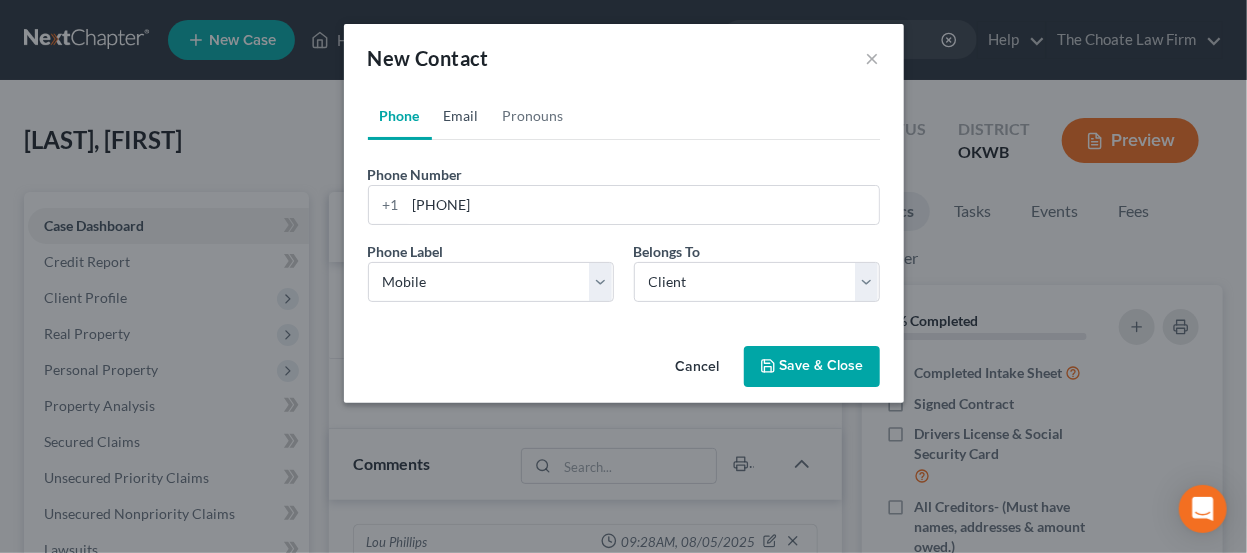 click on "Email" at bounding box center (461, 116) 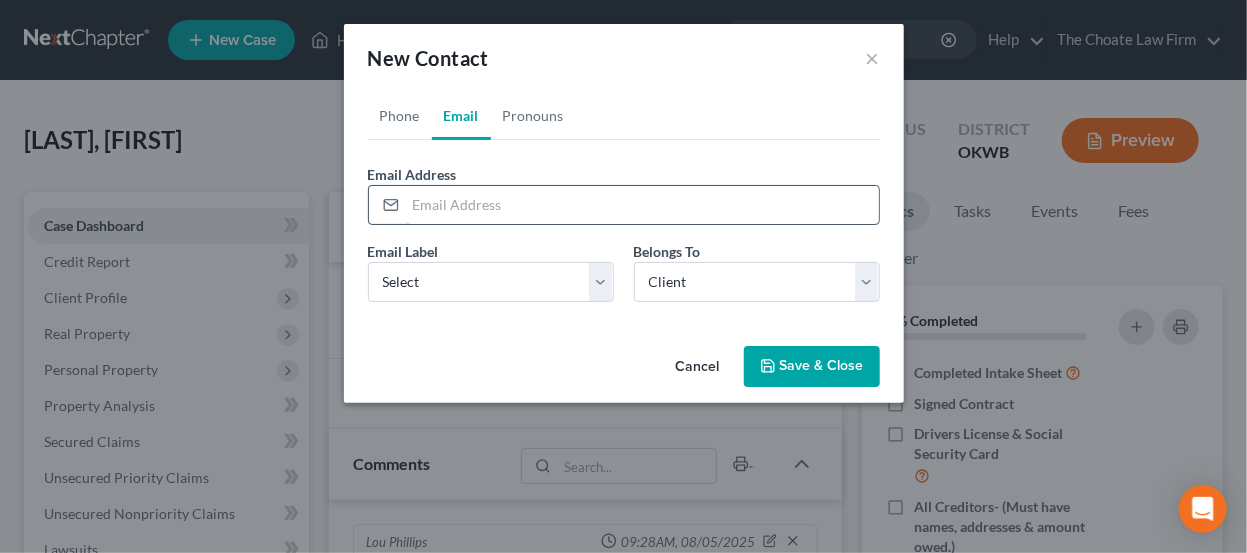 paste on "bmiller3410@gmail.com" 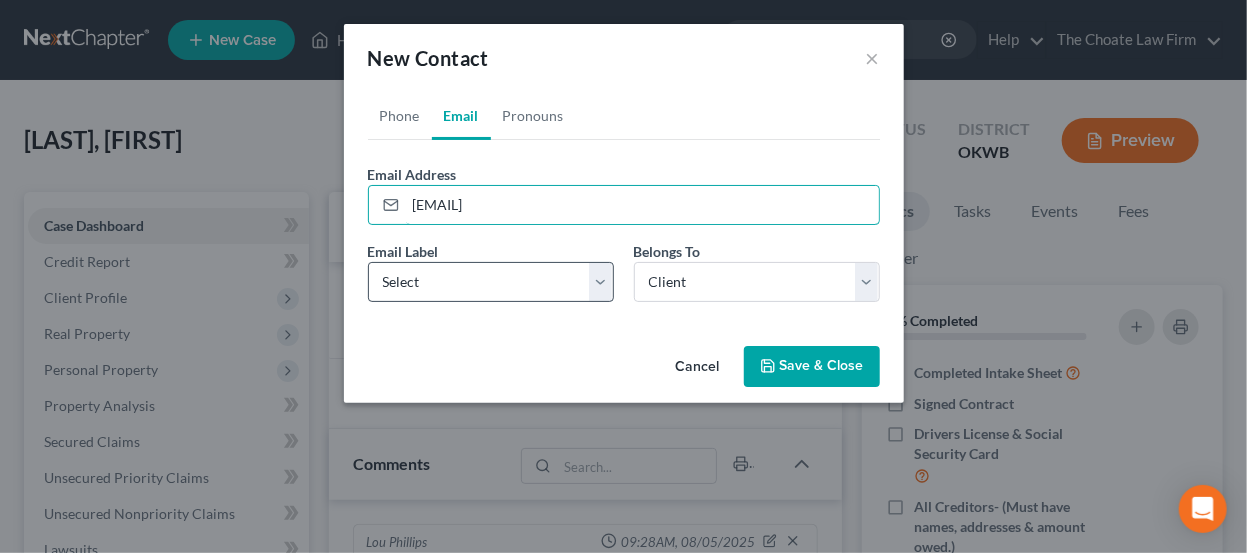 type on "bmiller3410@gmail.com" 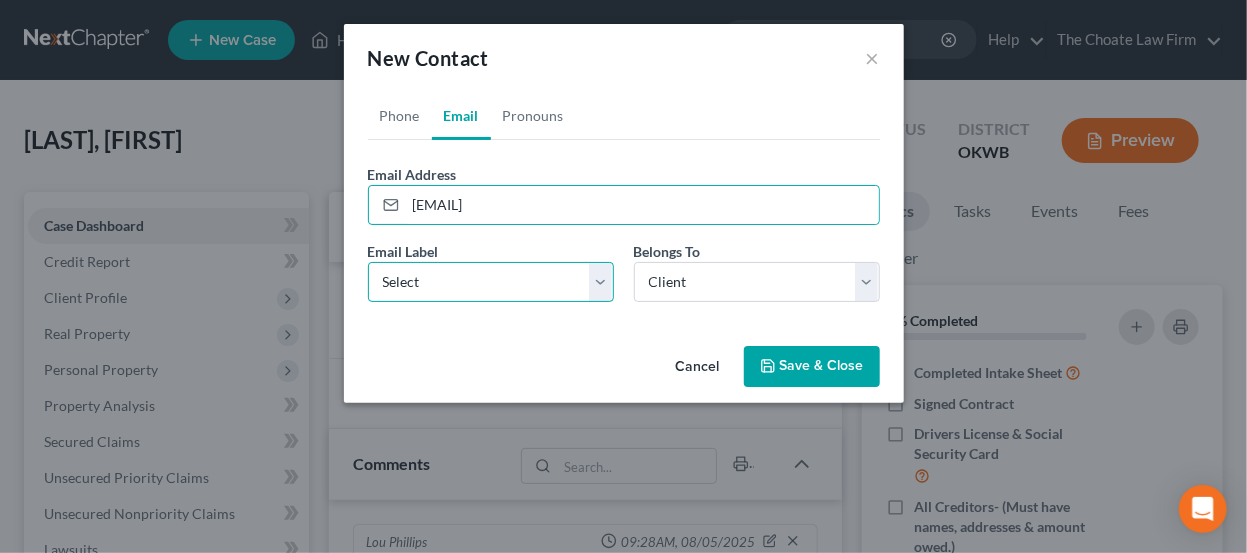click on "Select Home Work Other" at bounding box center (491, 282) 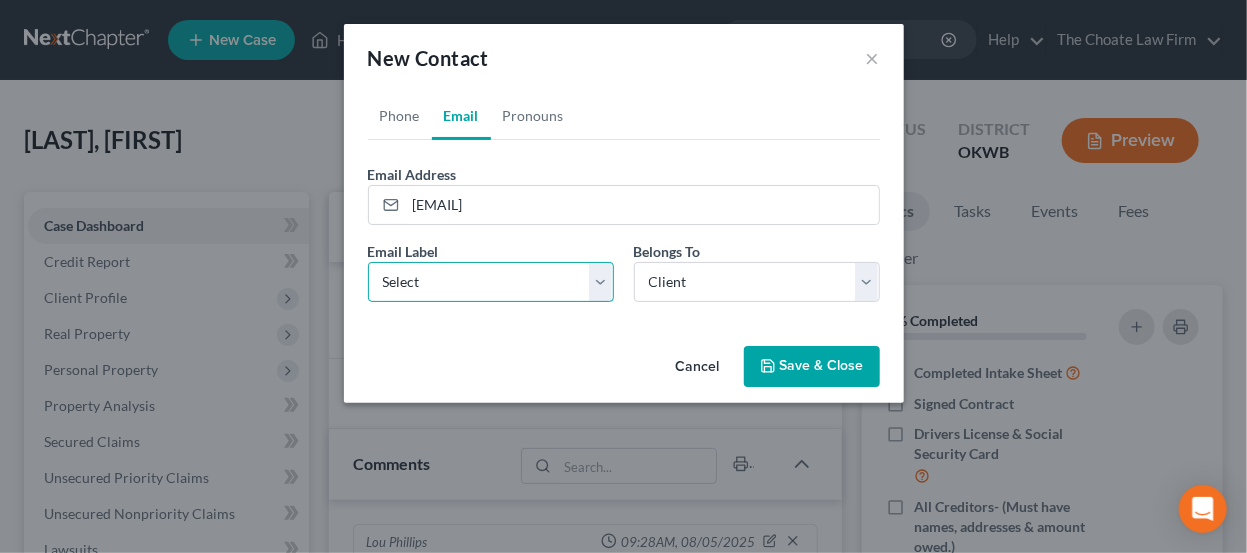 select on "0" 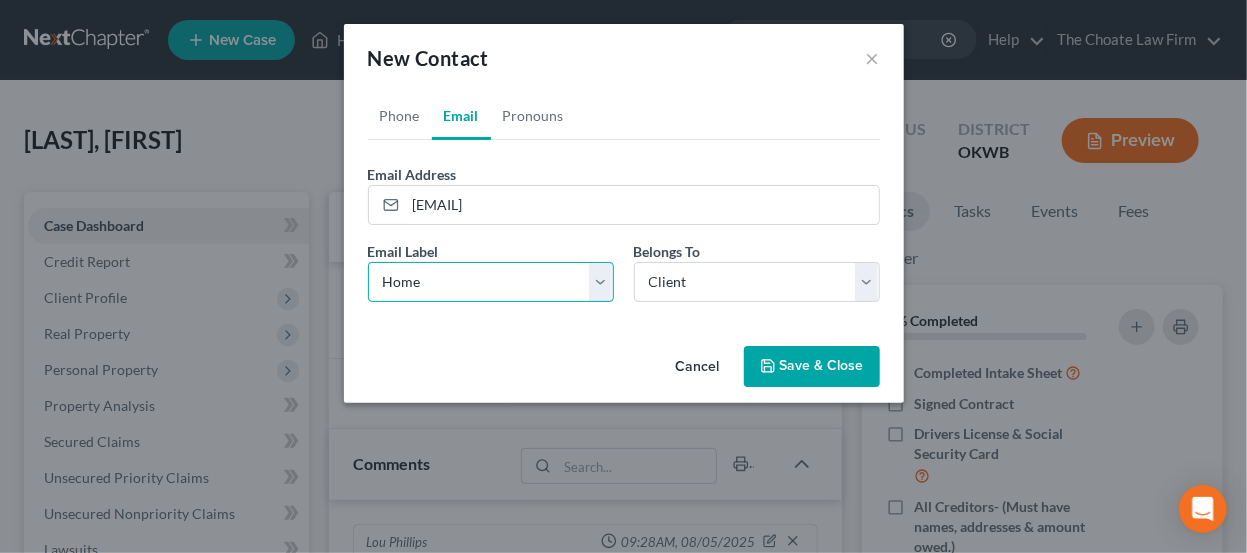 click on "Select Home Work Other" at bounding box center [491, 282] 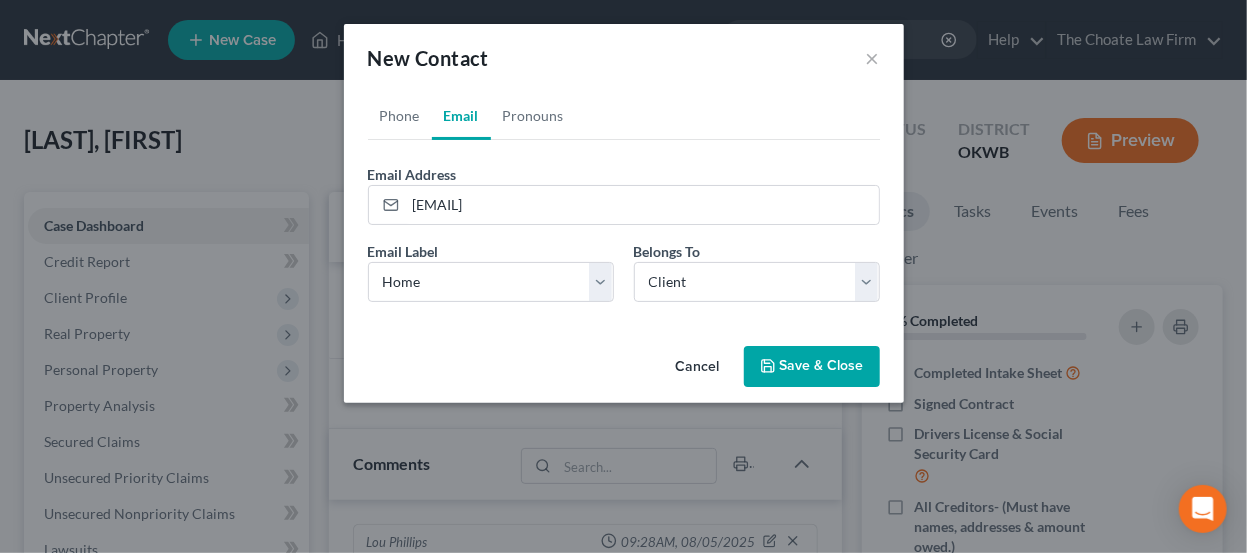 click on "Save & Close" at bounding box center (812, 367) 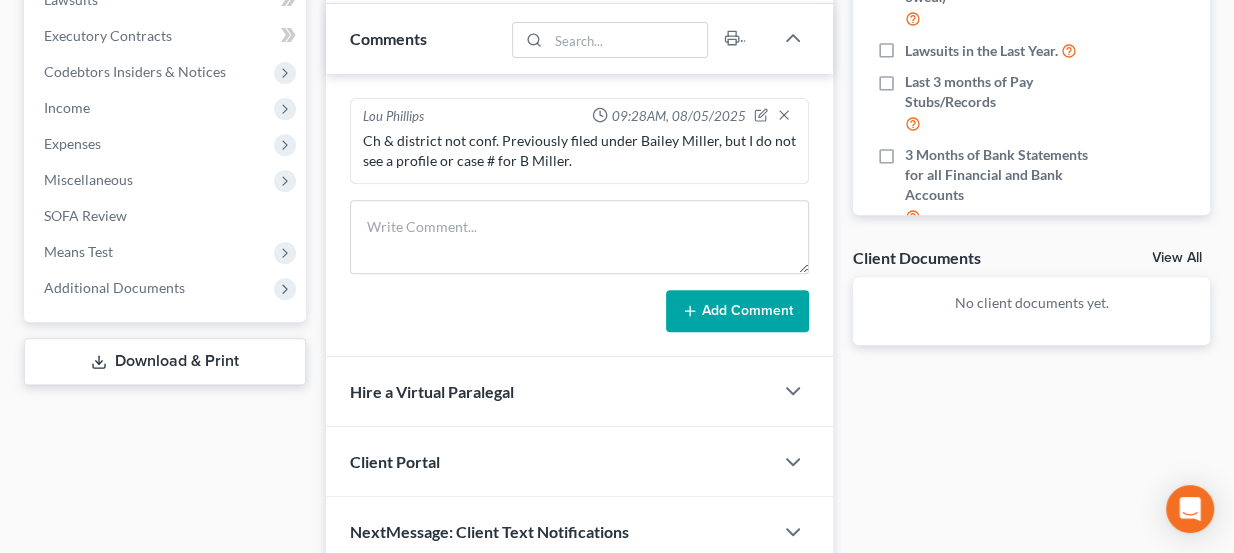 scroll, scrollTop: 544, scrollLeft: 0, axis: vertical 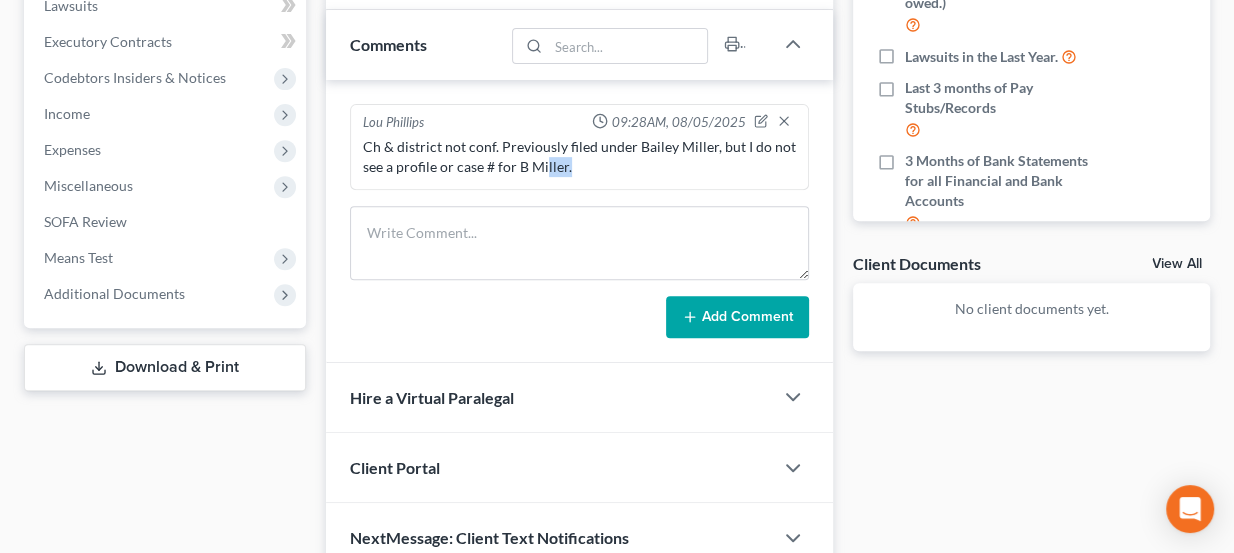 drag, startPoint x: 542, startPoint y: 164, endPoint x: 574, endPoint y: 164, distance: 32 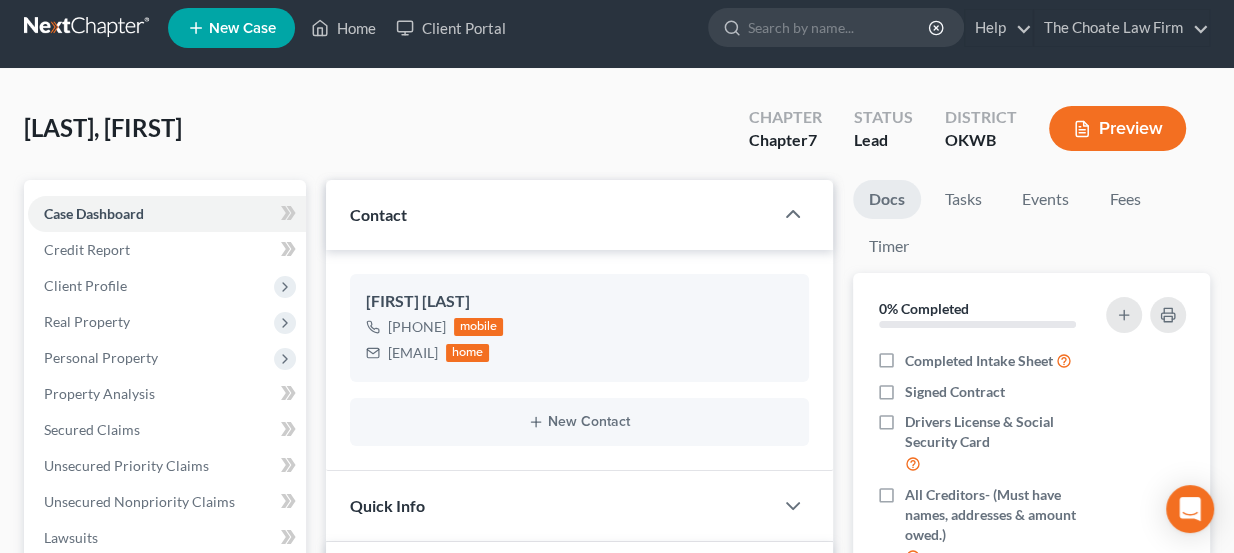 scroll, scrollTop: 0, scrollLeft: 0, axis: both 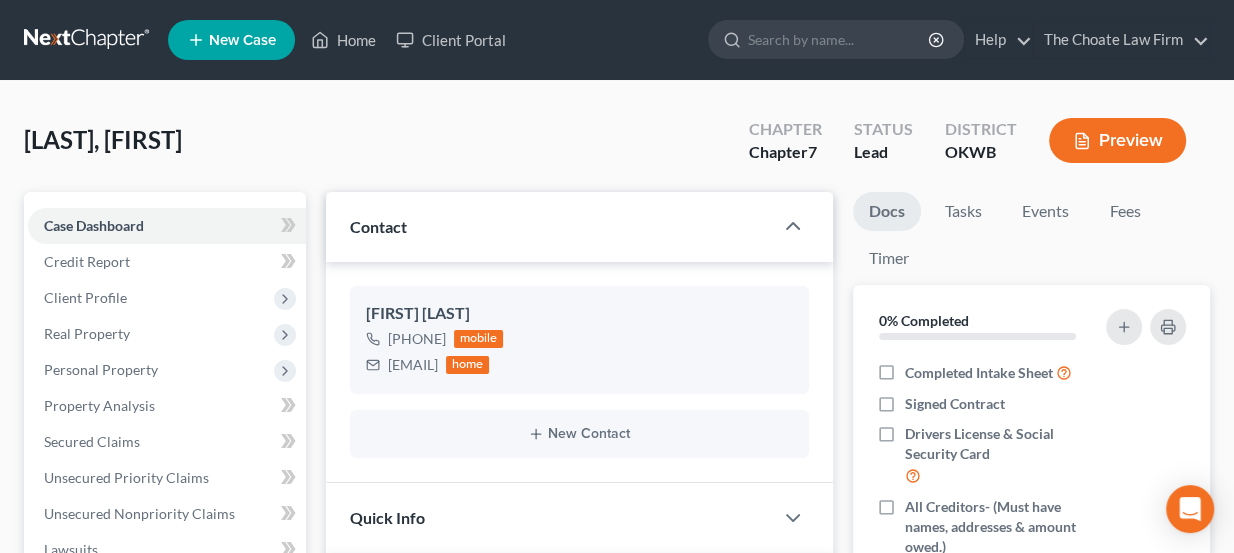 click at bounding box center [88, 40] 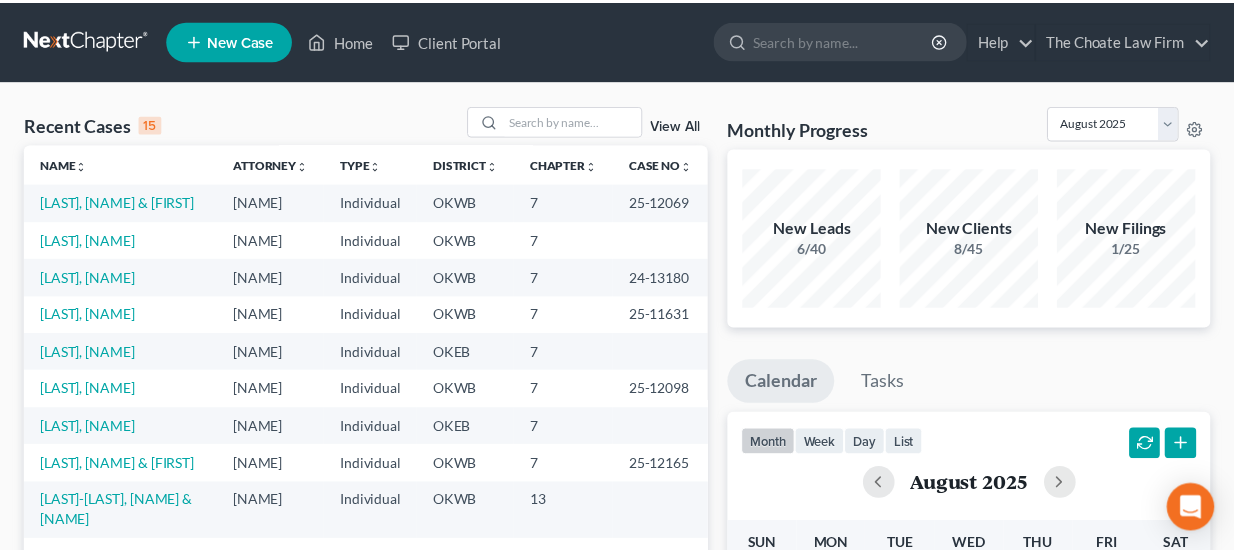 scroll, scrollTop: 0, scrollLeft: 0, axis: both 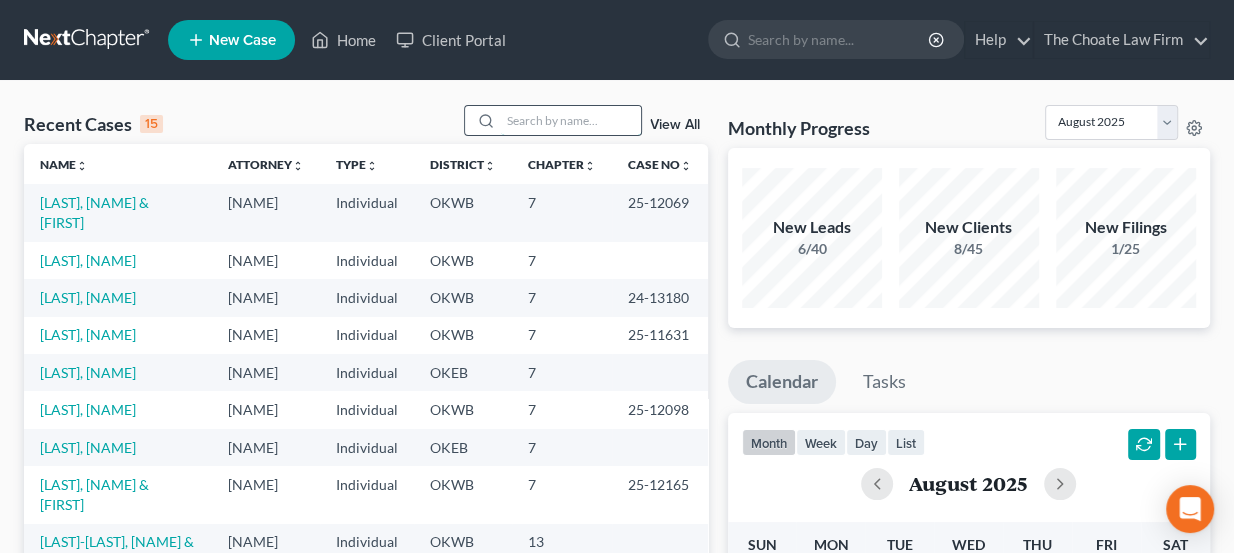 click at bounding box center (571, 120) 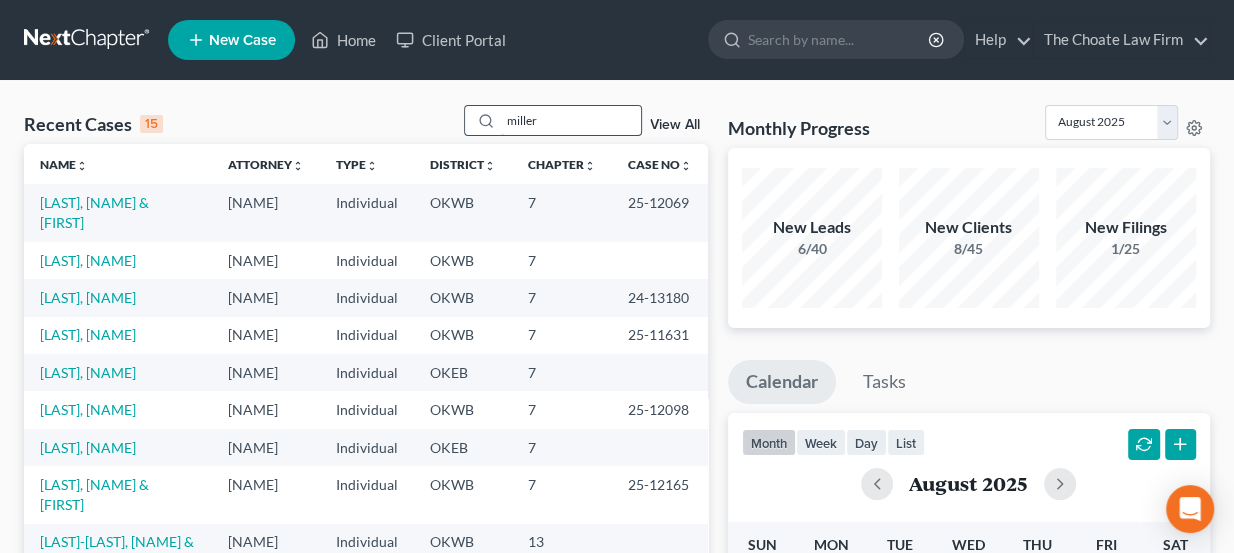 type on "miller" 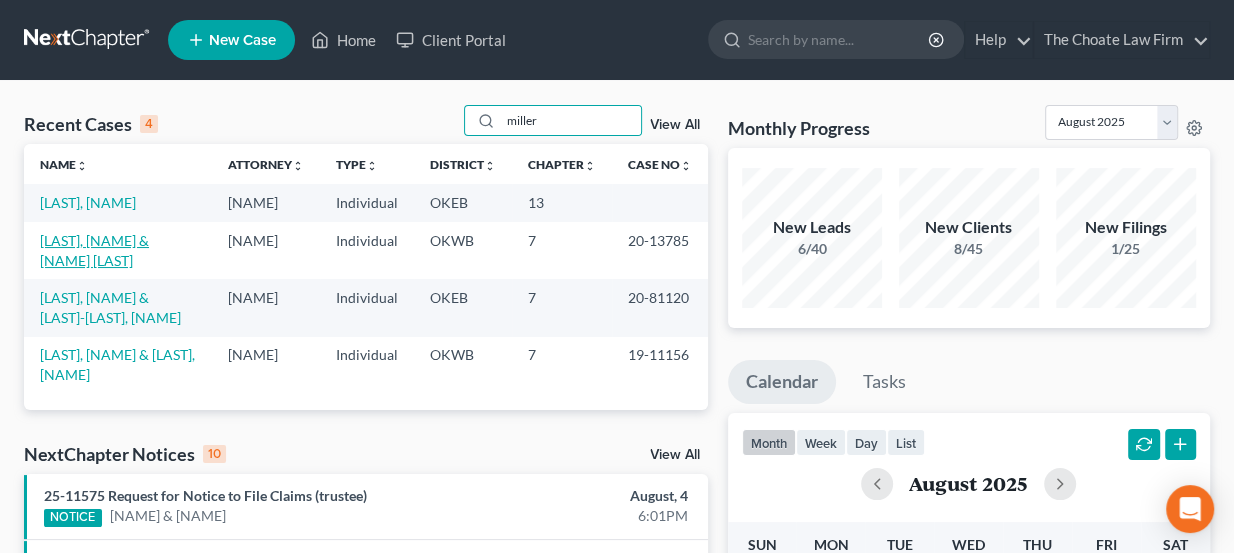 click on "[LAST], [NAME] & [NAME] [LAST]" at bounding box center [94, 250] 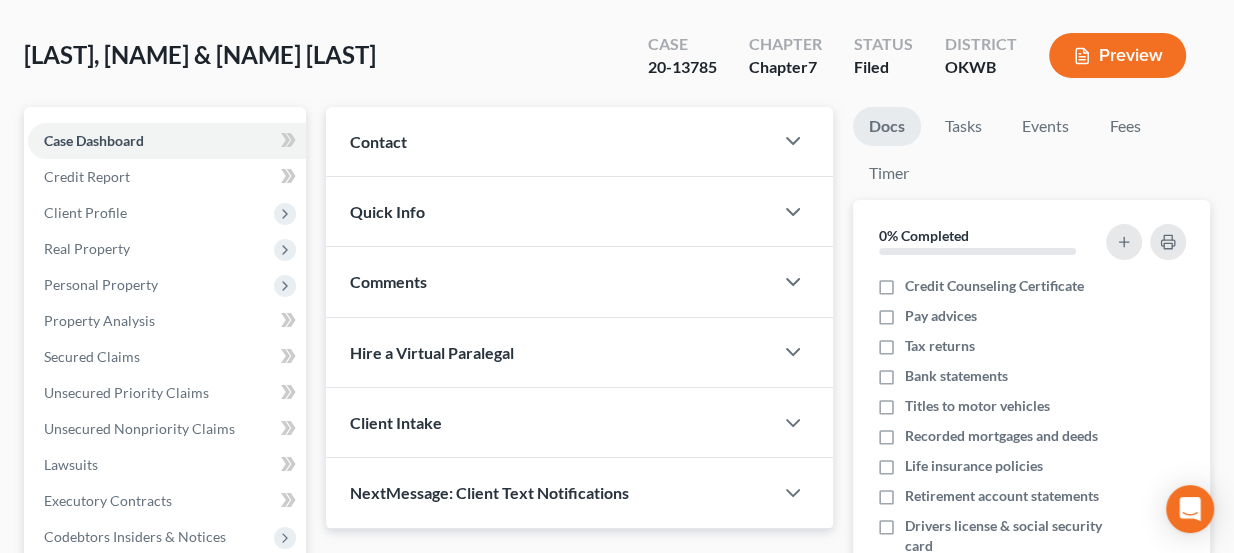 scroll, scrollTop: 90, scrollLeft: 0, axis: vertical 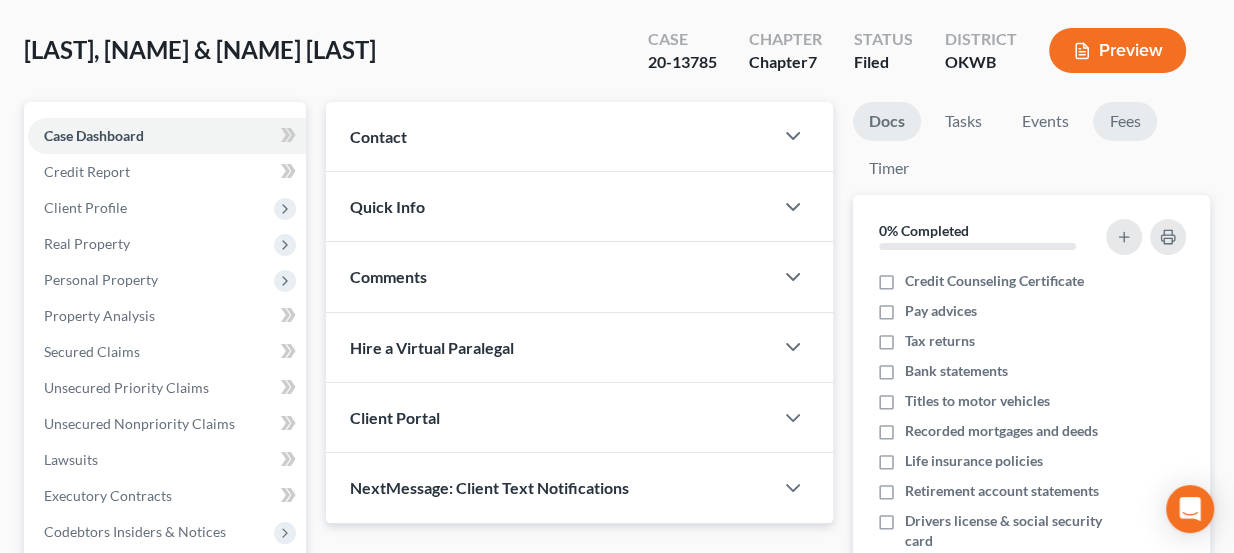 click on "Fees" at bounding box center (1125, 121) 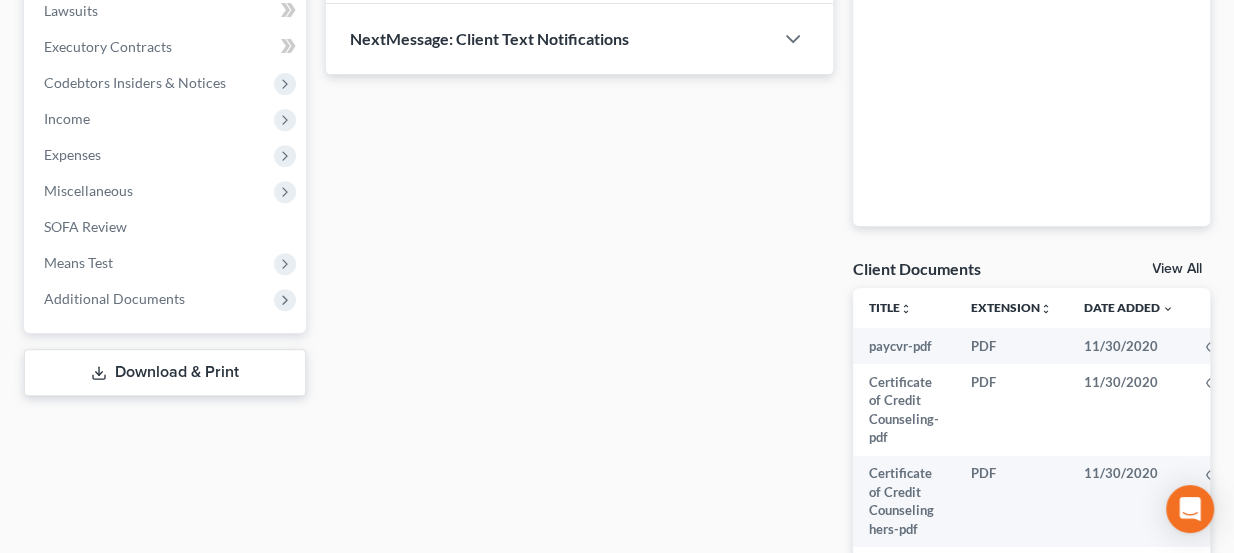 scroll, scrollTop: 578, scrollLeft: 0, axis: vertical 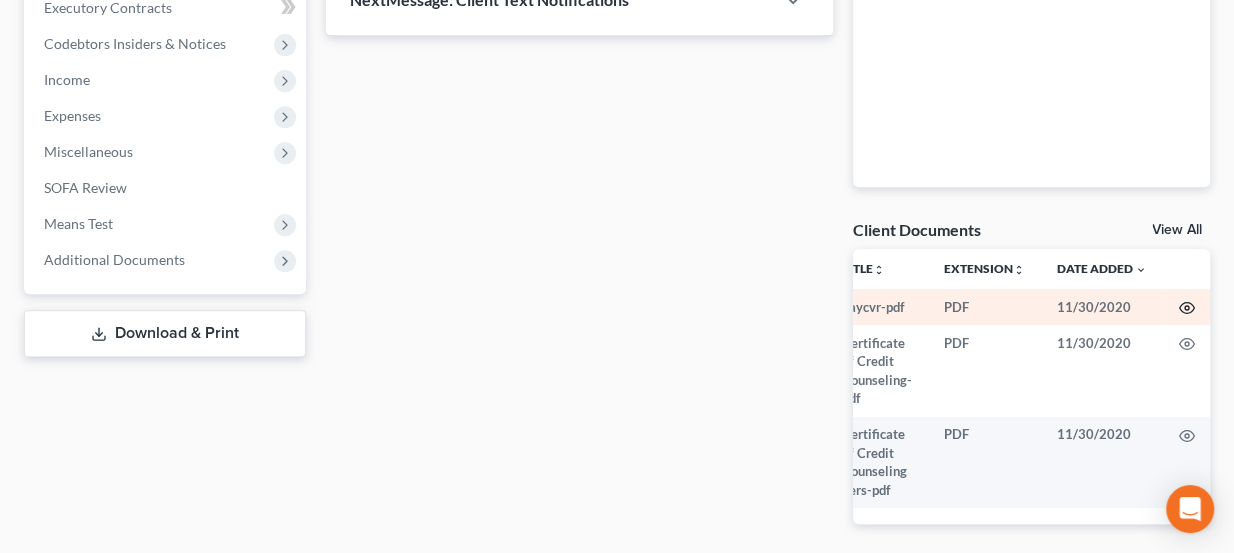 click 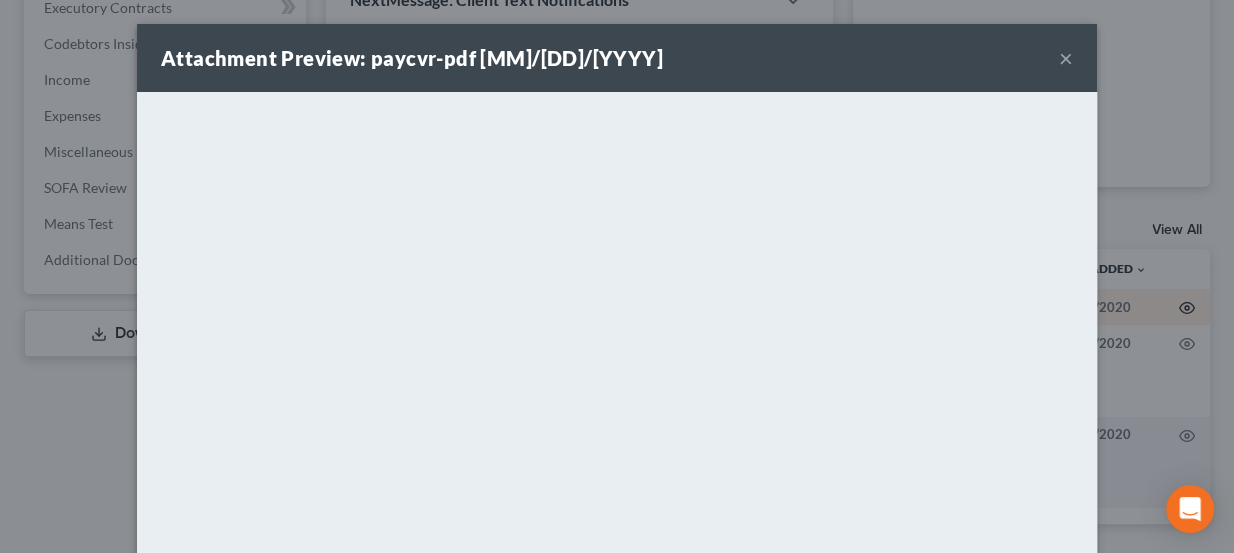 scroll, scrollTop: 0, scrollLeft: 23, axis: horizontal 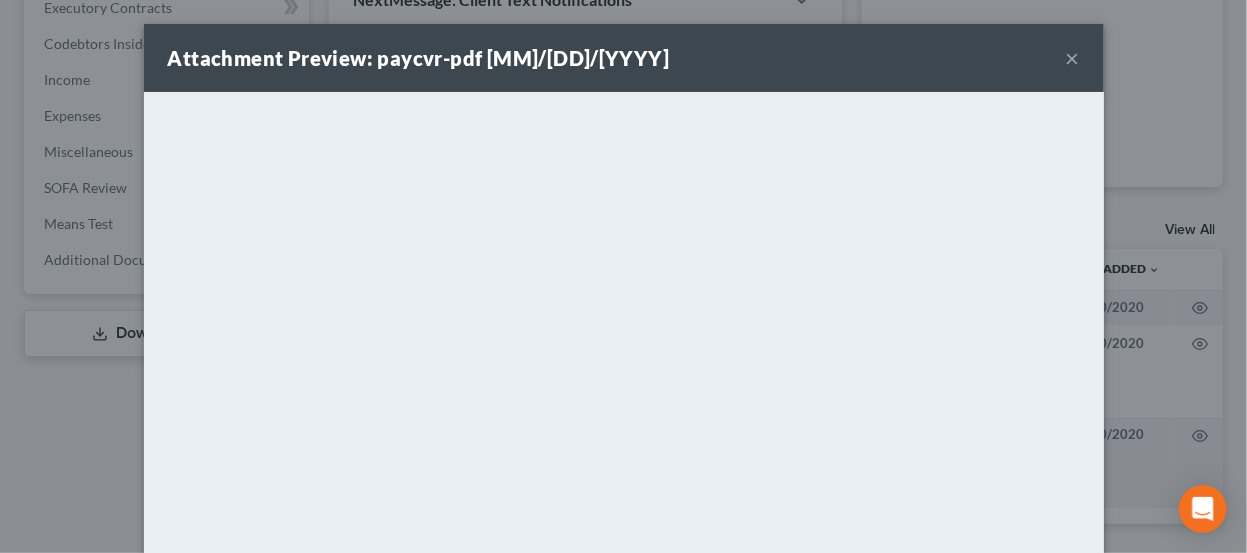 click on "Attachment Preview: paycvr-pdf [MM]/[DD]/[YYYY] ×" at bounding box center [624, 58] 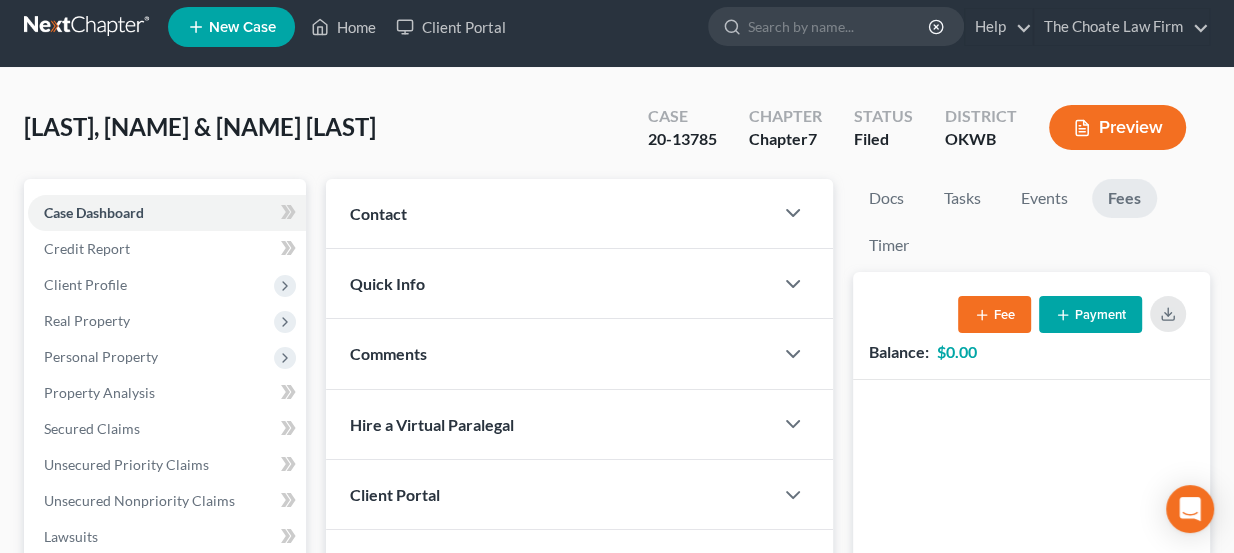 scroll, scrollTop: 0, scrollLeft: 0, axis: both 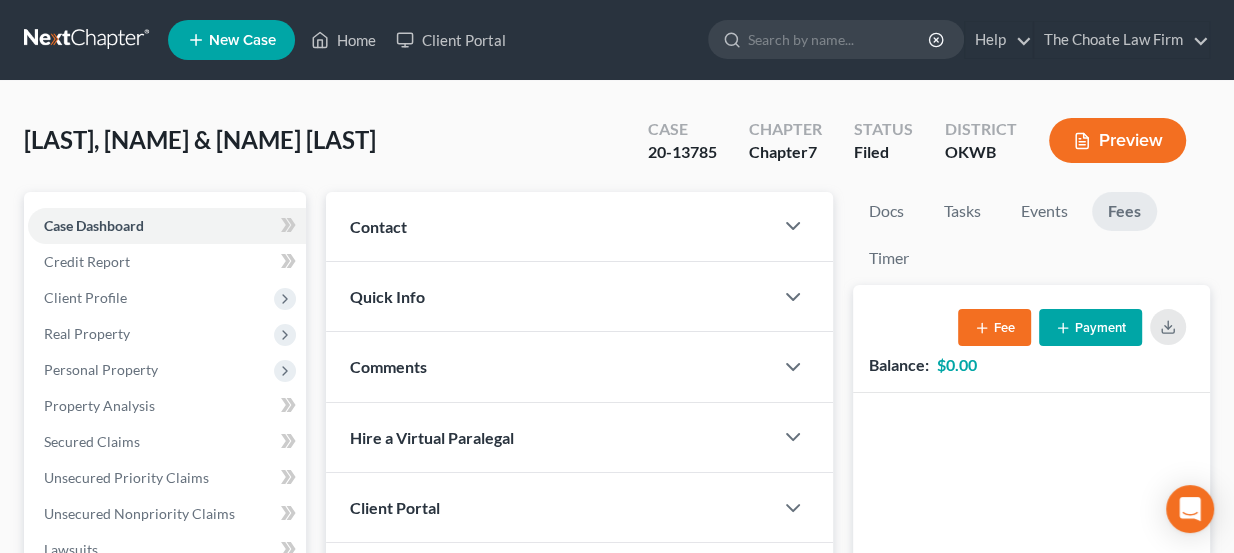 click at bounding box center (88, 40) 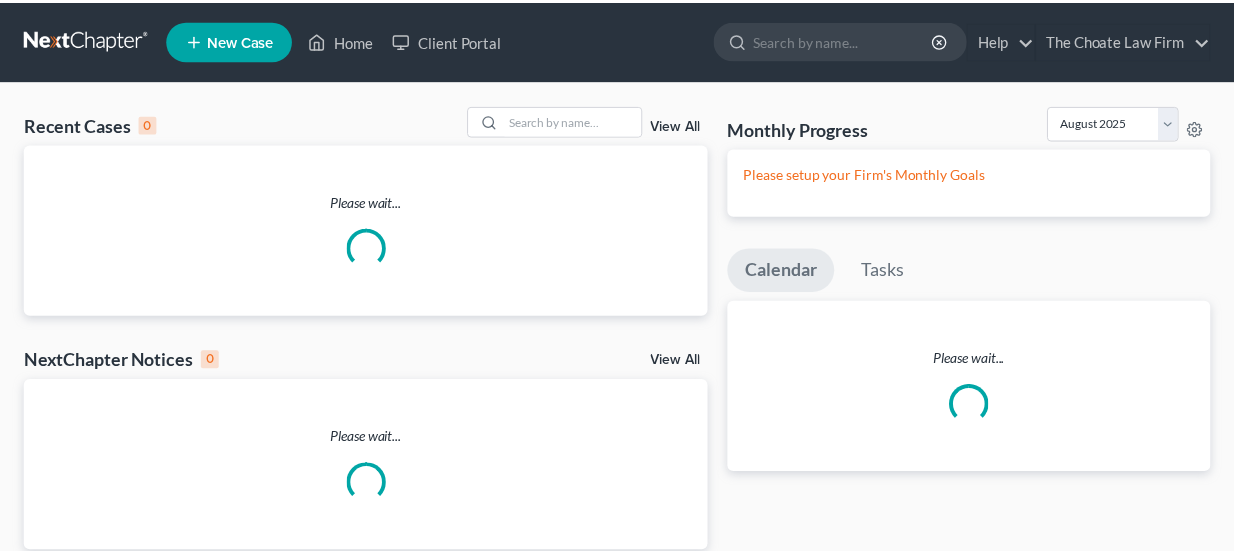 scroll, scrollTop: 0, scrollLeft: 0, axis: both 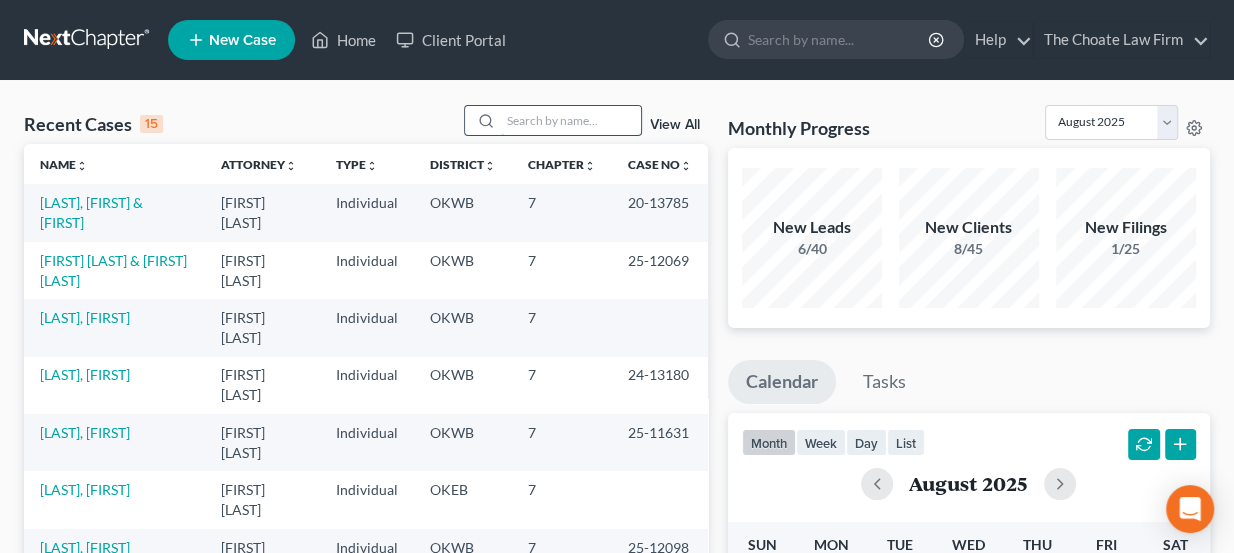 click at bounding box center (571, 120) 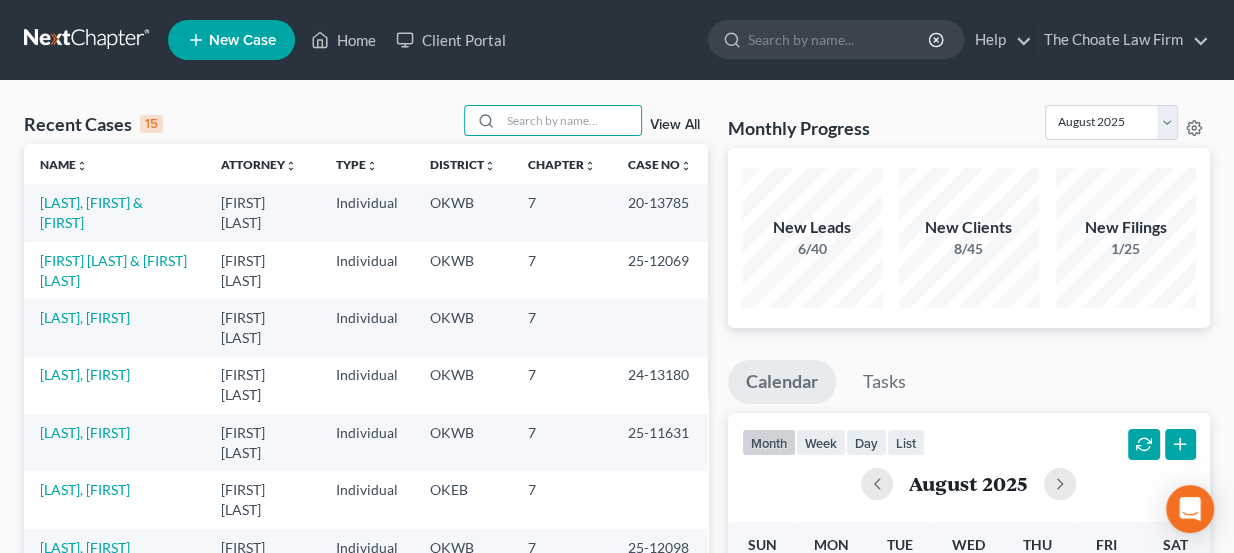 click on "View All" at bounding box center (675, 125) 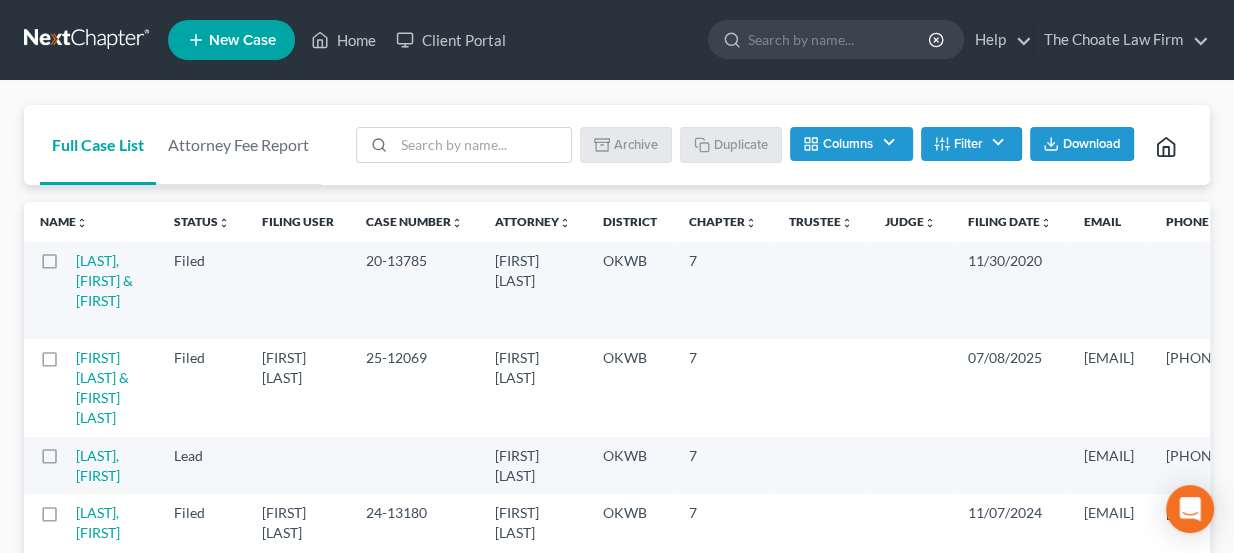 click on "Columns" at bounding box center [851, 144] 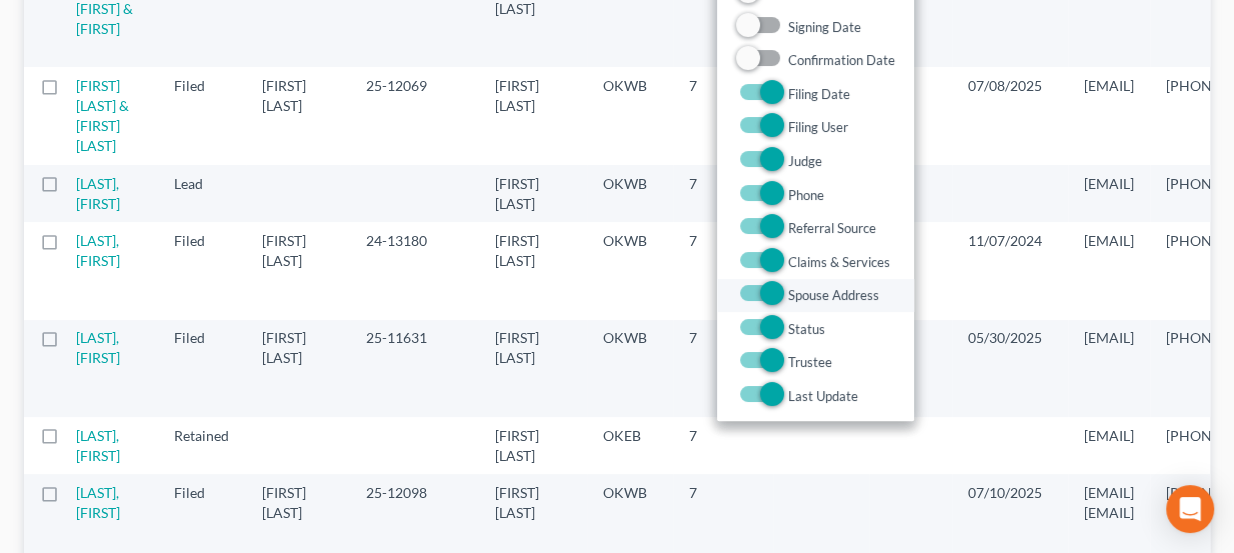 scroll, scrollTop: 0, scrollLeft: 0, axis: both 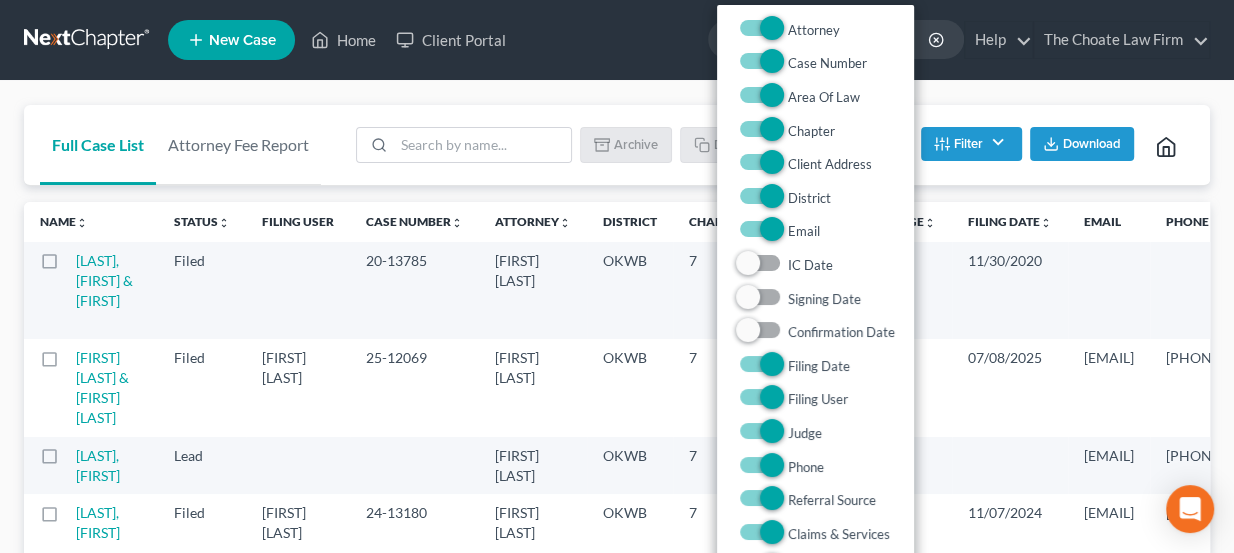 click on "Full Case List Attorney Fee Report         Batch Download Archive Un-archive Duplicate Columns Attorney Case Number Area Of Law Chapter Client Address District Email IC Date Signing Date Confirmation Date Filing Date Filing User Judge Phone Referral Source Claims & Services Spouse Address Status Trustee Last Update Filter Status Filter... Discharged Dismissed Filed Info Sent In Progress Lead Lost Lead Ready to File Retained To Review Attorney Filter... [NAME] [NAME] District Filter... Filter... [STATE] - Middle [STATE] - Northern [STATE] - Southern [STATE] [STATE] [STATE] - Eastern [STATE] - Western [STATE] - Central [STATE] - Eastern [STATE] - Northern [STATE] - Southern [STATE] [STATE] [STATE] - Middle [STATE] - Northern [STATE] - Southern [STATE] - Middle [STATE] - Northern [STATE] - Southern [STATE] - Northern [STATE] - Southern [STATE] - Northern [STATE] - Southern [STATE]" at bounding box center [617, 2422] 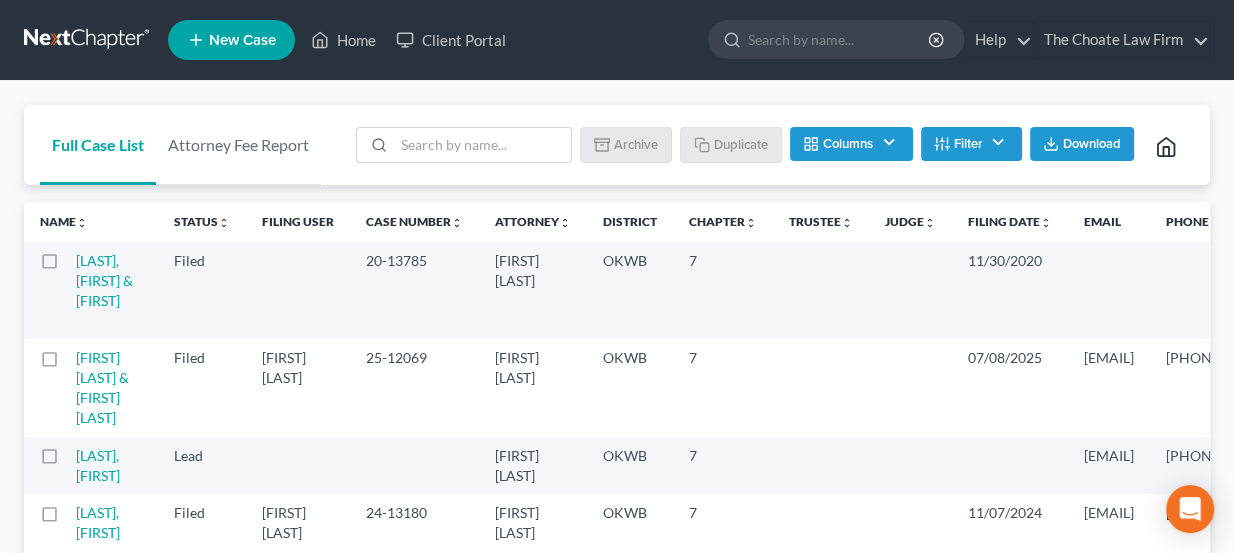 click on "Filter" at bounding box center (971, 144) 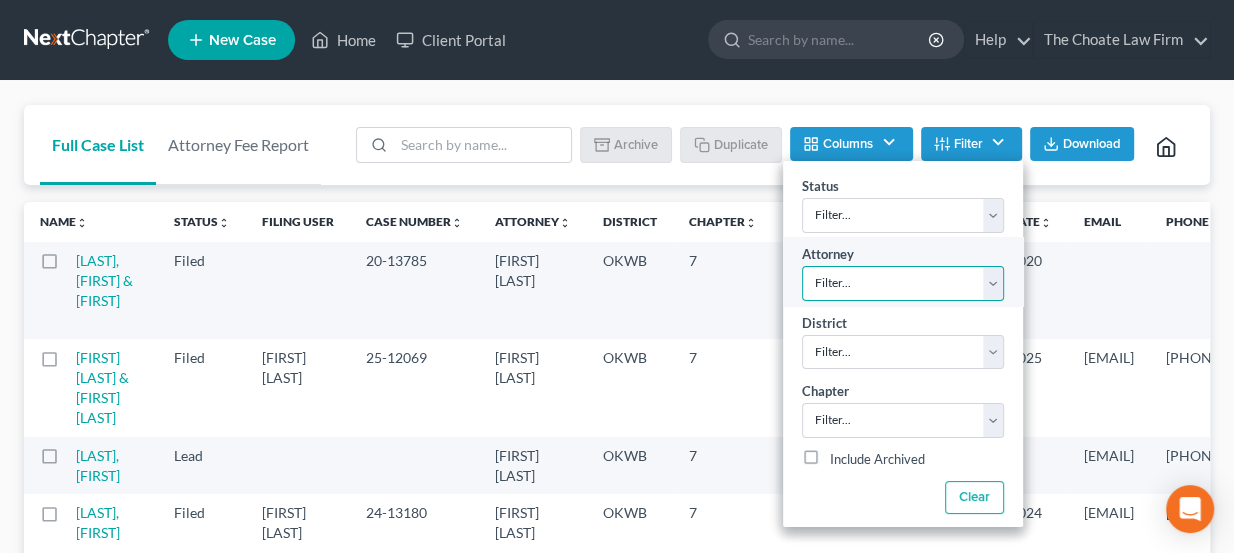 click on "Filter... [FIRST] [LAST] [FIRST] [LAST]" at bounding box center [903, 283] 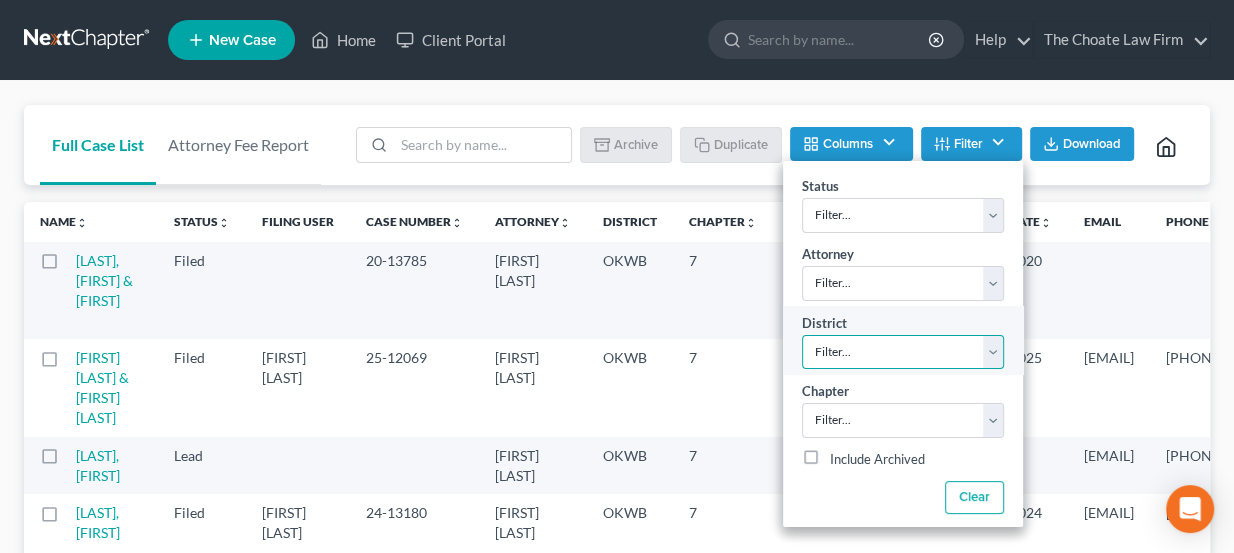 click on "Filter... Filter... Alabama - Middle Alabama - Northern Alabama - Southern Alaska Arizona Arkansas - Eastern Arkansas - Western California - Central California - Eastern California - Northern California - Southern Colorado Connecticut Delaware District of Columbia Florida - Middle Florida - Northern Florida - Southern Georgia - Middle Georgia - Northern Georgia - Southern Guam Hawaii Idaho Illinois - Central Illinois - Northern Illinois - Southern Indiana - Northern Indiana - Southern Iowa - Northern Iowa - Southern Kansas Kentucky - Eastern Kentucky - Western Louisiana - Eastern Louisiana - Middle Louisiana - Western Maine Maryland Massachusetts Michigan - Eastern Michigan - Western Minnesota Mississippi - Northern Mississippi - Southern Missouri - Eastern Missouri - Western Montana Nebraska Nevada New Hampshire New Jersey New Mexico New York - Eastern New York - Northern New York - Southern New York - Western North Carolina - Eastern North Carolina - Middle North Carolina - Western North Dakota Oregon Utah" at bounding box center (903, 352) 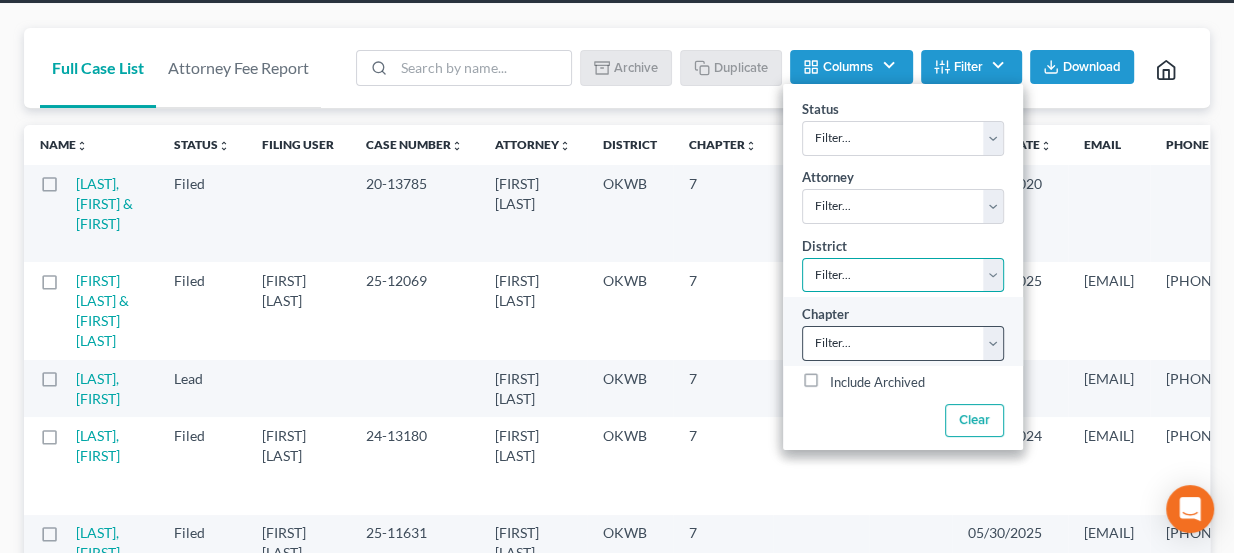 scroll, scrollTop: 90, scrollLeft: 0, axis: vertical 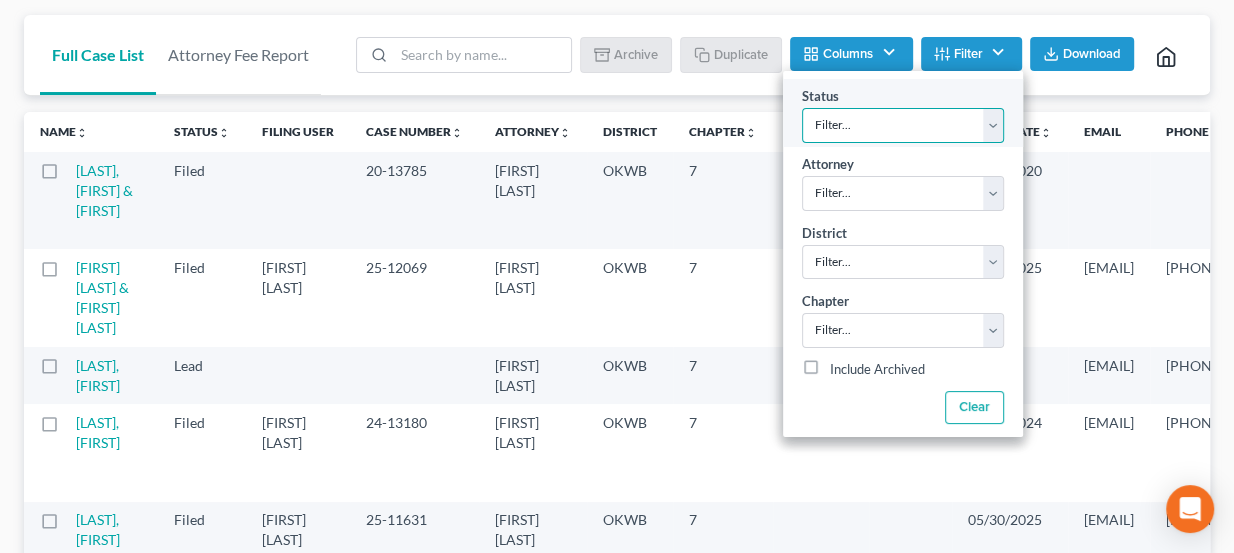 click on "Filter... Discharged Dismissed Filed Info Sent In Progress Lead Lost Lead Ready to File Retained To Review" at bounding box center (903, 125) 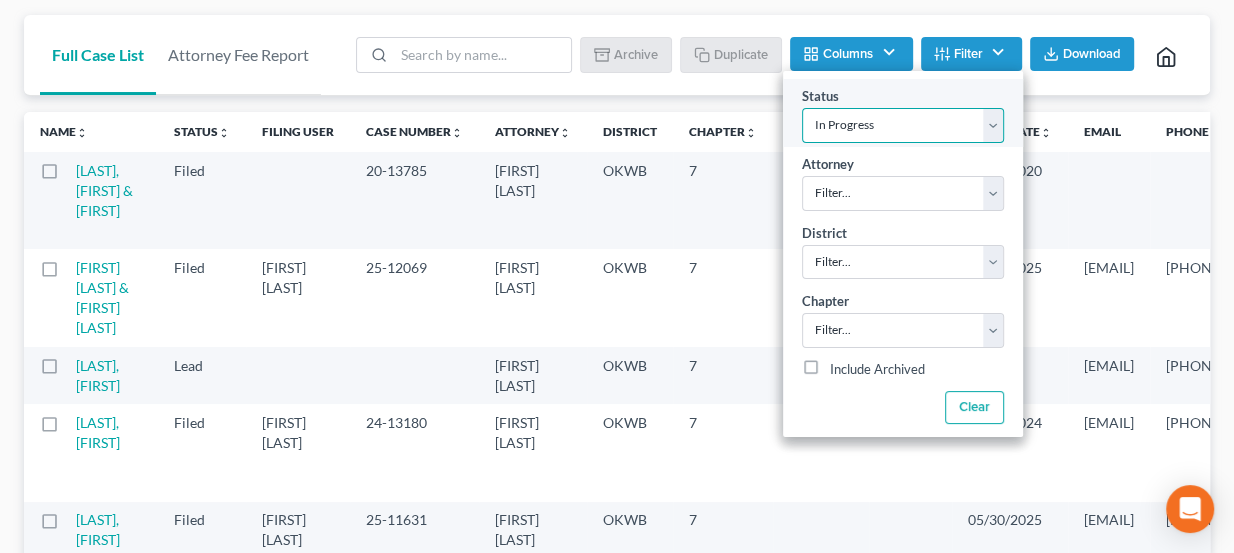 click on "Filter... Discharged Dismissed Filed Info Sent In Progress Lead Lost Lead Ready to File Retained To Review" at bounding box center (903, 125) 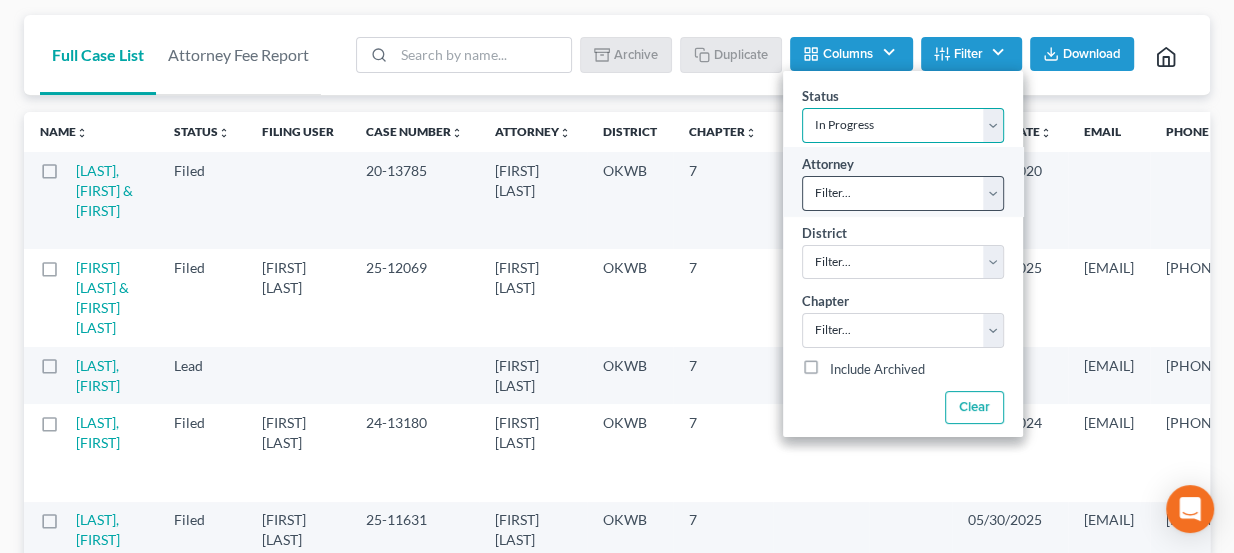 scroll, scrollTop: 0, scrollLeft: 0, axis: both 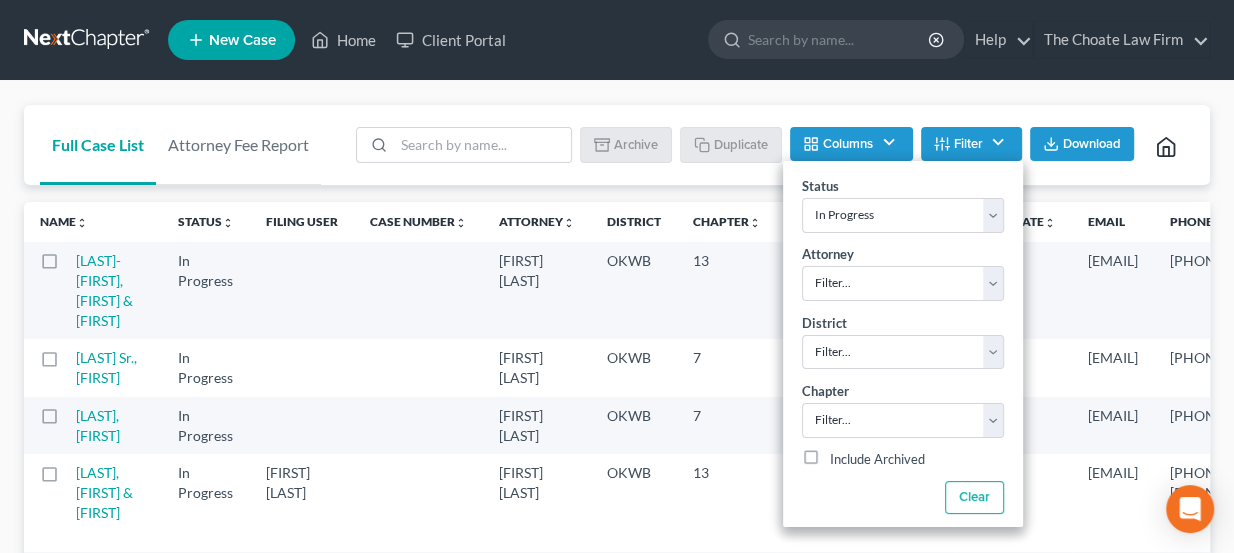click on "Full Case List Attorney Fee Report         Batch Download Archive Un-archive Duplicate Columns Attorney Case Number Area Of Law Chapter Client Address District Email IC Date Signing Date Confirmation Date Filing Date Filing User Judge Phone Referral Source Claims & Services Spouse Address Status Trustee Last Update Filter Status Filter... Discharged Dismissed Filed Info Sent In Progress Lead Lost Lead Ready to File Retained To Review Attorney Filter... [NAME] [NAME] District Filter... Filter... [STATE] - Middle [STATE] - Northern [STATE] - Southern [STATE] [STATE] [STATE] - Eastern [STATE] - Western [STATE] - Central [STATE] - Eastern [STATE] - Northern [STATE] - Southern [STATE] [STATE] [STATE] - Middle [STATE] - Northern [STATE] - Southern [STATE] - Middle [STATE] - Northern [STATE] - Southern [STATE] - Northern [STATE] - Southern [STATE] - Northern [STATE] - Southern [STATE]" at bounding box center [617, 2072] 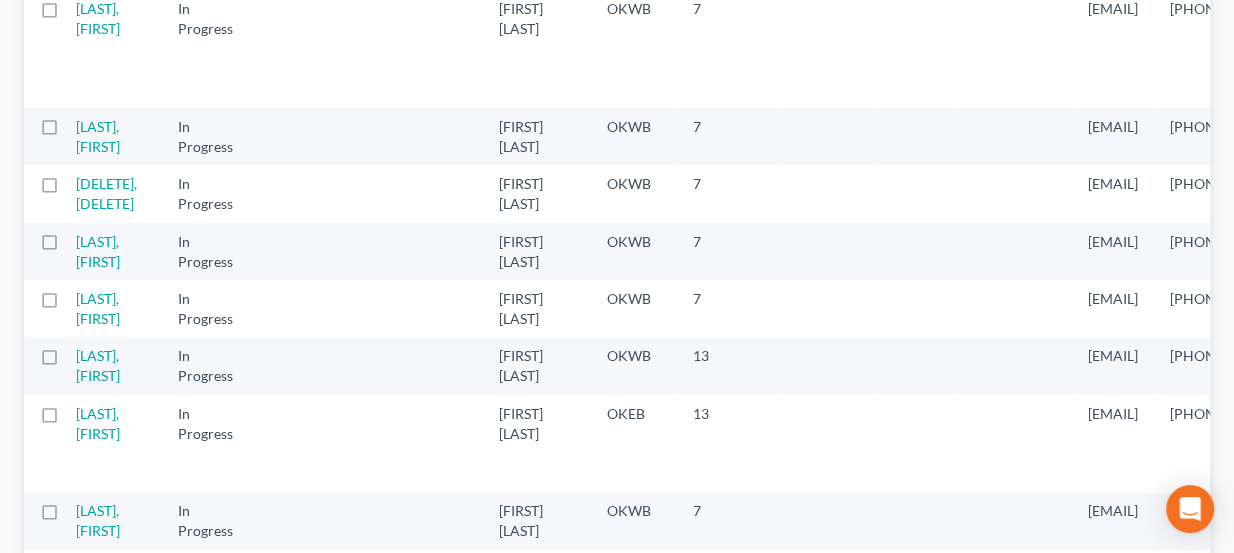scroll, scrollTop: 3366, scrollLeft: 0, axis: vertical 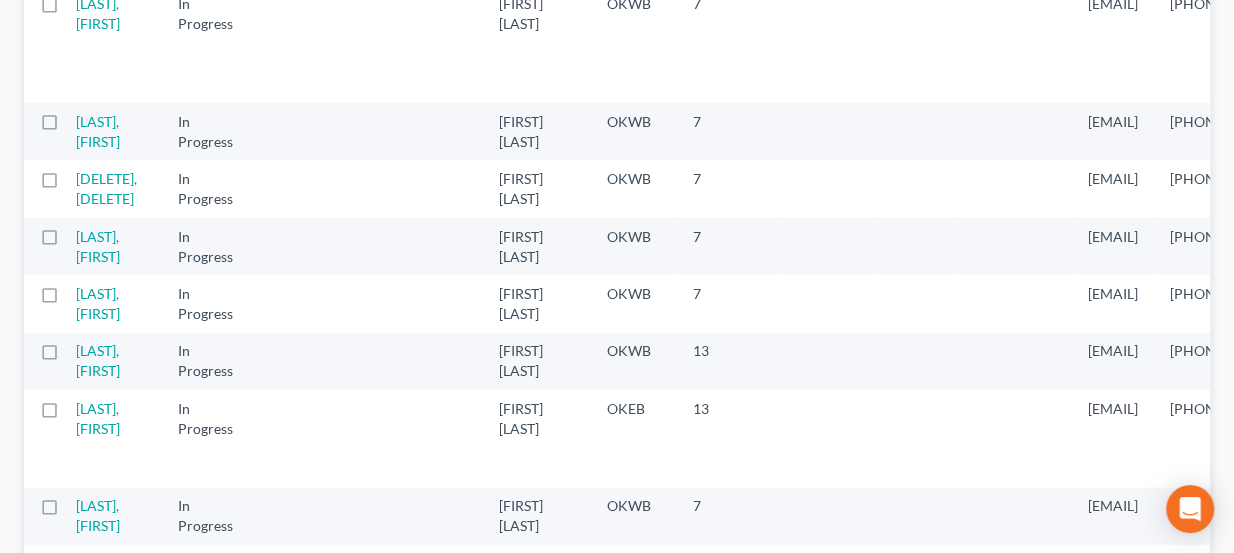 click on "Next Page" at bounding box center [617, 646] 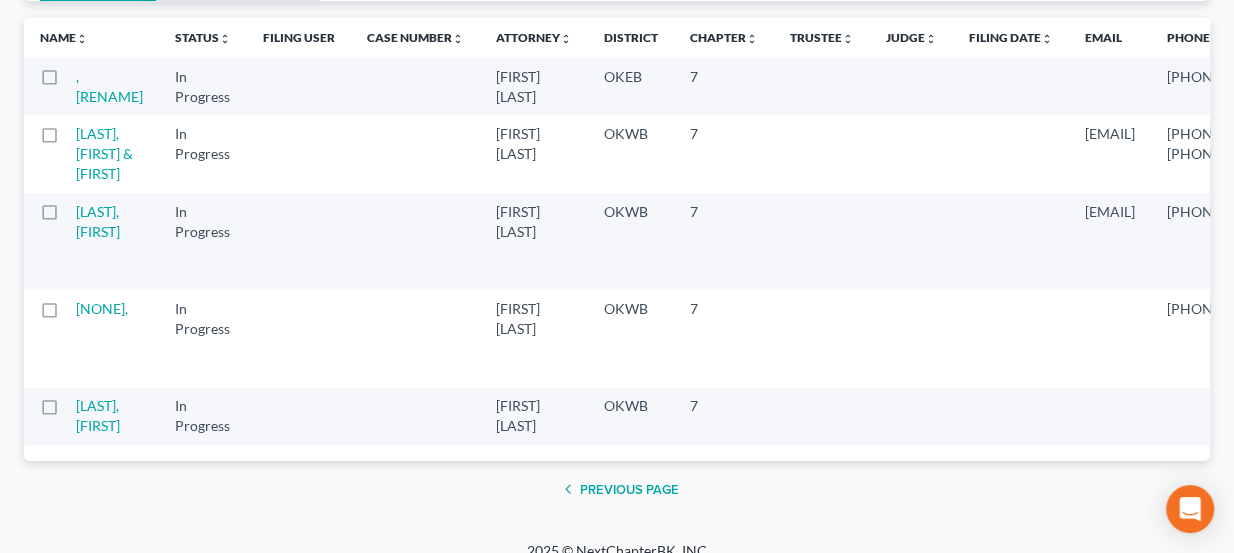 scroll, scrollTop: 187, scrollLeft: 0, axis: vertical 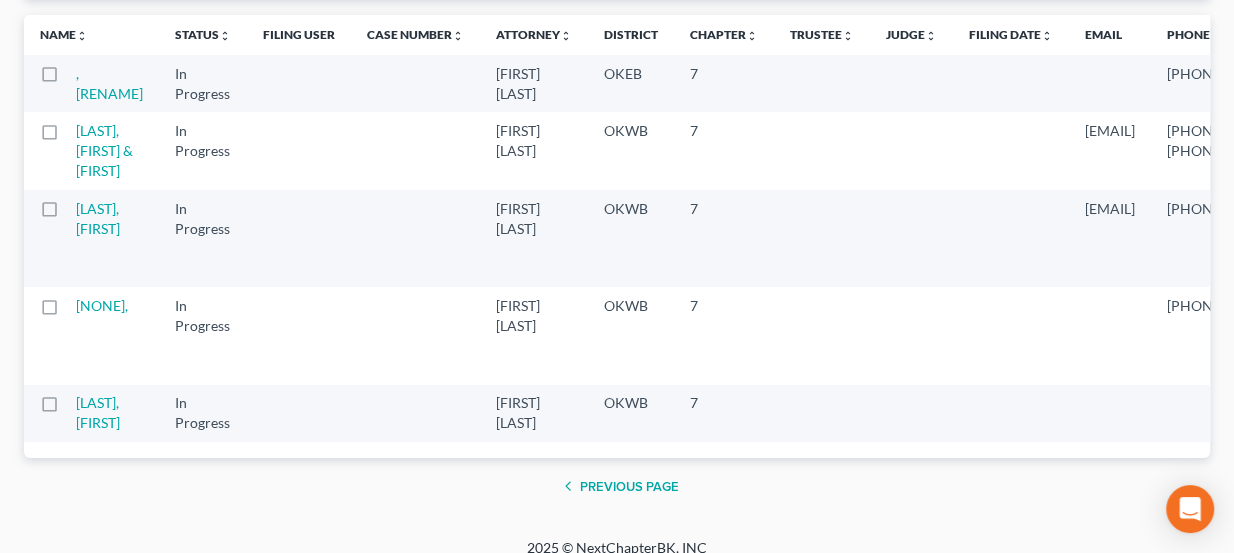 click on "Previous Page" at bounding box center [617, 486] 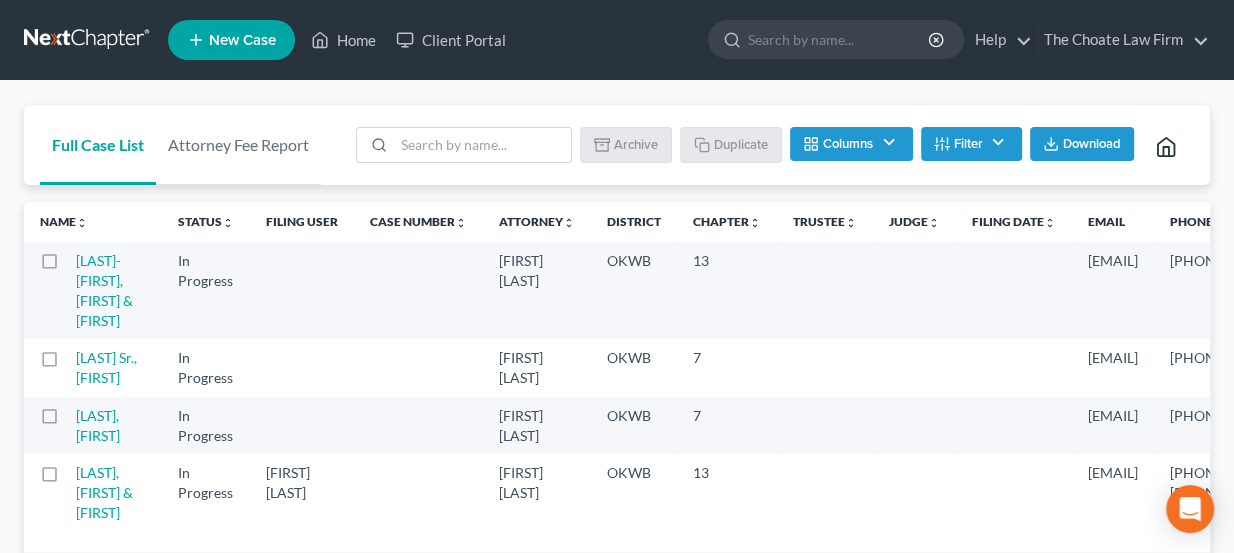 scroll, scrollTop: 0, scrollLeft: 0, axis: both 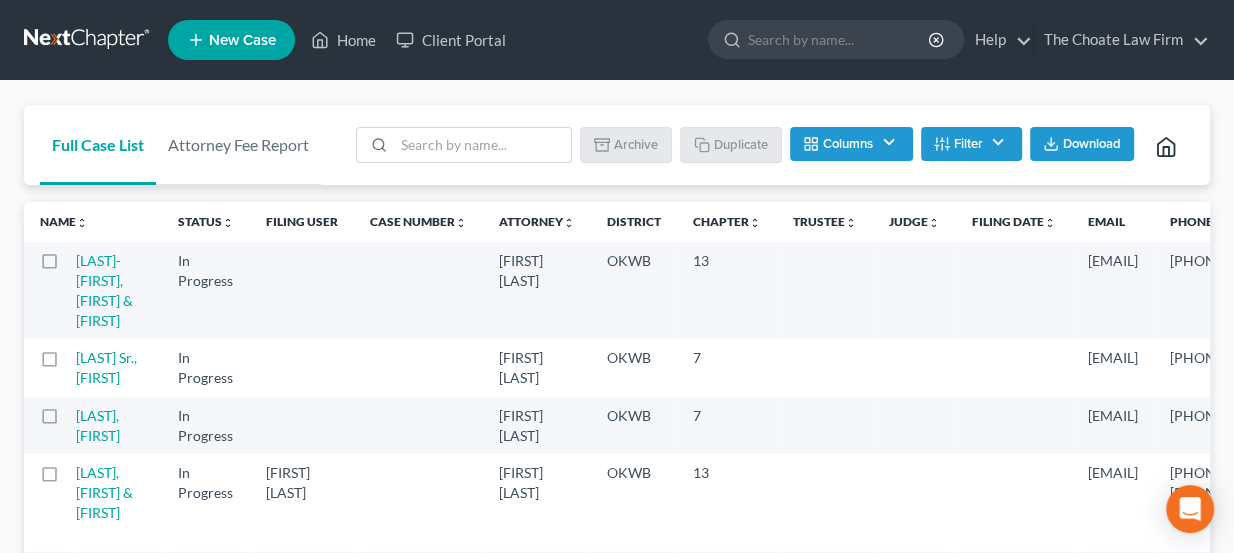 click on "Filter" at bounding box center [971, 144] 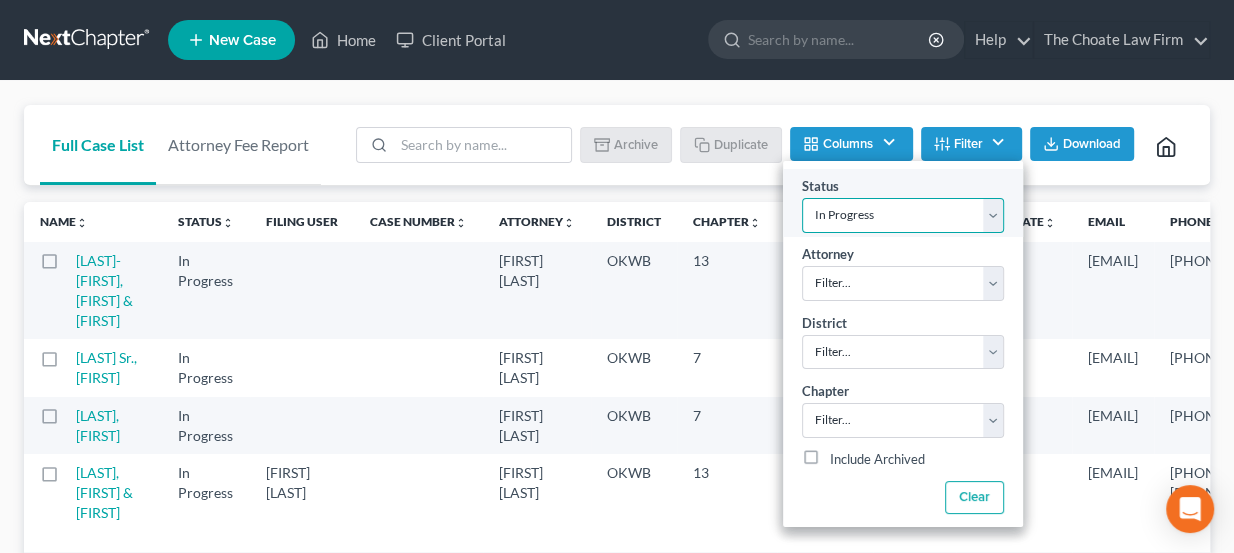click on "Filter... Discharged Dismissed Filed Info Sent In Progress Lead Lost Lead Ready to File Retained To Review" at bounding box center (903, 215) 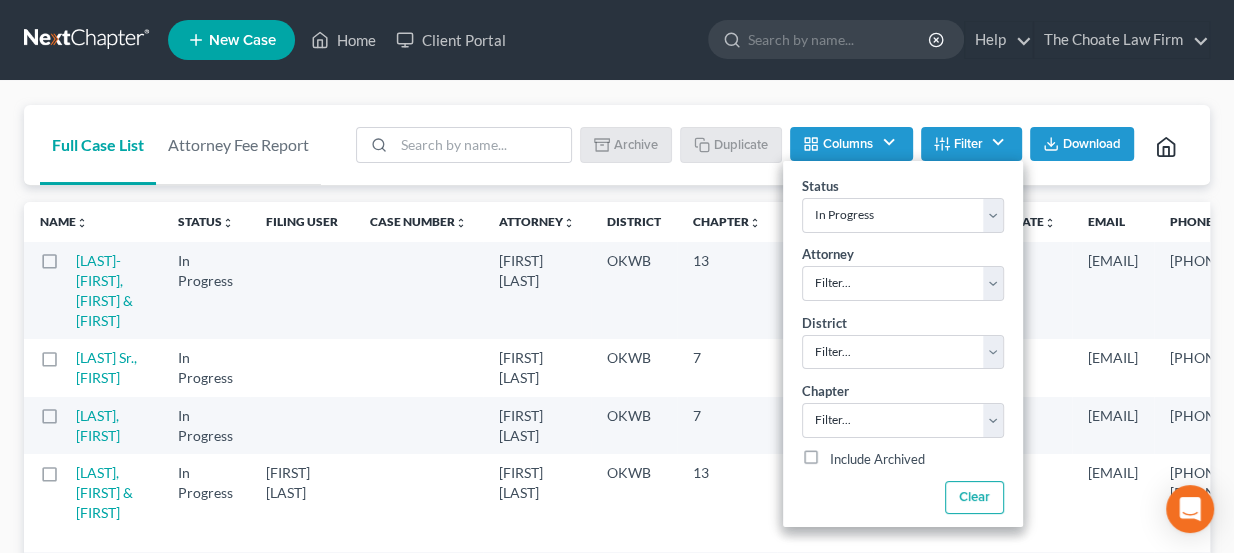 click on "Full Case List Attorney Fee Report         Batch Download Archive Un-archive Duplicate Columns Attorney Case Number Area Of Law Chapter Client Address District Email IC Date Signing Date Confirmation Date Filing Date Filing User Judge Phone Referral Source Claims & Services Spouse Address Status Trustee Last Update Filter Status Filter... Discharged Dismissed Filed Info Sent In Progress Lead Lost Lead Ready to File Retained To Review Attorney Filter... [NAME] [NAME] District Filter... Filter... [STATE] - Middle [STATE] - Northern [STATE] - Southern [STATE] [STATE] [STATE] - Eastern [STATE] - Western [STATE] - Central [STATE] - Eastern [STATE] - Northern [STATE] - Southern [STATE] [STATE] [STATE] - Middle [STATE] - Northern [STATE] - Southern [STATE] - Middle [STATE] - Northern [STATE] - Southern [STATE] - Northern [STATE] - Southern [STATE] - Northern [STATE] - Southern [STATE]" at bounding box center [617, 2072] 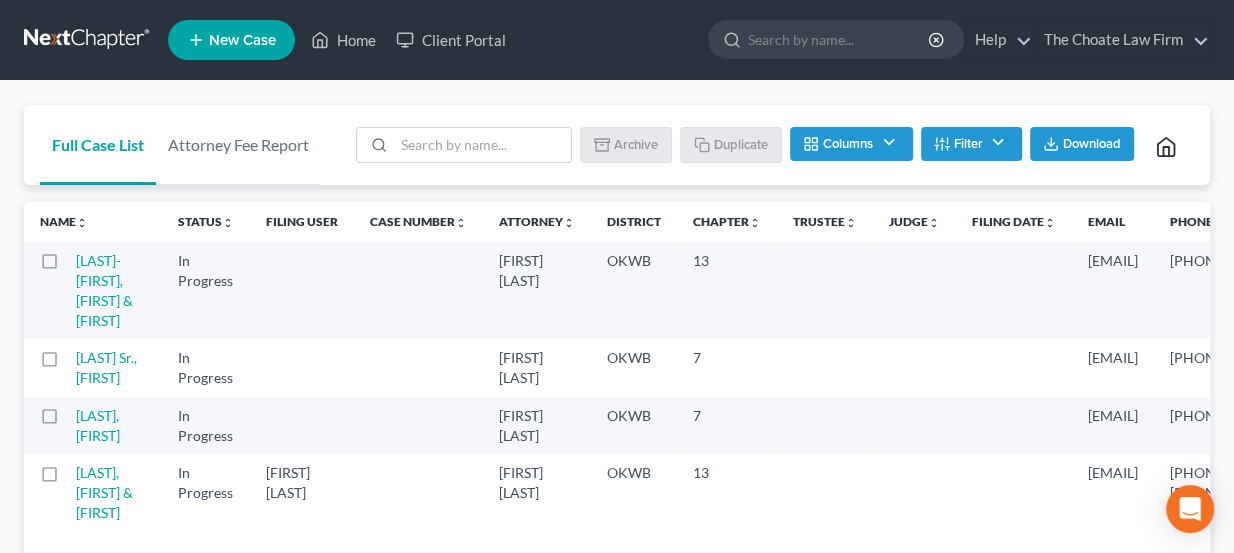 drag, startPoint x: 85, startPoint y: 22, endPoint x: 70, endPoint y: 27, distance: 15.811388 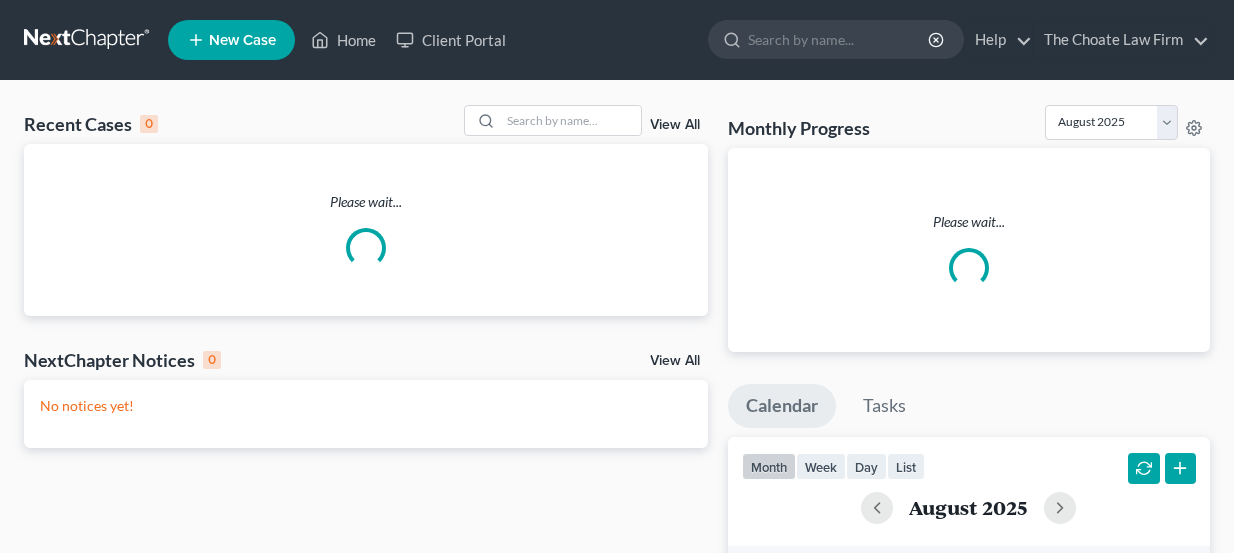 scroll, scrollTop: 0, scrollLeft: 0, axis: both 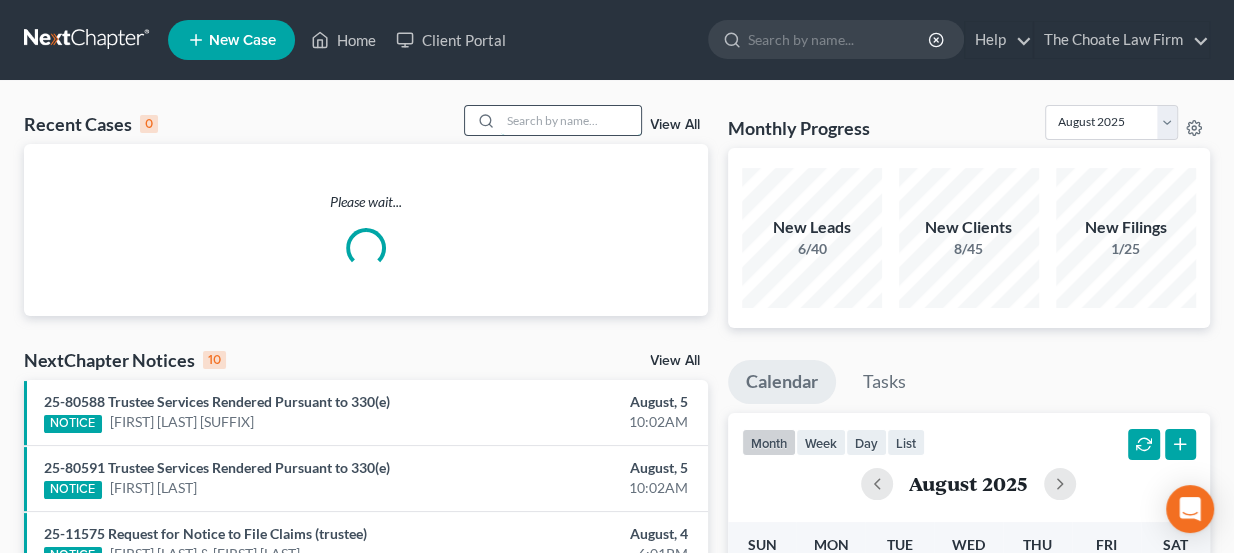 click at bounding box center (571, 120) 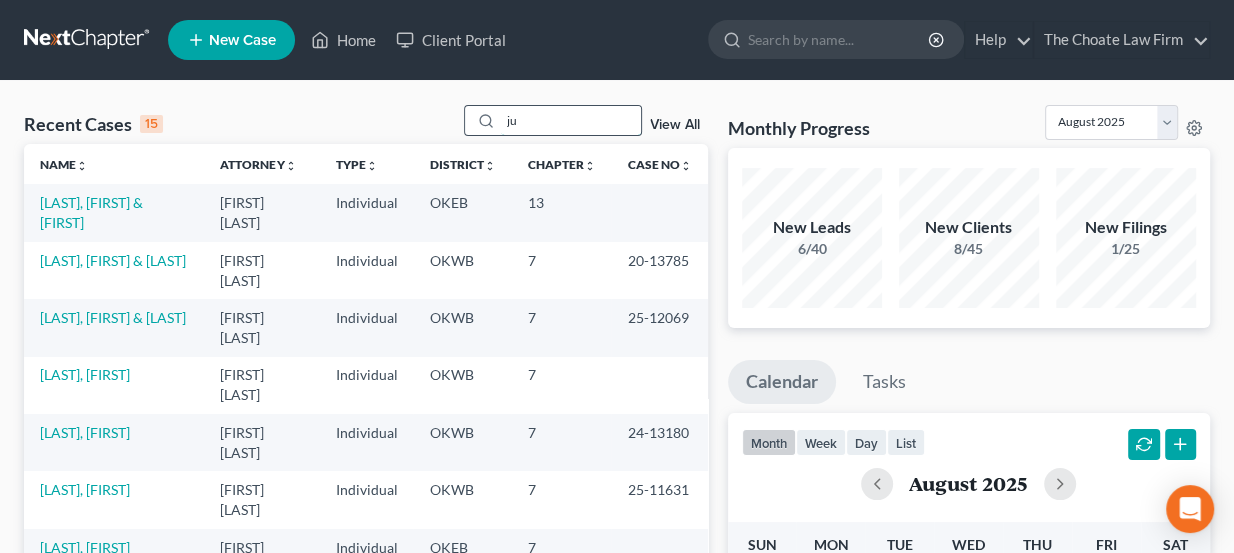 type on "j" 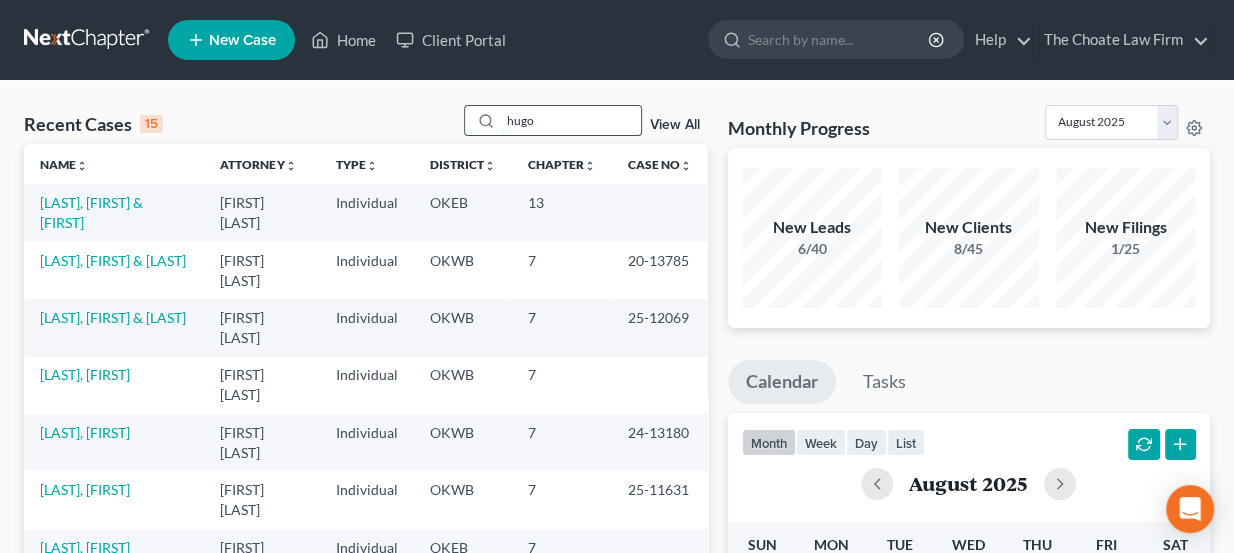 type on "hugo" 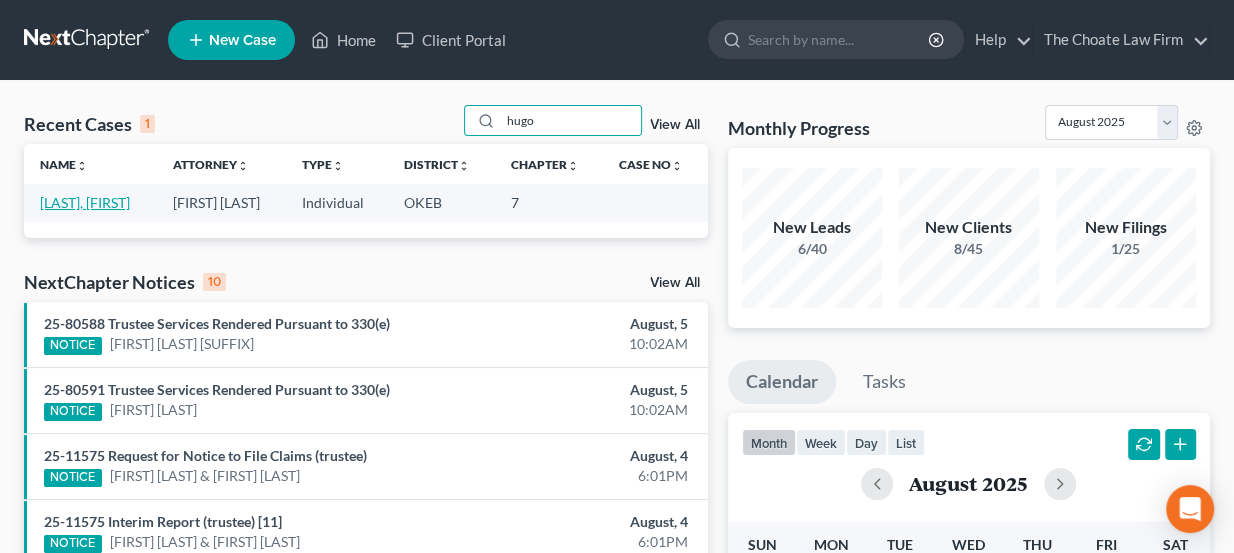 click on "[LAST], [FIRST]" at bounding box center (85, 202) 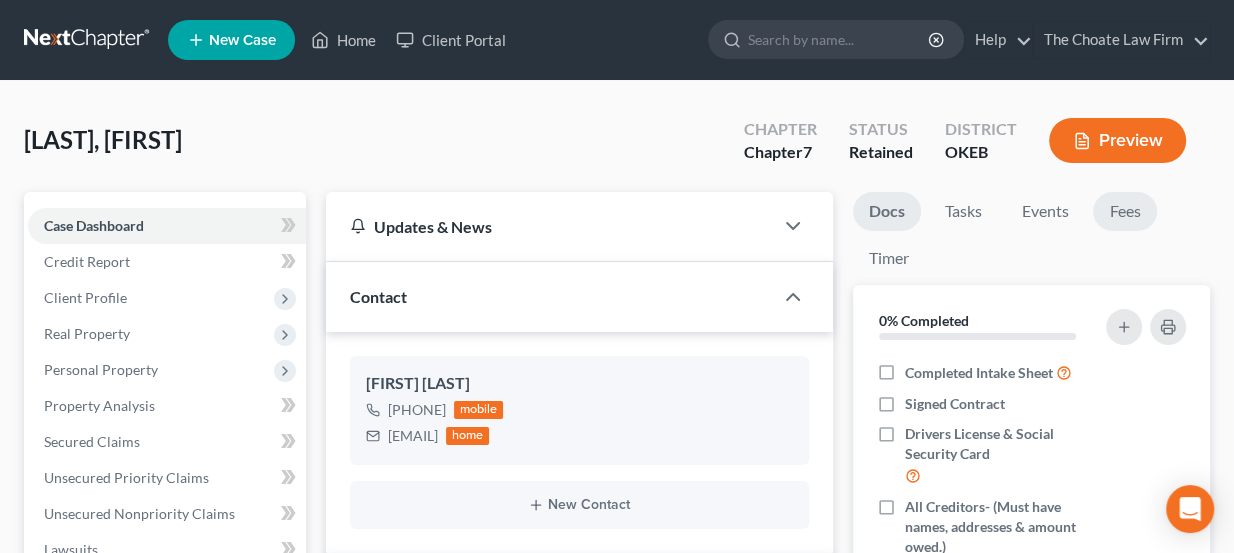 click on "Fees" at bounding box center (1125, 211) 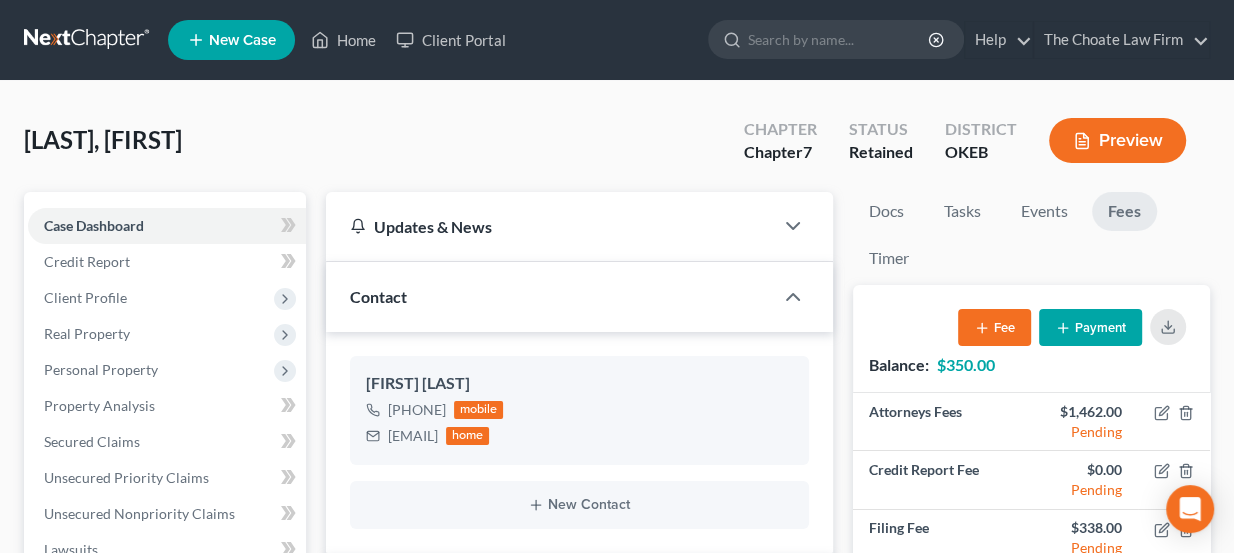 scroll, scrollTop: 198, scrollLeft: 0, axis: vertical 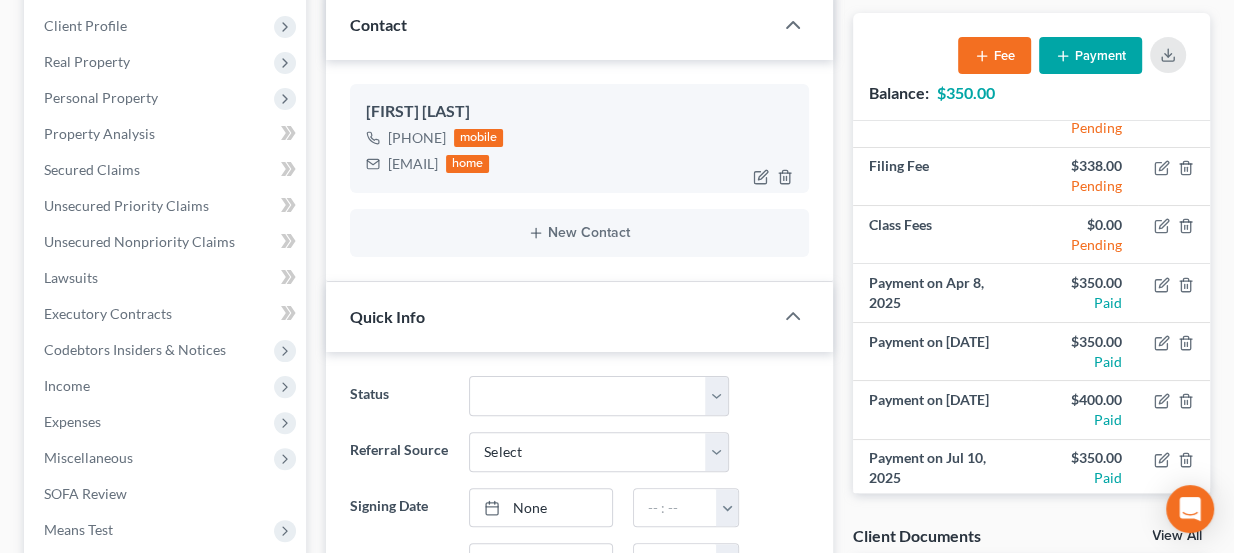 click on "behespinoza@gmail.com" at bounding box center [413, 164] 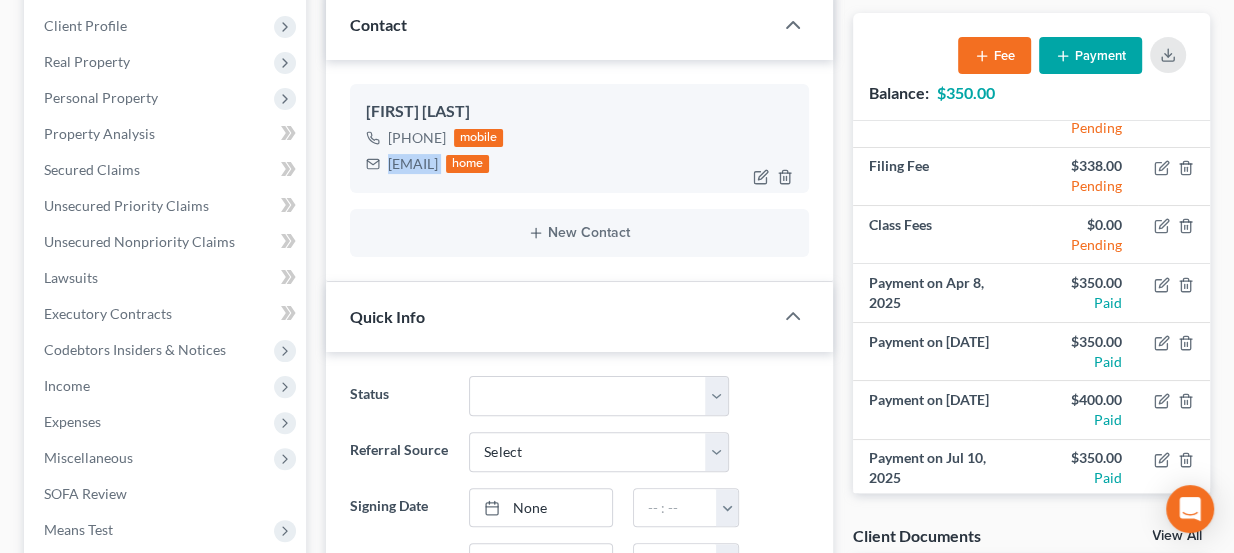 click on "behespinoza@gmail.com" at bounding box center (413, 164) 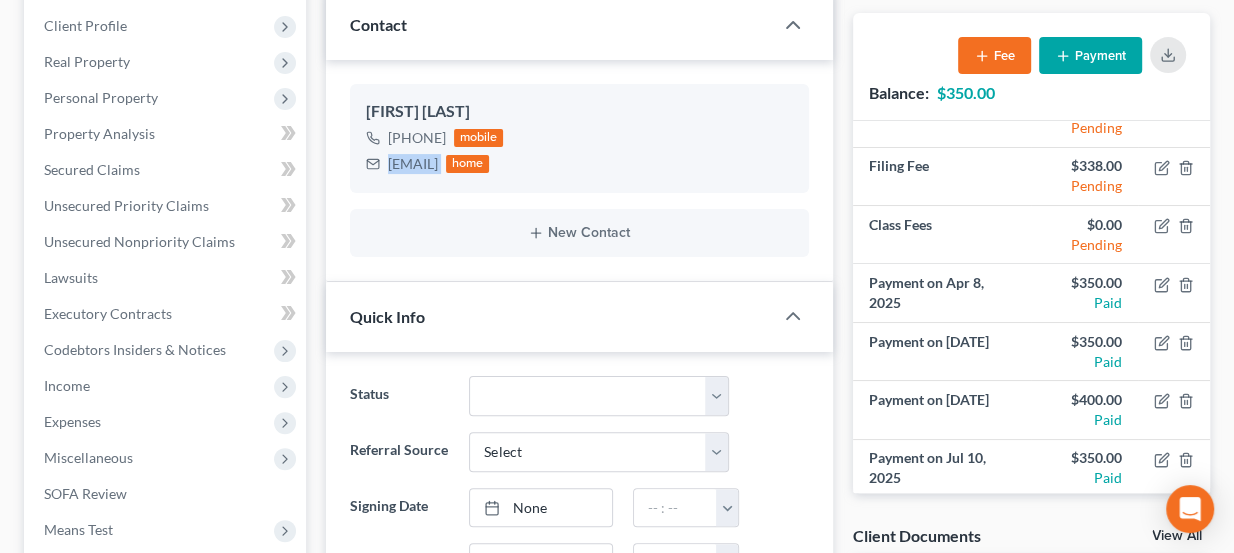 click on "Payment" at bounding box center (1090, 55) 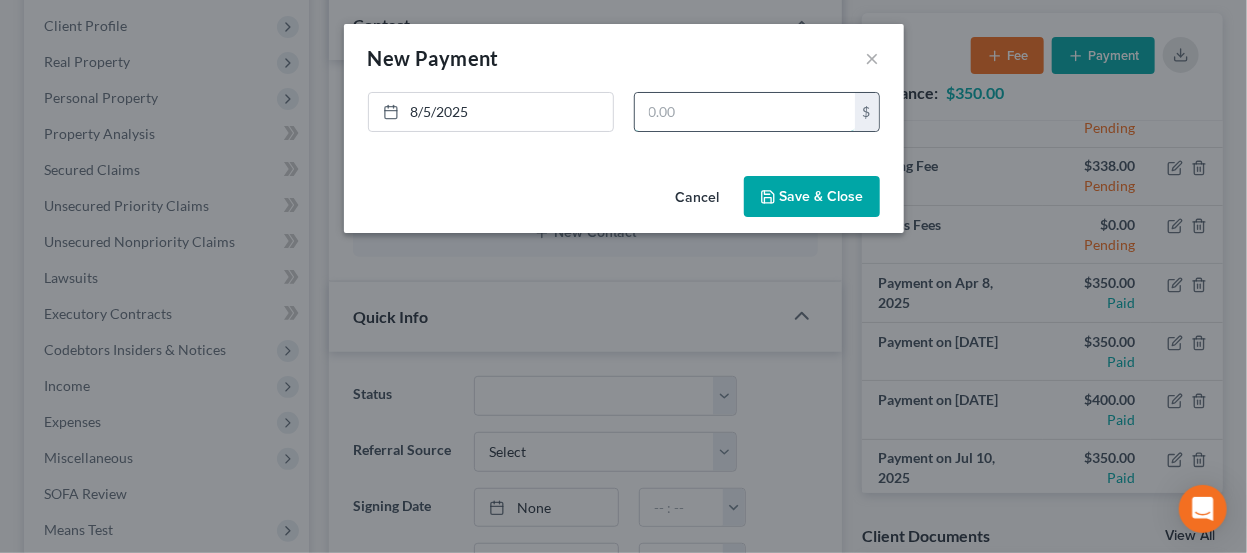 click at bounding box center (745, 112) 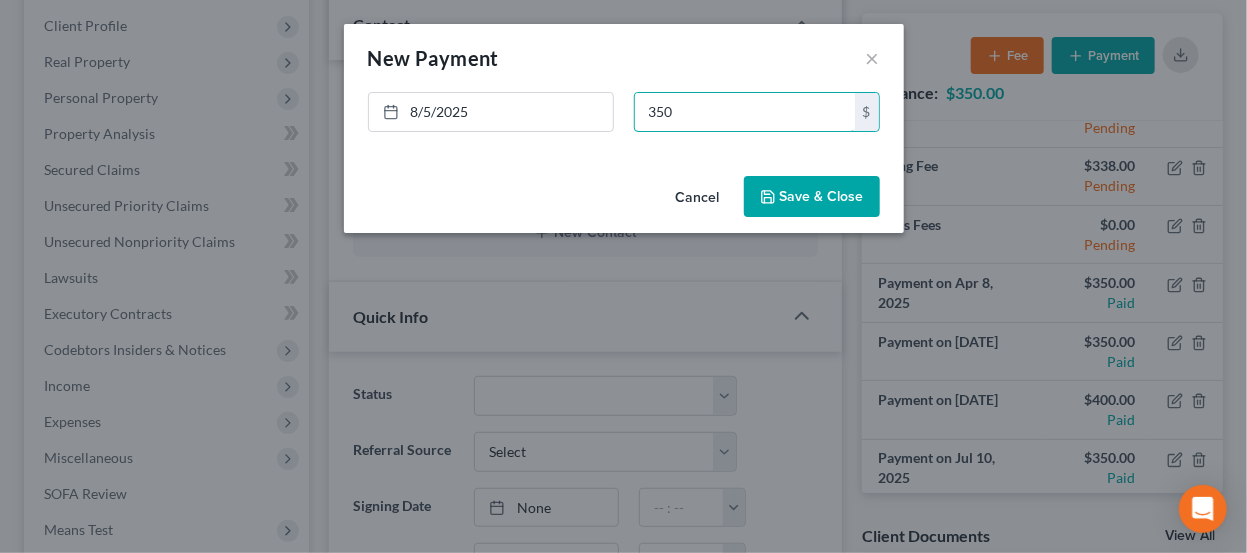 type on "350" 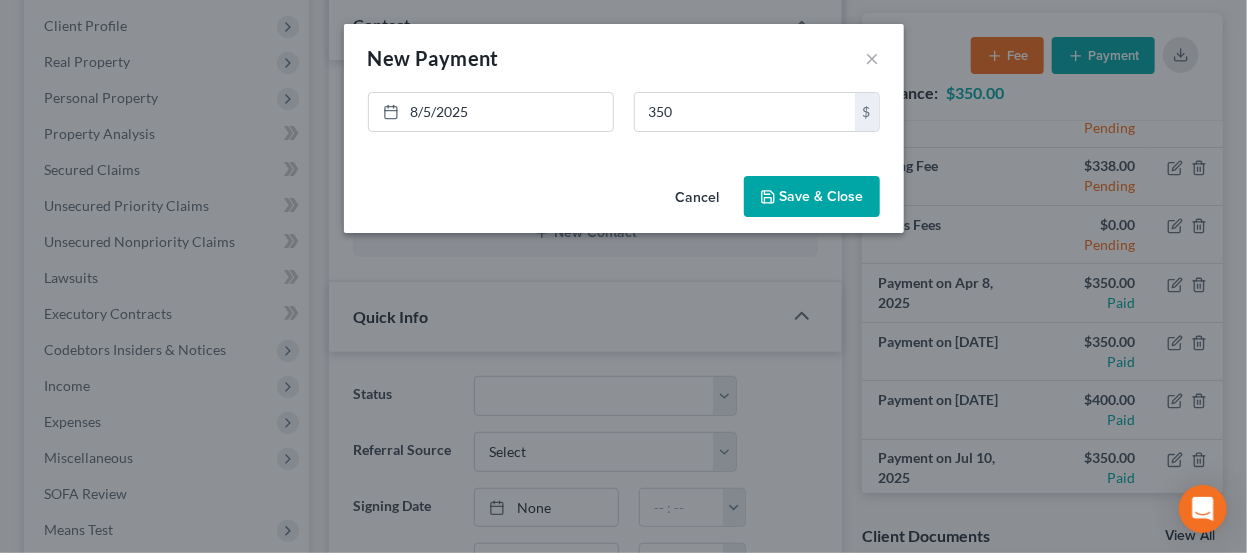click on "Save & Close" at bounding box center (812, 197) 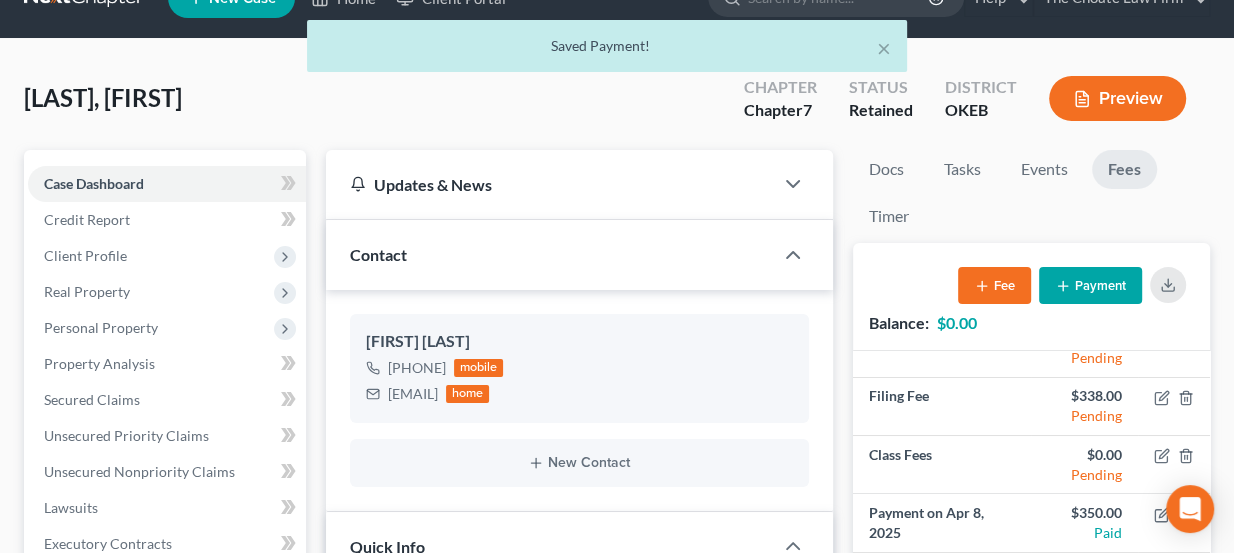 scroll, scrollTop: 0, scrollLeft: 0, axis: both 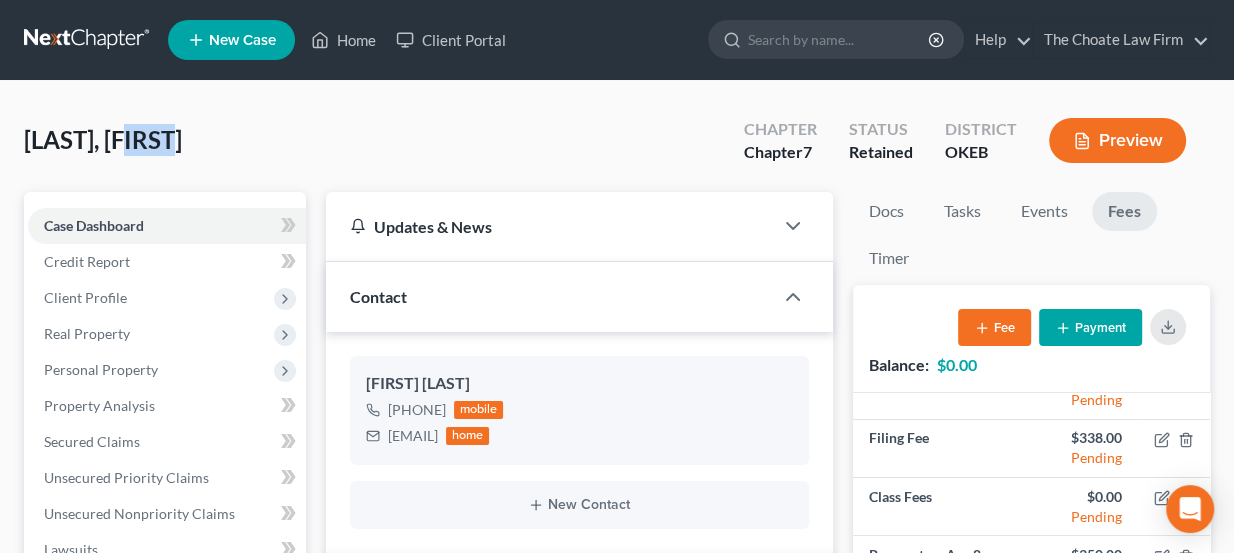 drag, startPoint x: 188, startPoint y: 141, endPoint x: 136, endPoint y: 140, distance: 52.009613 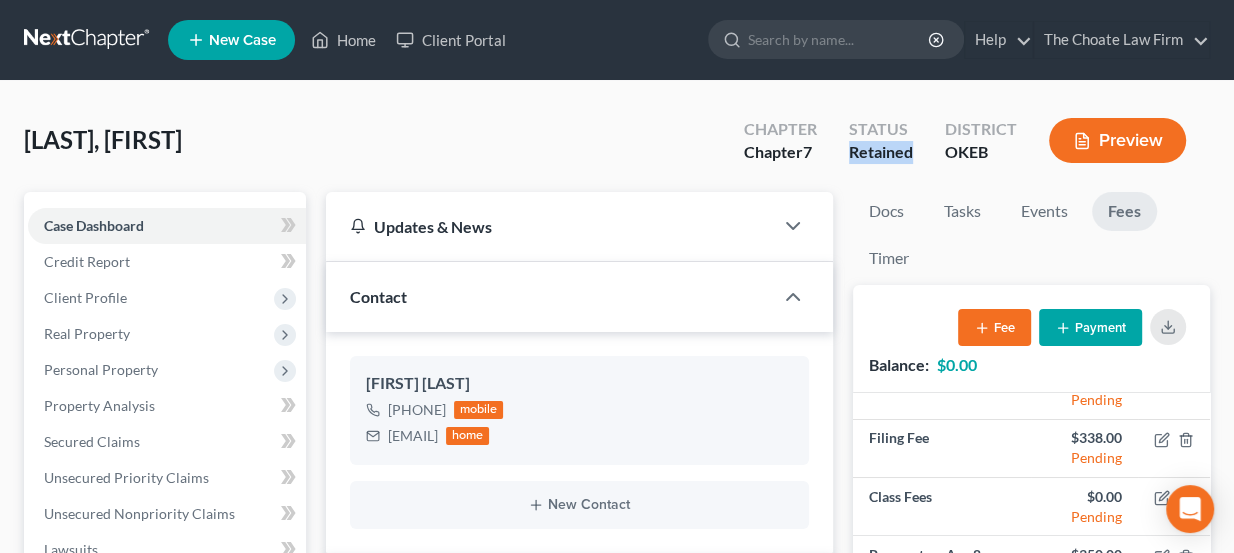 drag, startPoint x: 847, startPoint y: 149, endPoint x: 911, endPoint y: 156, distance: 64.381676 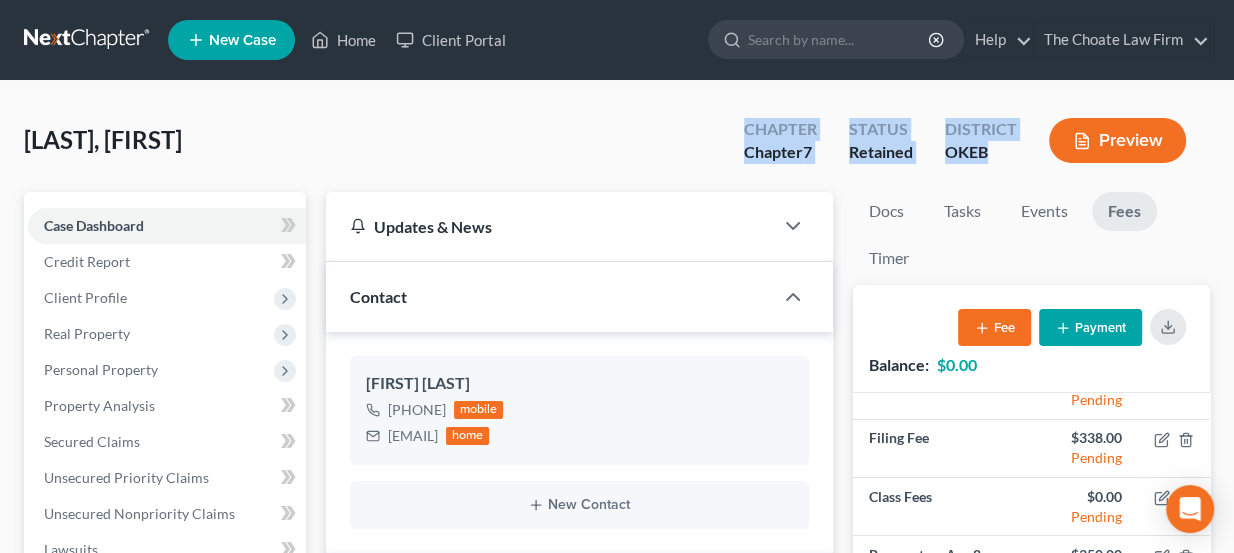drag, startPoint x: 972, startPoint y: 150, endPoint x: 738, endPoint y: 130, distance: 234.85315 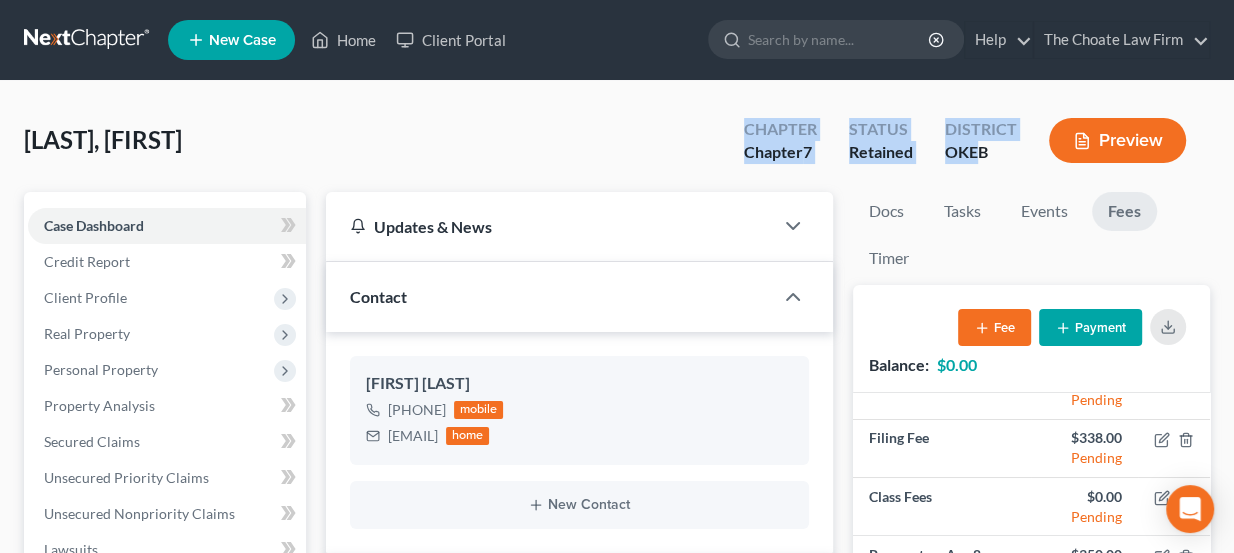 drag, startPoint x: 747, startPoint y: 134, endPoint x: 983, endPoint y: 158, distance: 237.2172 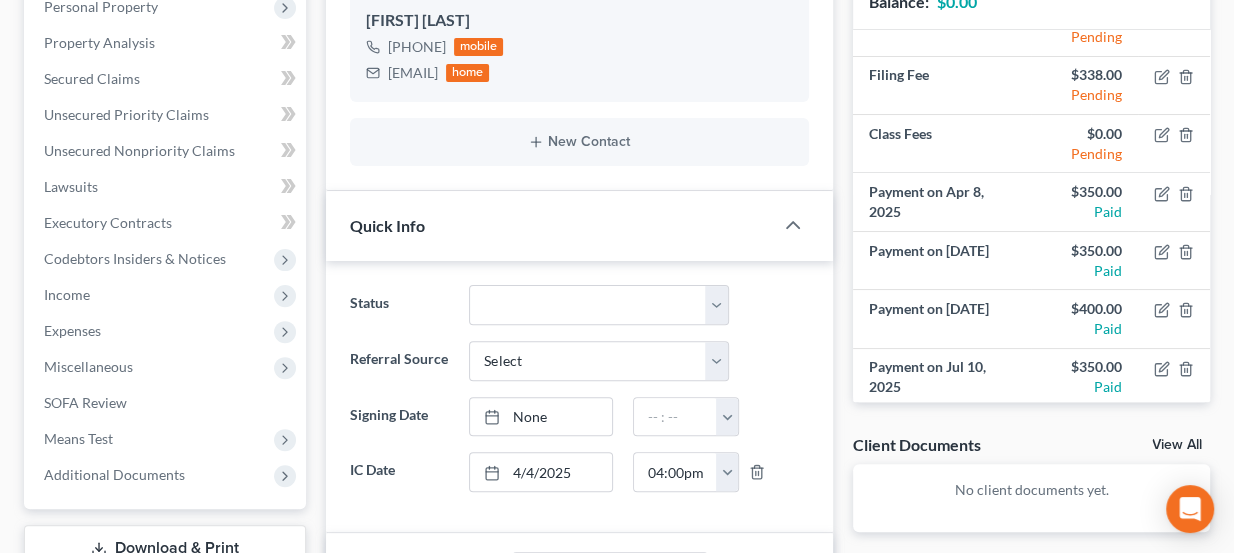 scroll, scrollTop: 383, scrollLeft: 0, axis: vertical 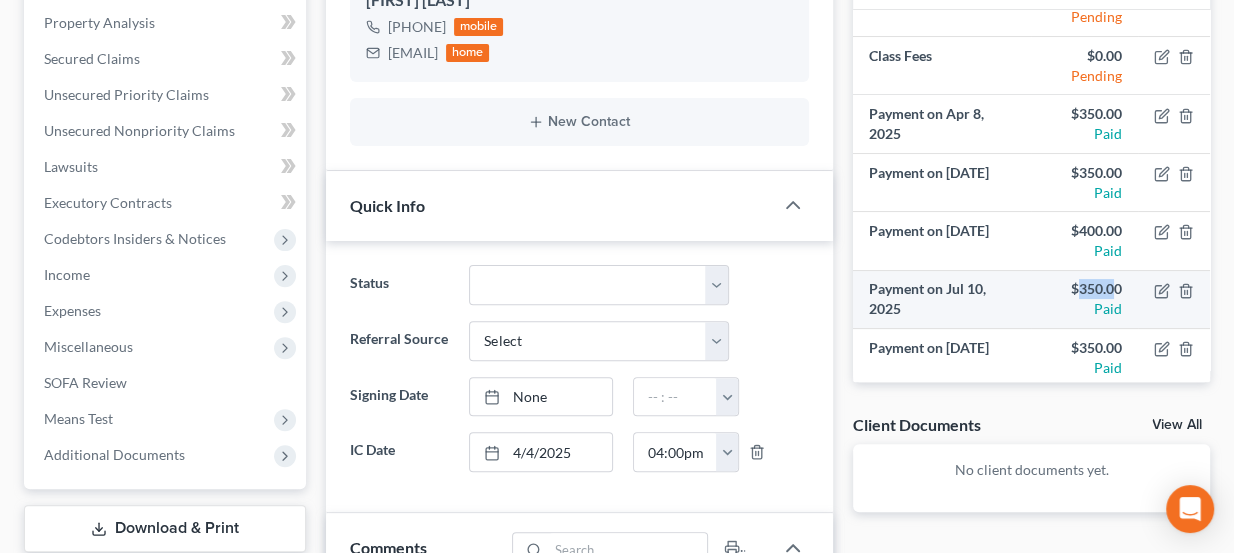 drag, startPoint x: 1061, startPoint y: 280, endPoint x: 1103, endPoint y: 288, distance: 42.755116 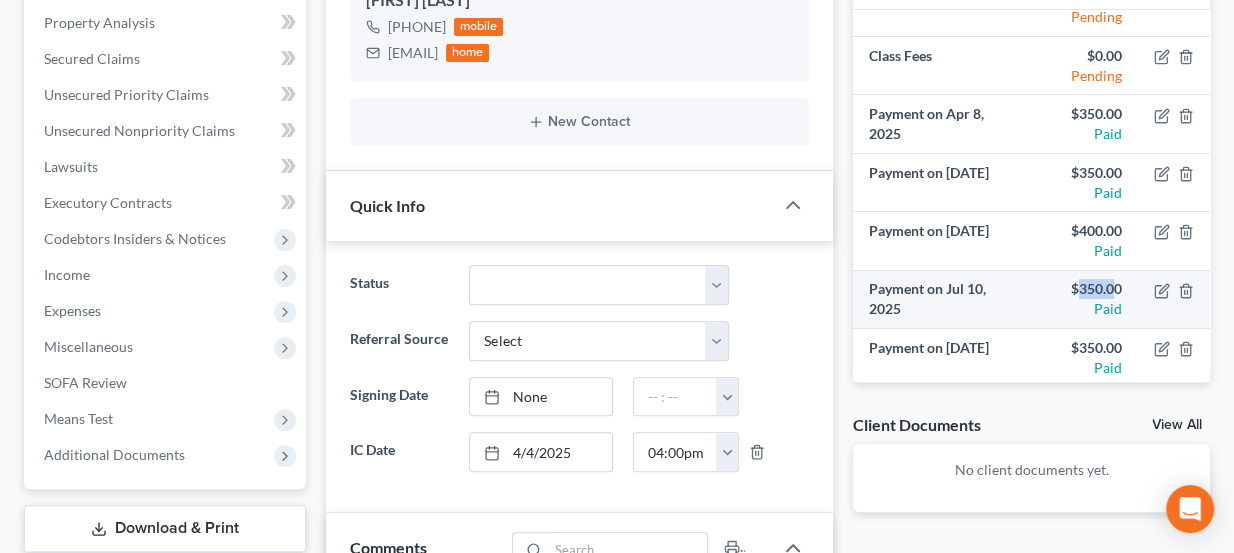 click on "$350.00" at bounding box center [1084, 289] 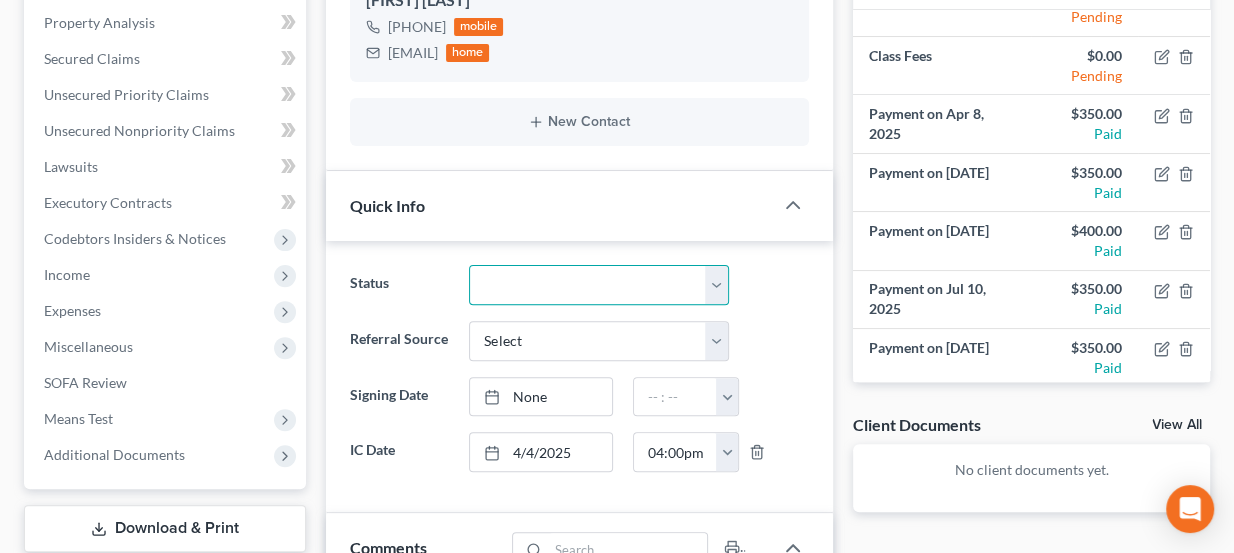 click on "Discharged Dismissed Filed Info Sent In Progress Lead Lost Lead Ready to File Retained To Review" at bounding box center [599, 285] 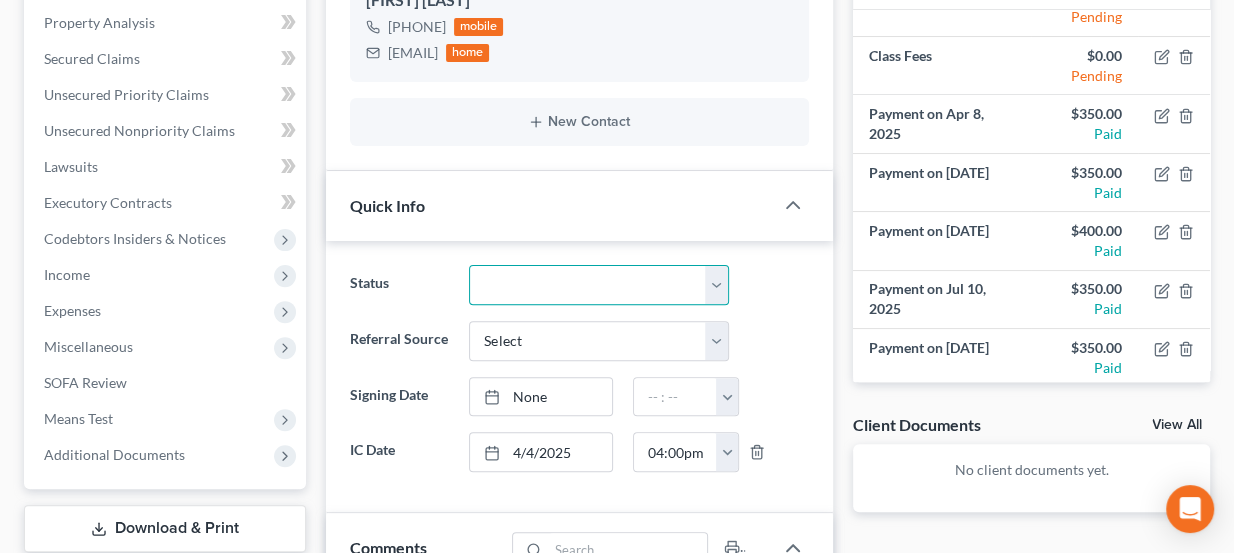 select on "4" 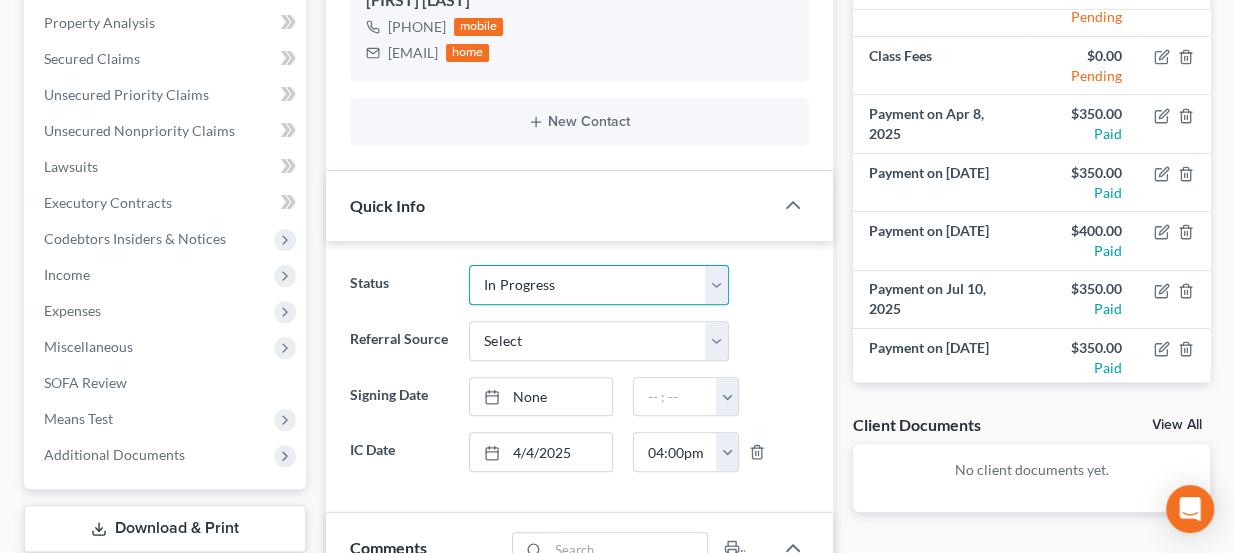 click on "Discharged Dismissed Filed Info Sent In Progress Lead Lost Lead Ready to File Retained To Review" at bounding box center (599, 285) 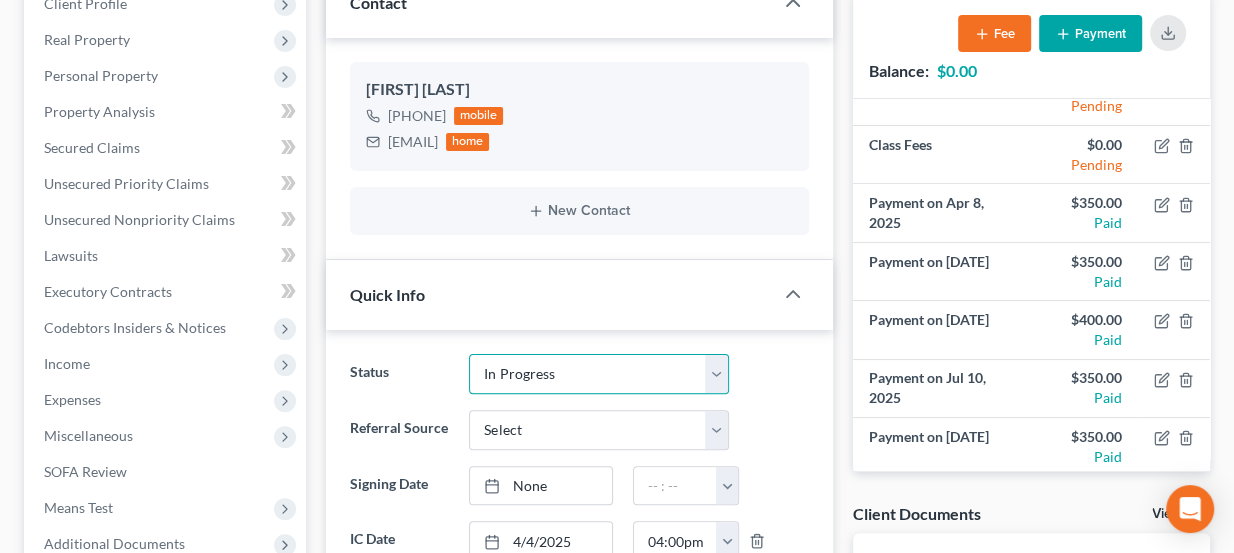scroll, scrollTop: 292, scrollLeft: 0, axis: vertical 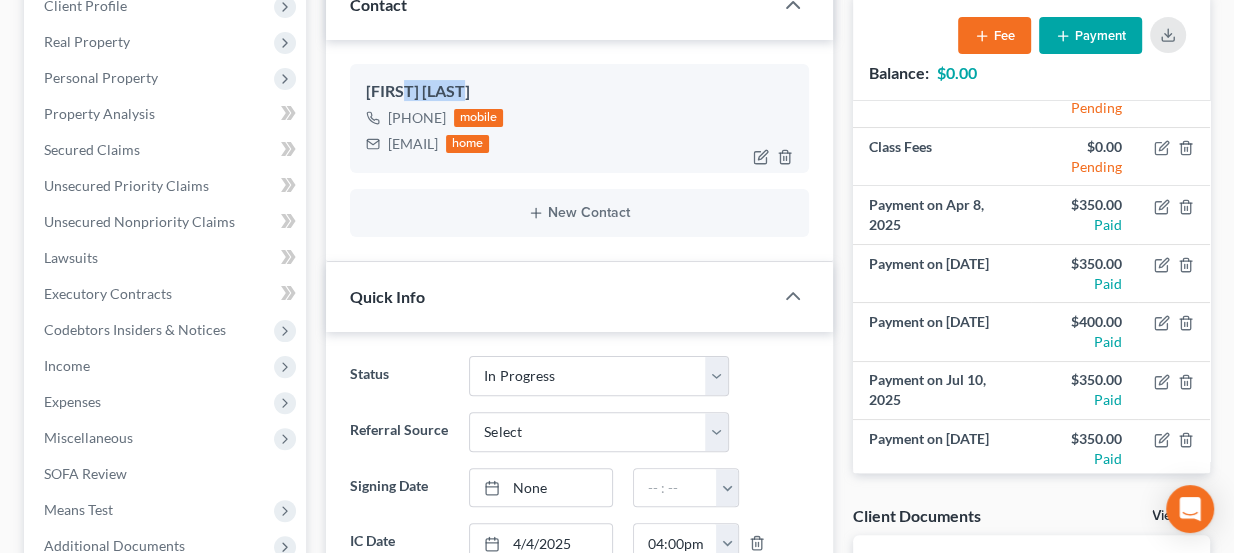 drag, startPoint x: 405, startPoint y: 84, endPoint x: 486, endPoint y: 93, distance: 81.49847 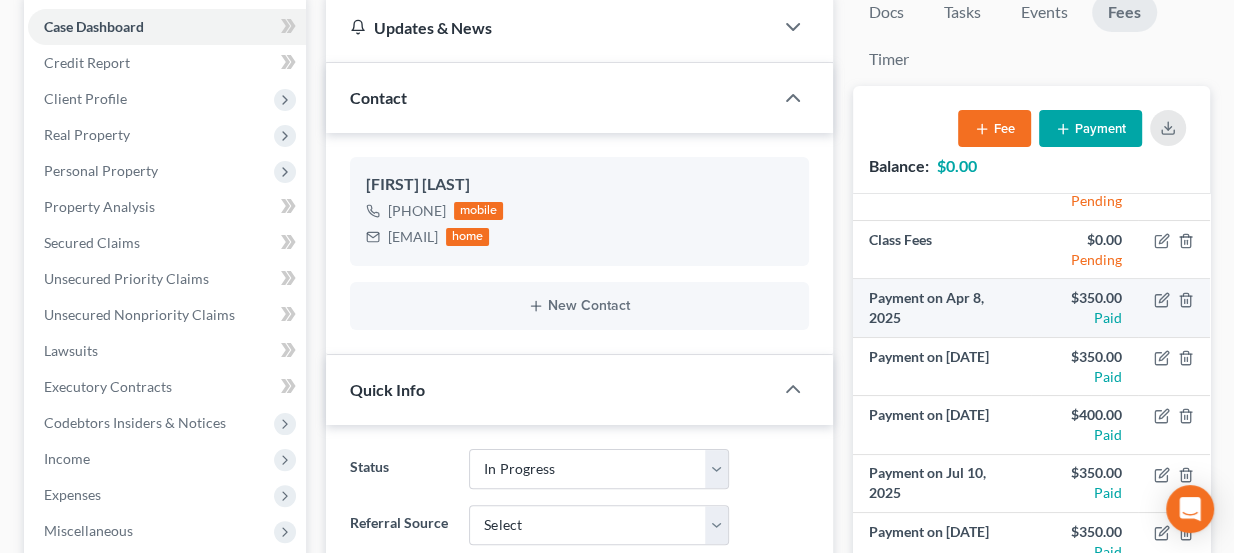 scroll, scrollTop: 181, scrollLeft: 0, axis: vertical 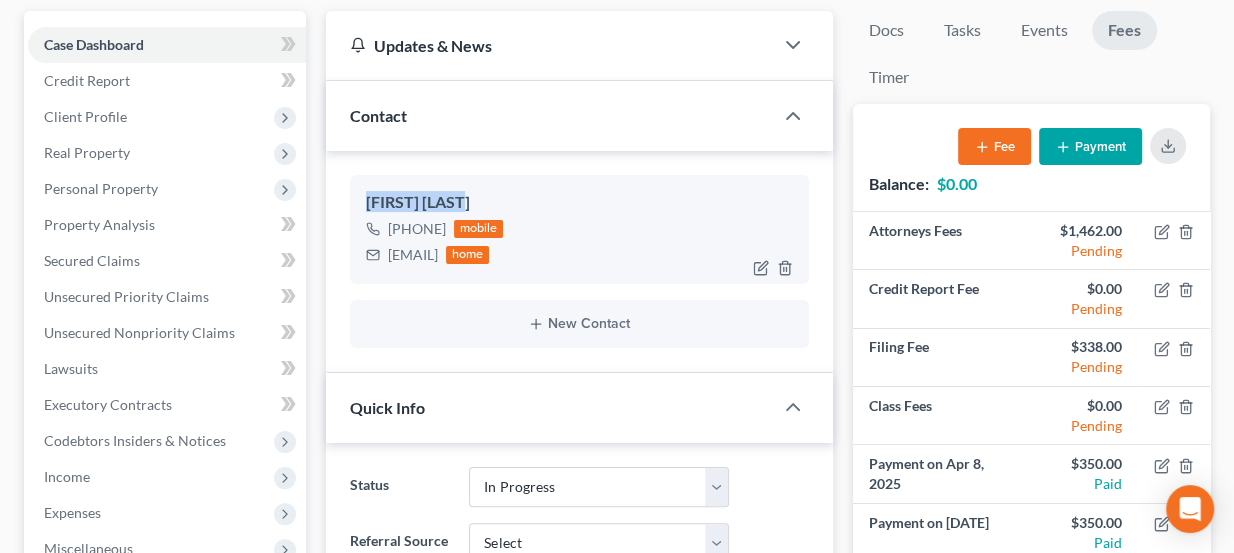 drag, startPoint x: 468, startPoint y: 198, endPoint x: 367, endPoint y: 199, distance: 101.00495 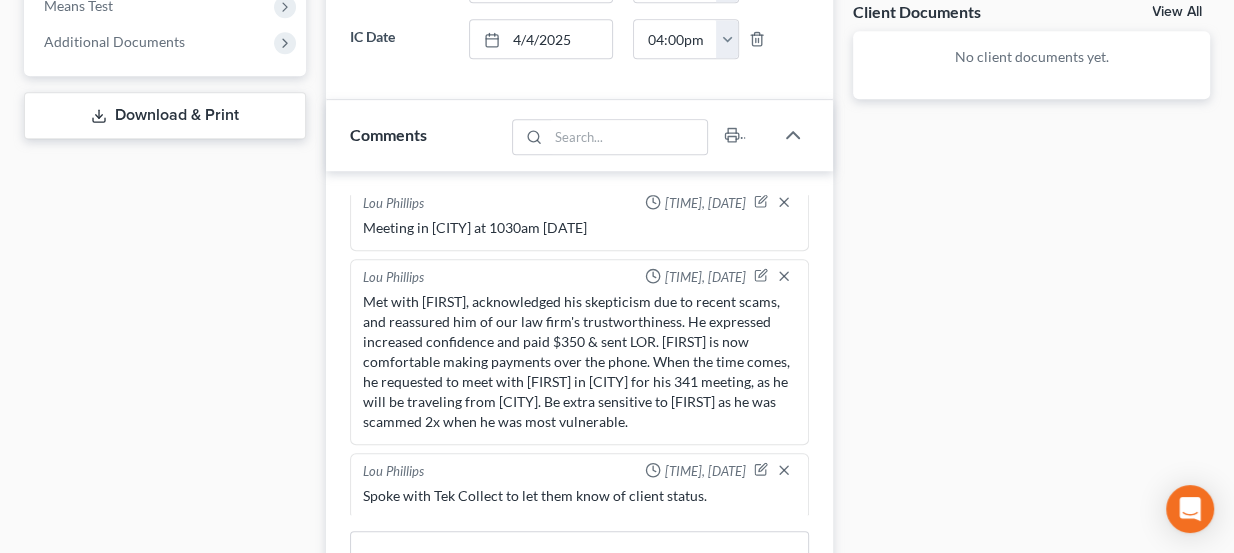 scroll, scrollTop: 818, scrollLeft: 0, axis: vertical 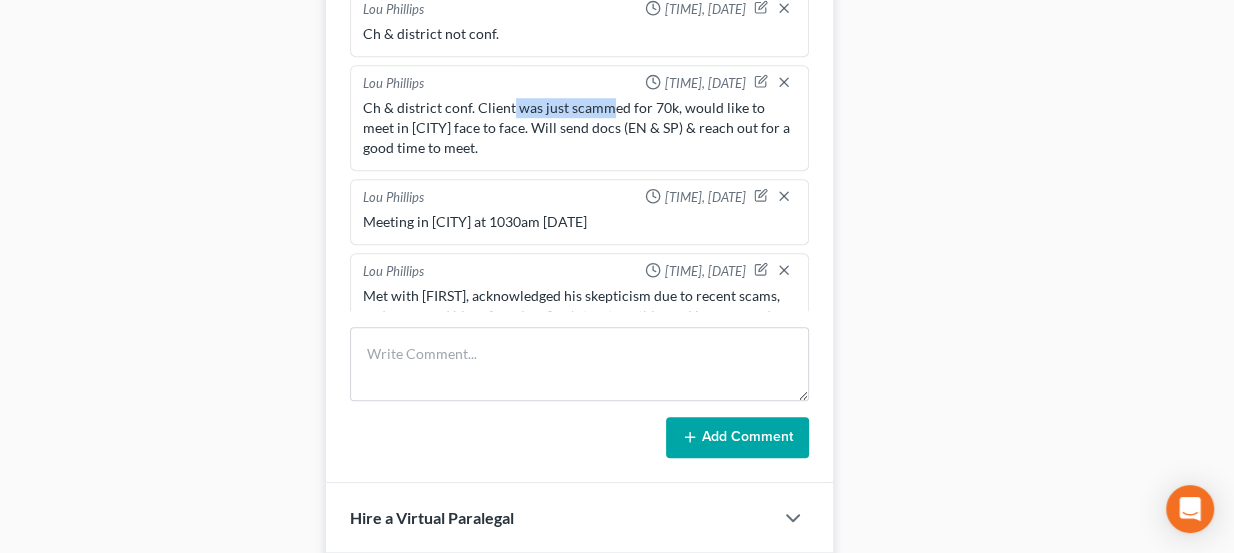 click on "Ch & district conf.  Client was just scammed for 70k, would like to meet in Ada face to face. Will send docs (EN & SP) & reach out for a good time to meet." at bounding box center [580, 128] 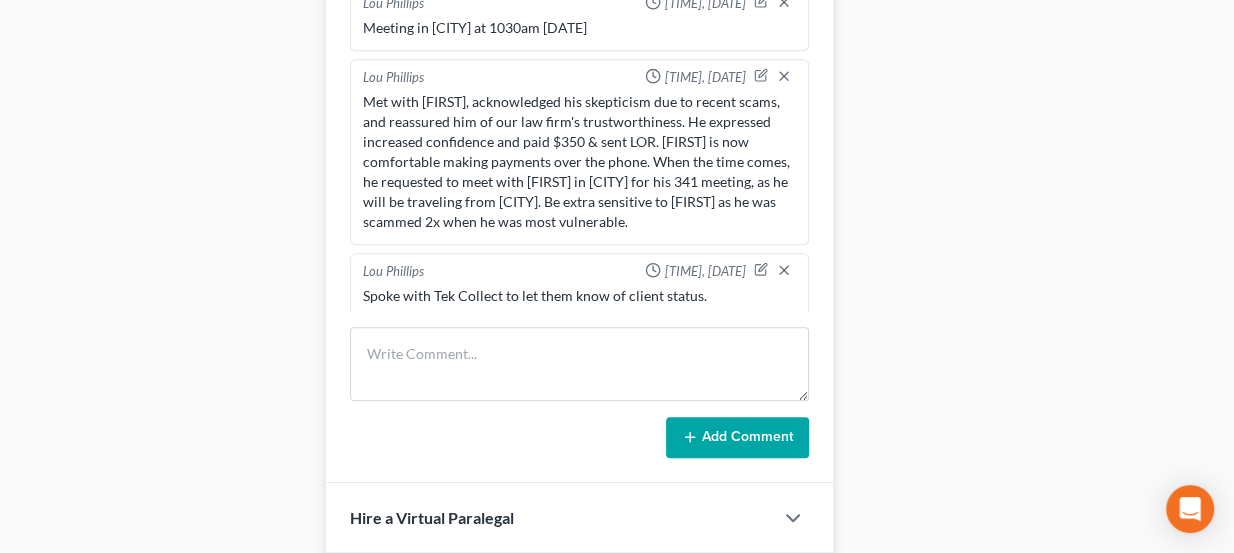 scroll, scrollTop: 198, scrollLeft: 0, axis: vertical 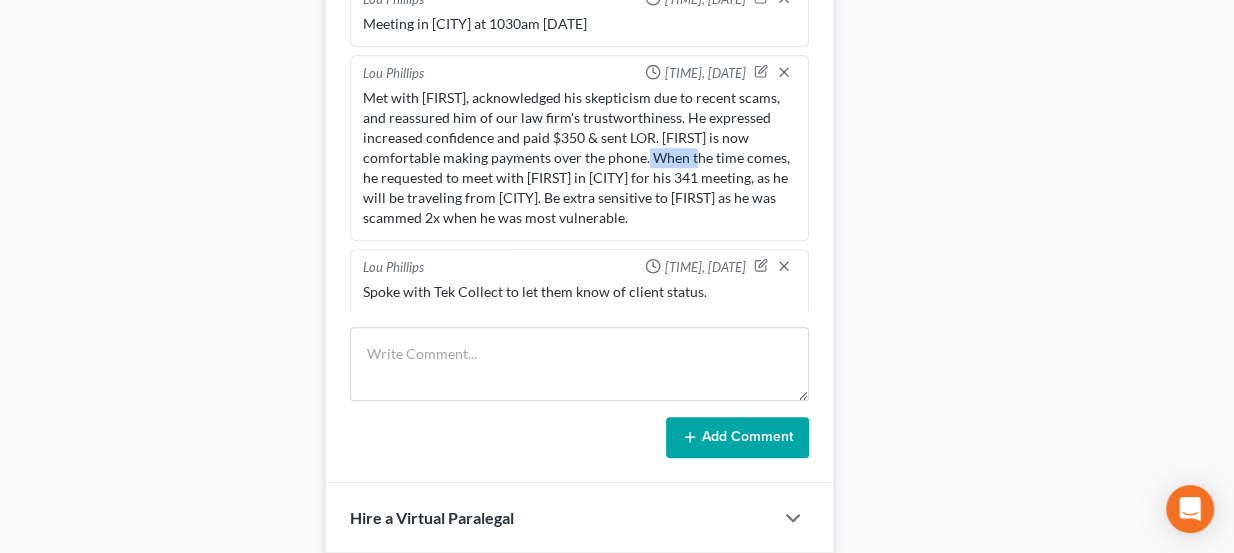 drag, startPoint x: 685, startPoint y: 157, endPoint x: 725, endPoint y: 158, distance: 40.012497 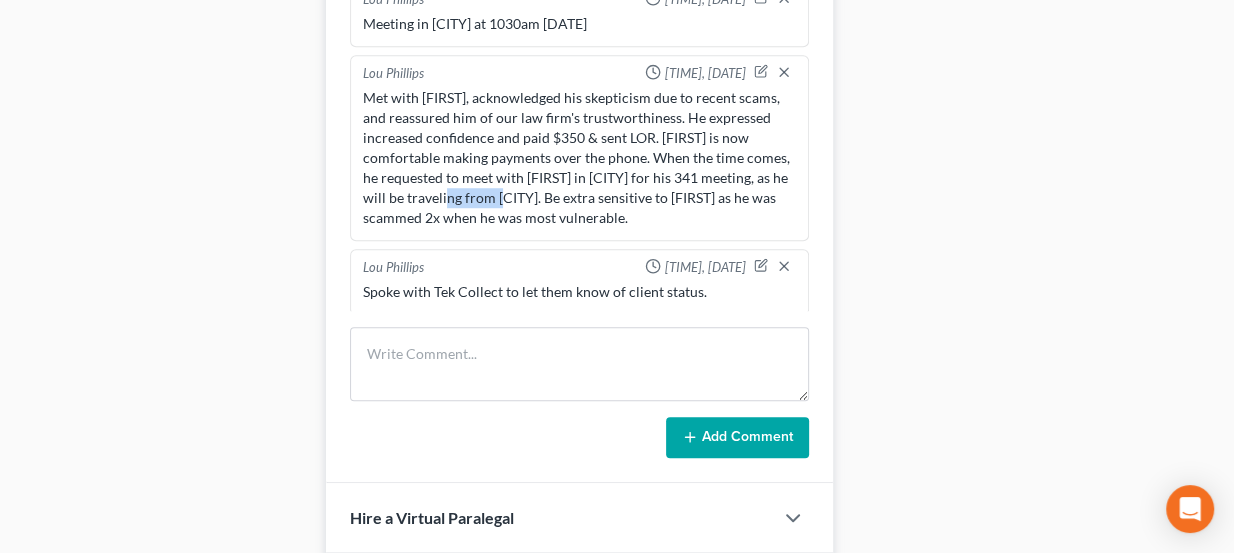 drag, startPoint x: 500, startPoint y: 187, endPoint x: 553, endPoint y: 190, distance: 53.08484 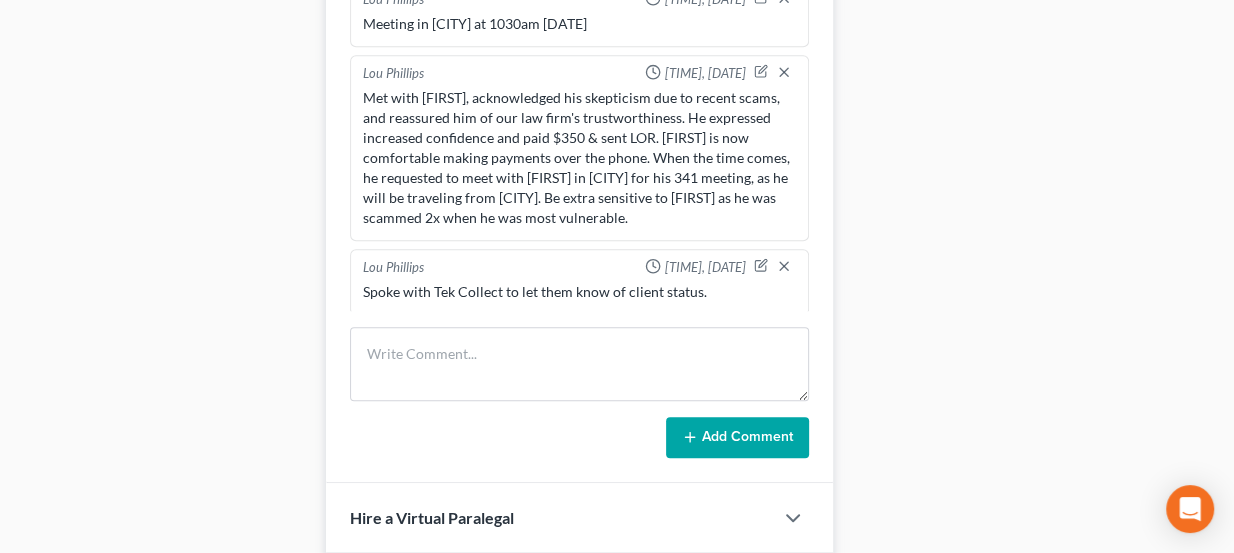 click on "Met with Hugo, acknowledged his skepticism due to recent scams, and reassured him of our law firm's trustworthiness. He expressed increased confidence and paid $350 & sent LOR. Hugo is now comfortable making payments over the phone. When the time comes, he requested to meet with Paul in Ada for his 341 meeting, as he will be traveling from Atoka. Be extra sensitive to Hugo as he was scammed 2x when he was most vulnerable." at bounding box center [580, 158] 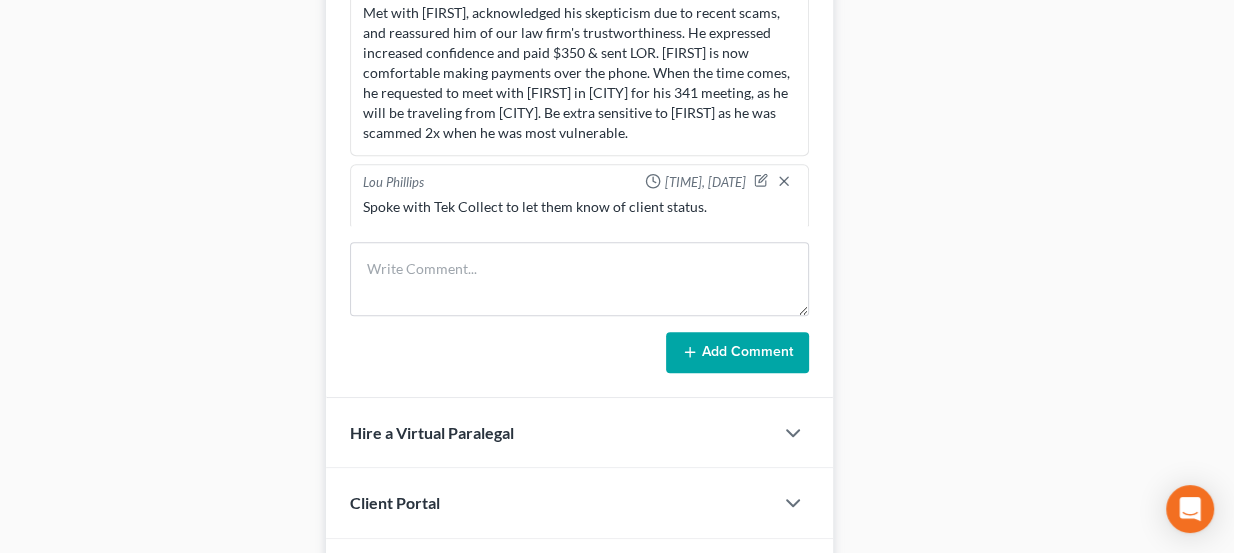 scroll, scrollTop: 1090, scrollLeft: 0, axis: vertical 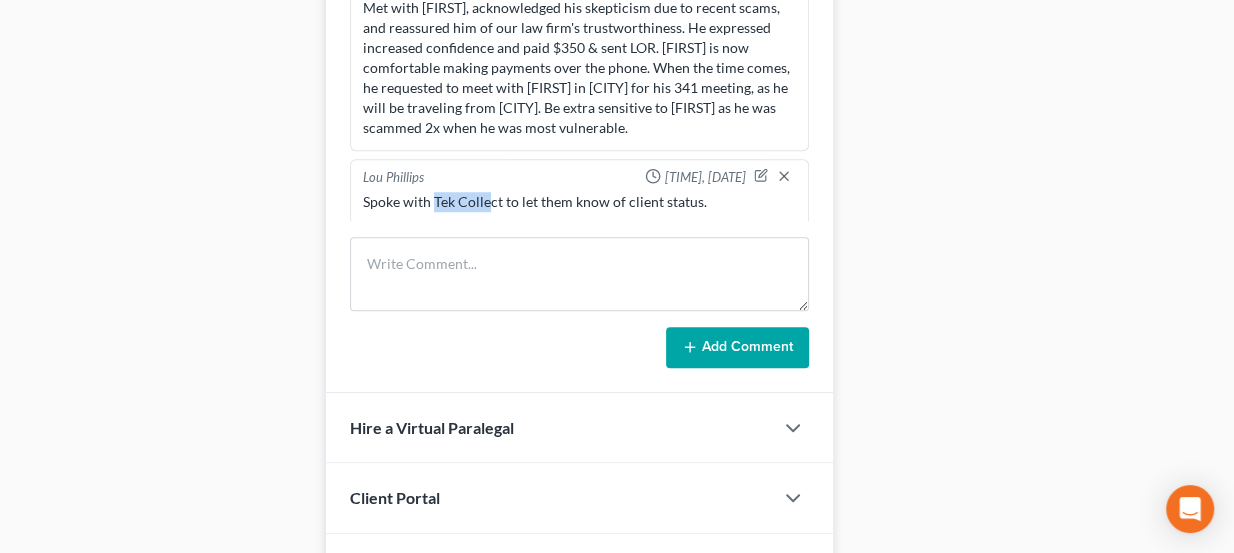 drag, startPoint x: 433, startPoint y: 195, endPoint x: 492, endPoint y: 204, distance: 59.682495 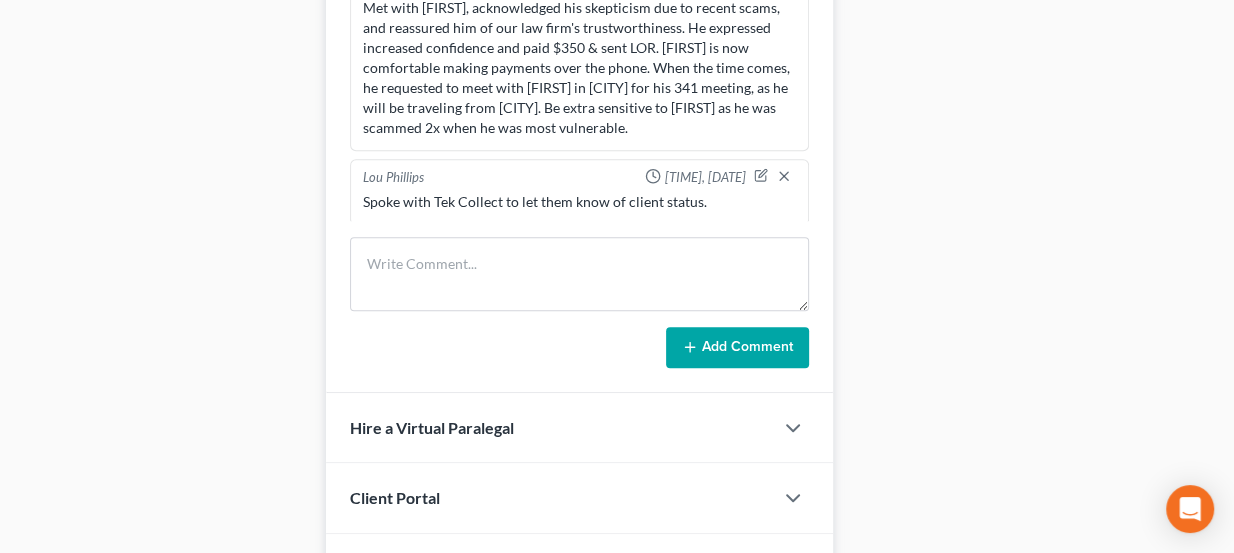 click on "Spoke with Tek Collect to let them know of client status." at bounding box center (580, 202) 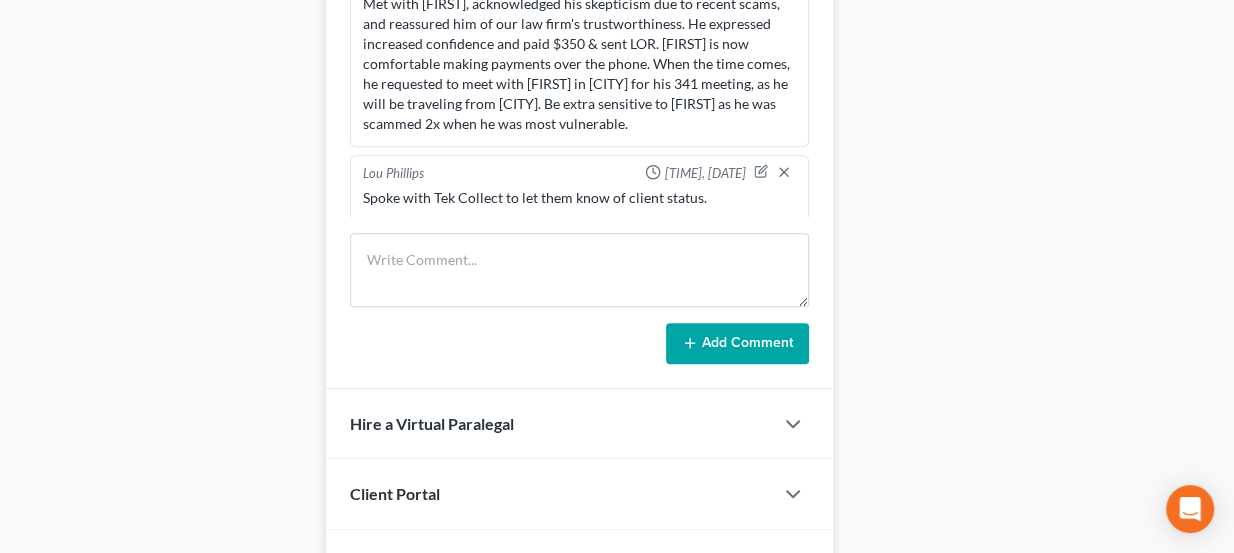 scroll, scrollTop: 1090, scrollLeft: 0, axis: vertical 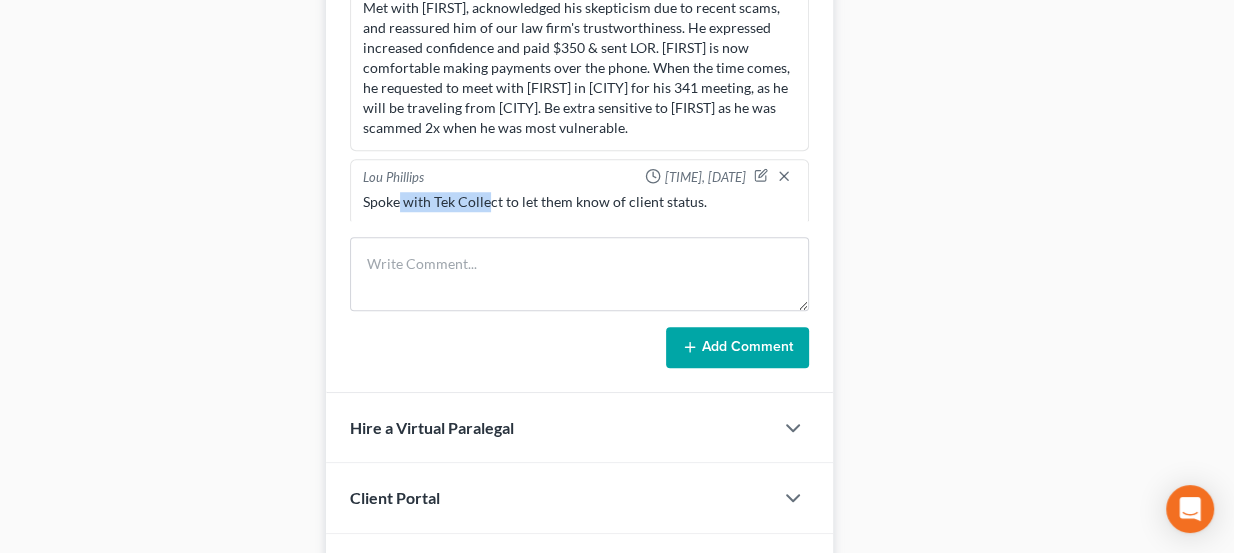 drag, startPoint x: 397, startPoint y: 183, endPoint x: 485, endPoint y: 190, distance: 88.27797 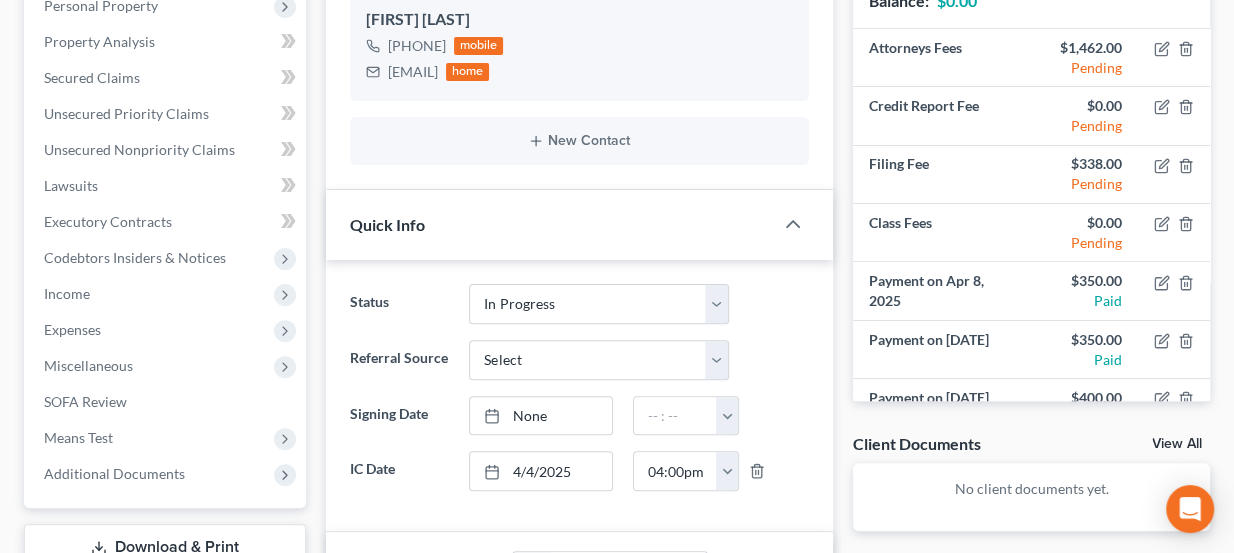 scroll, scrollTop: 272, scrollLeft: 0, axis: vertical 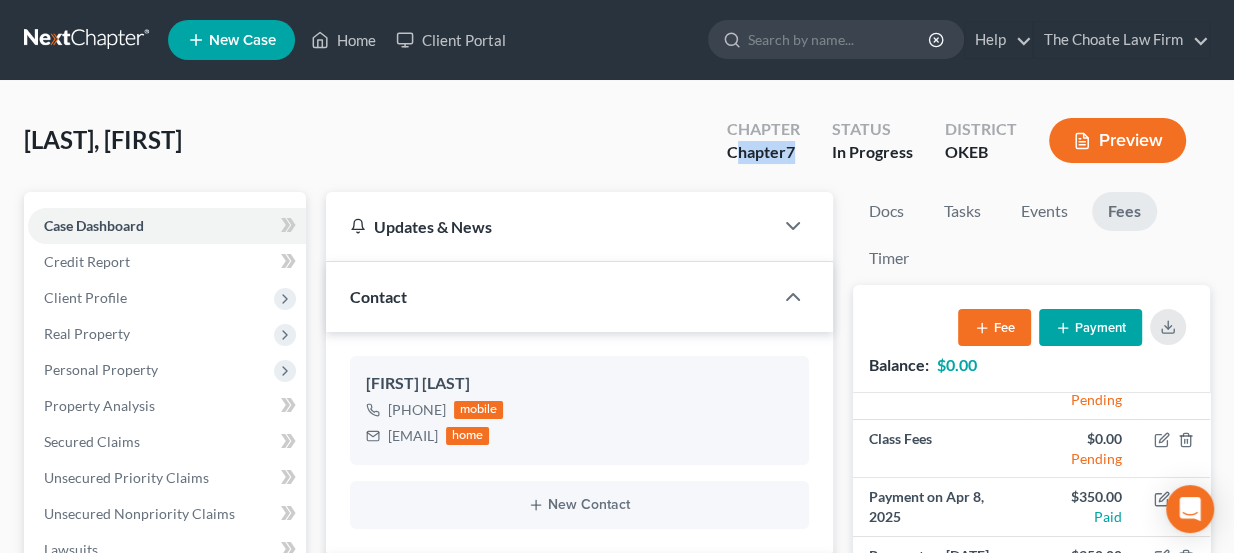drag, startPoint x: 805, startPoint y: 149, endPoint x: 736, endPoint y: 149, distance: 69 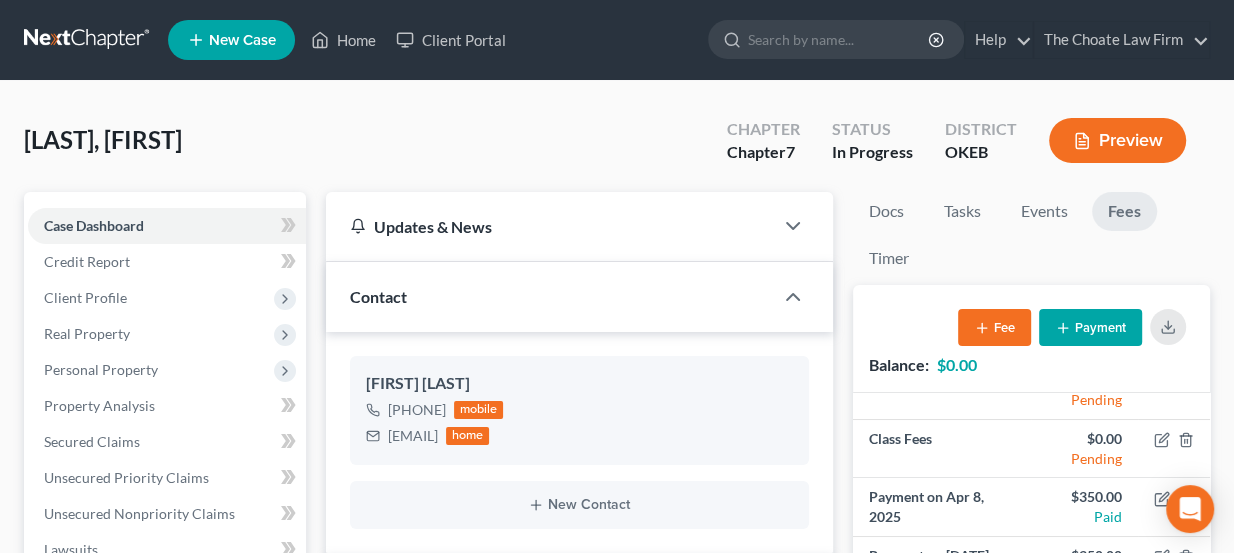 click at bounding box center (88, 40) 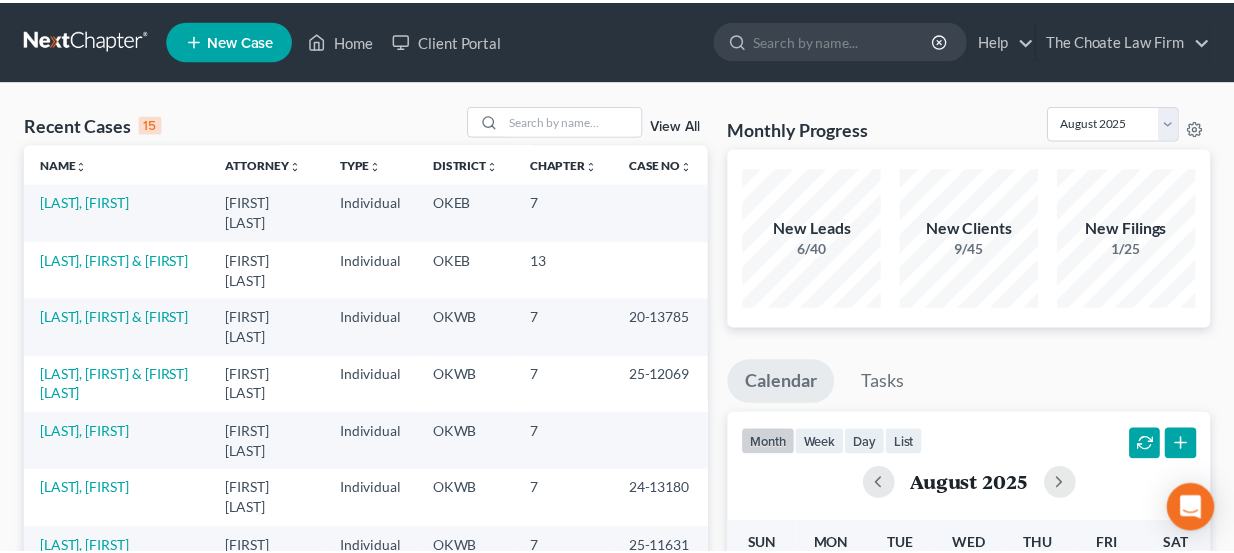 scroll, scrollTop: 0, scrollLeft: 0, axis: both 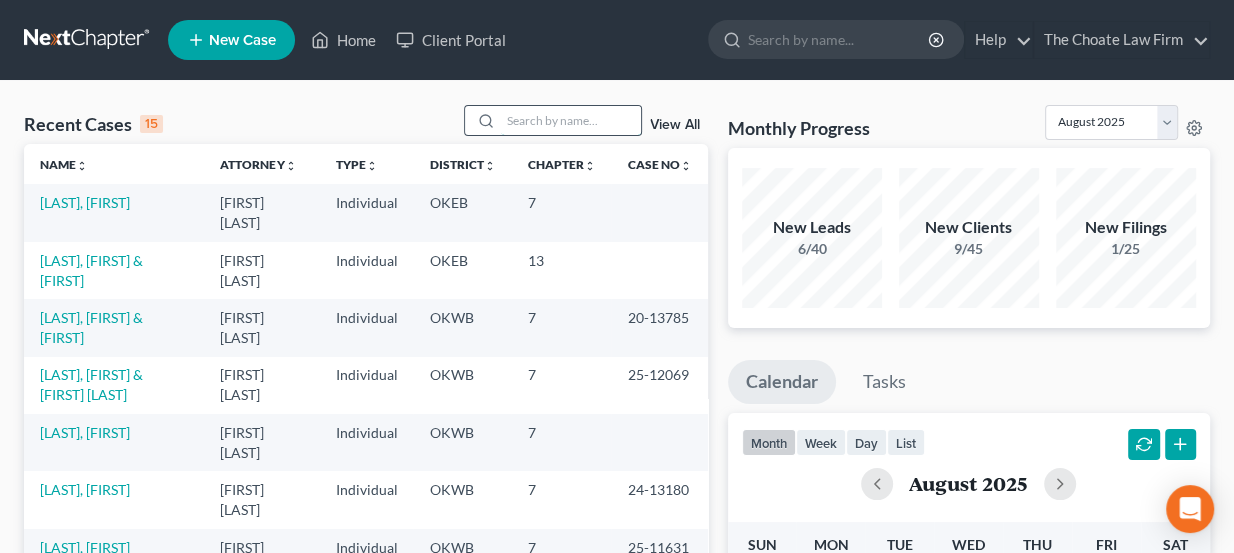 click at bounding box center (571, 120) 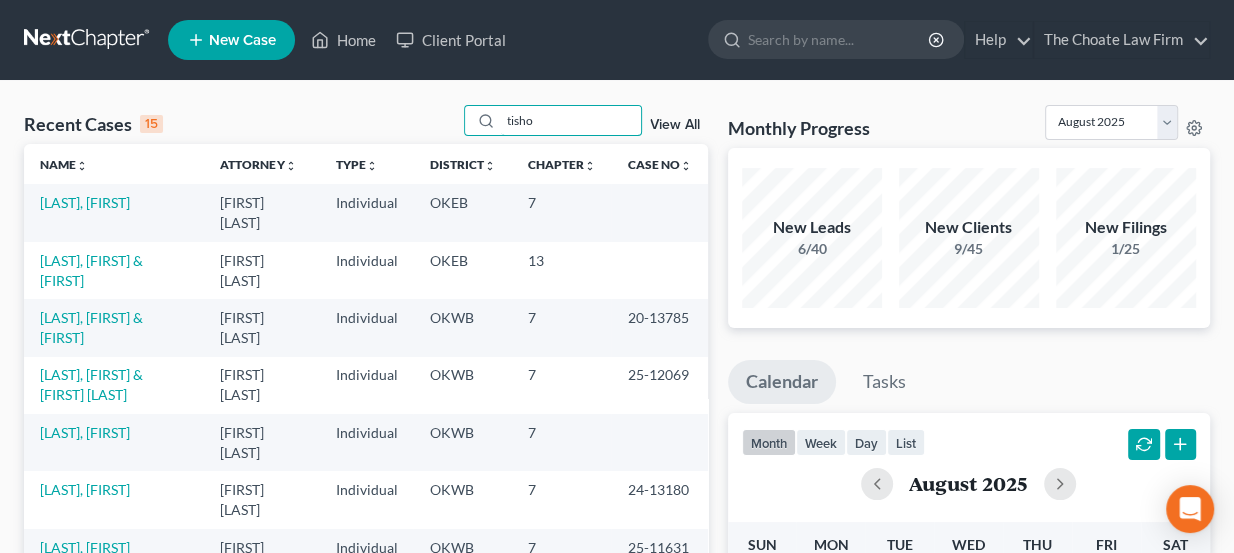 type on "tisho" 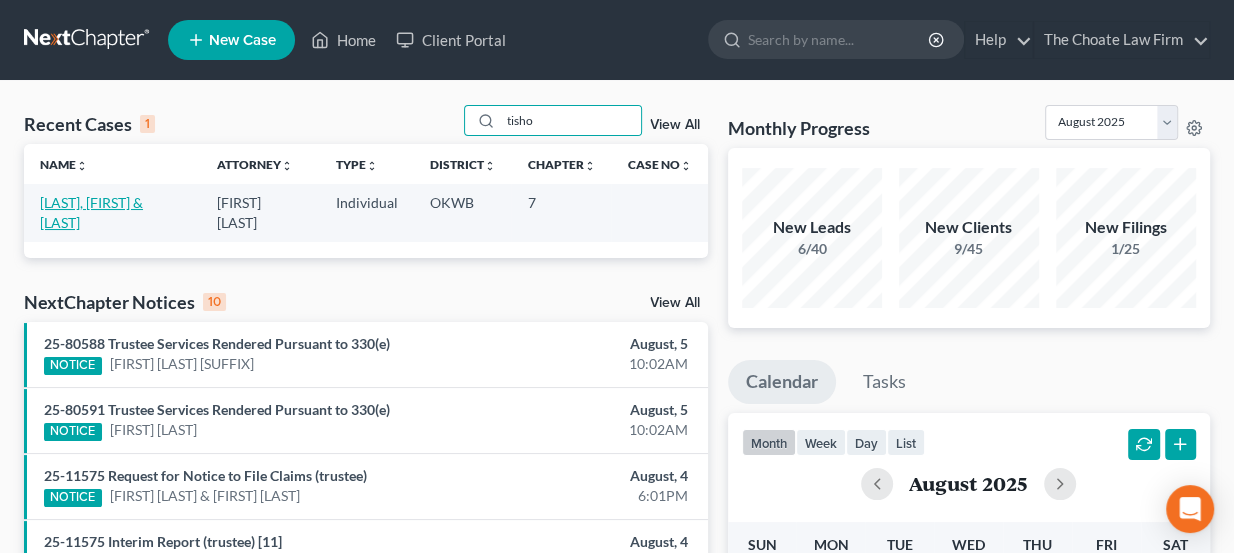 click on "[LAST], [FIRST] & [LAST]" at bounding box center (91, 212) 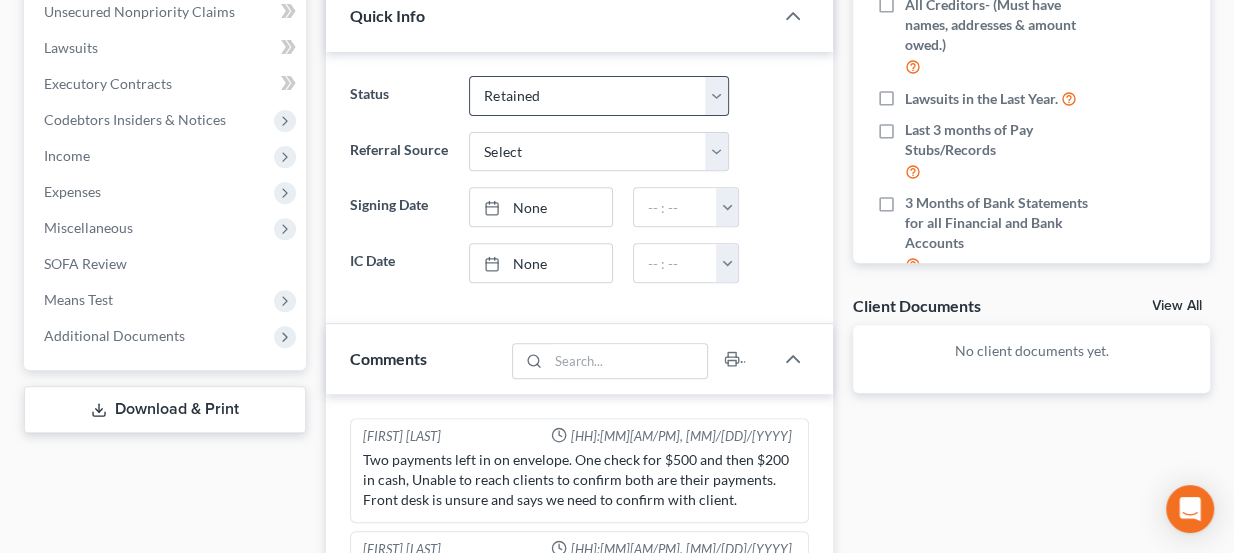 scroll, scrollTop: 818, scrollLeft: 0, axis: vertical 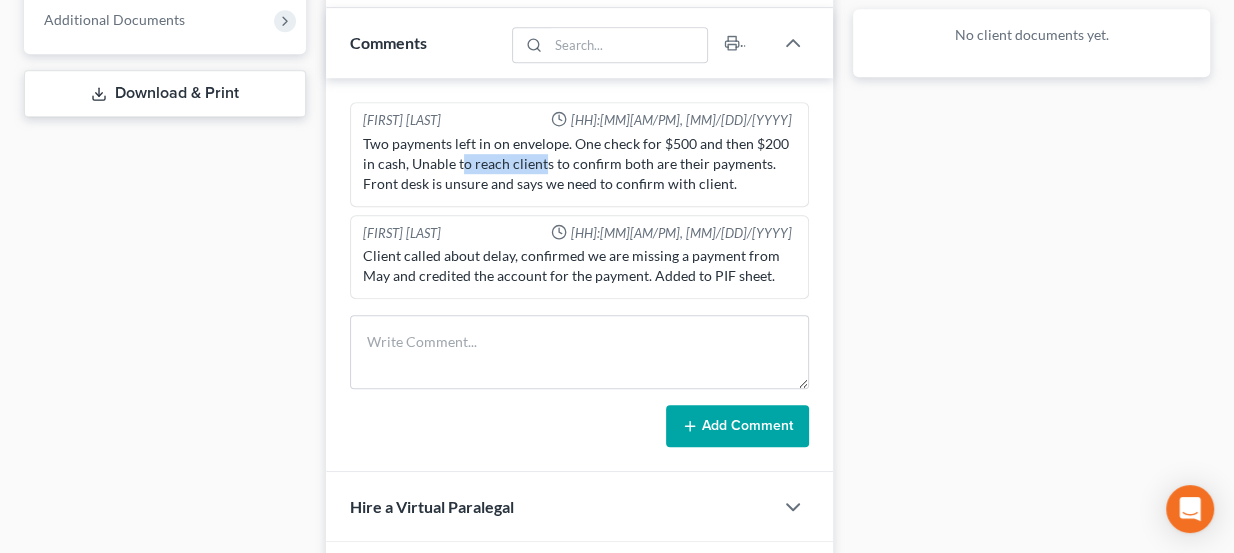 drag, startPoint x: 450, startPoint y: 152, endPoint x: 527, endPoint y: 160, distance: 77.41447 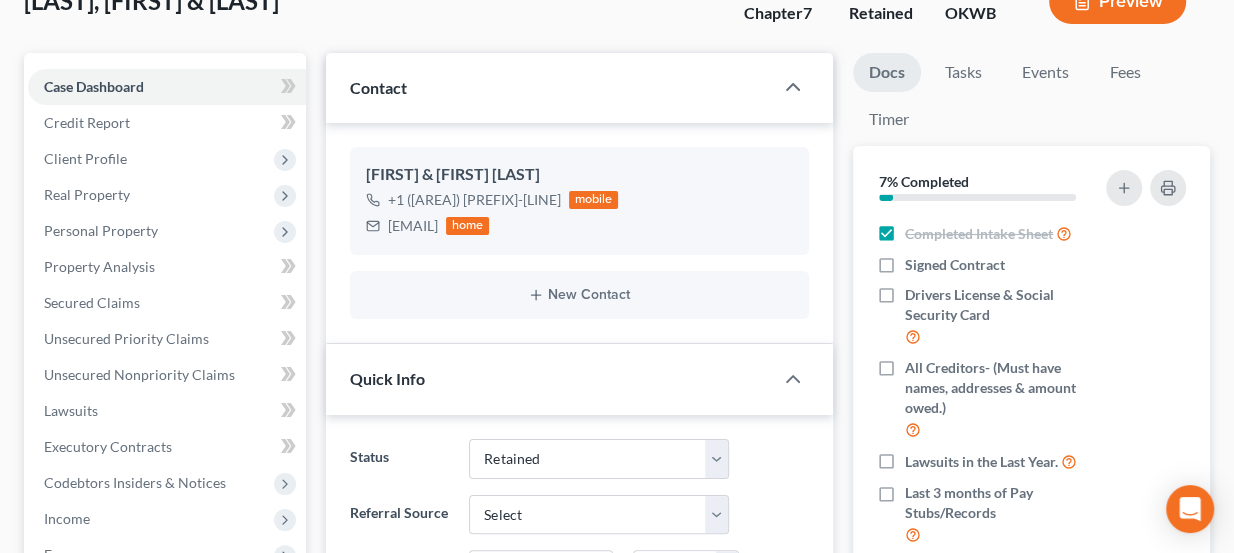 scroll, scrollTop: 90, scrollLeft: 0, axis: vertical 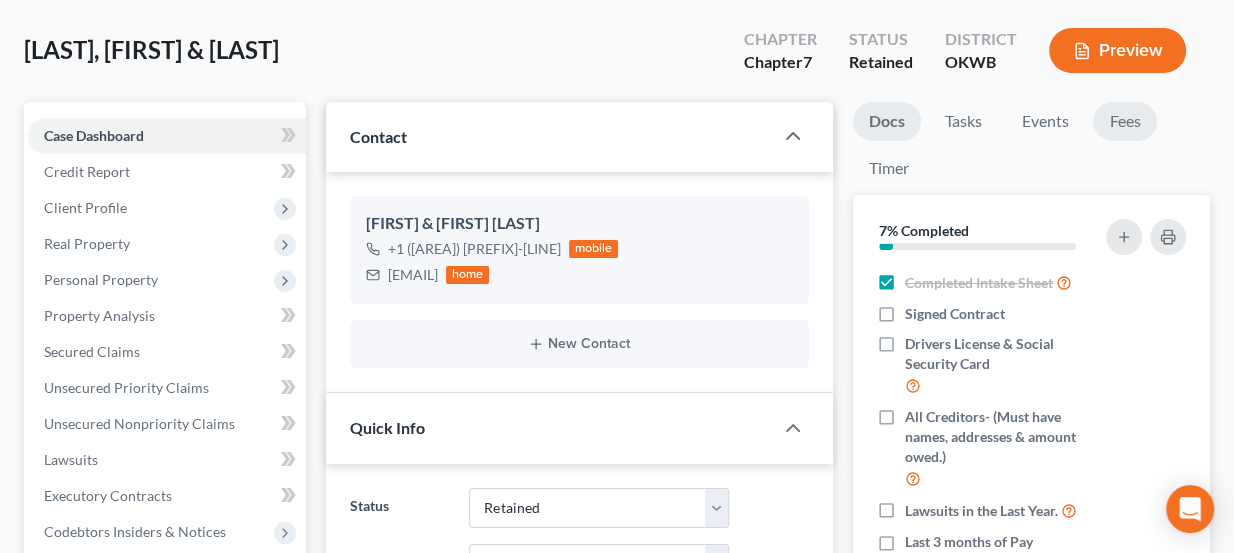 click on "Fees" at bounding box center [1125, 121] 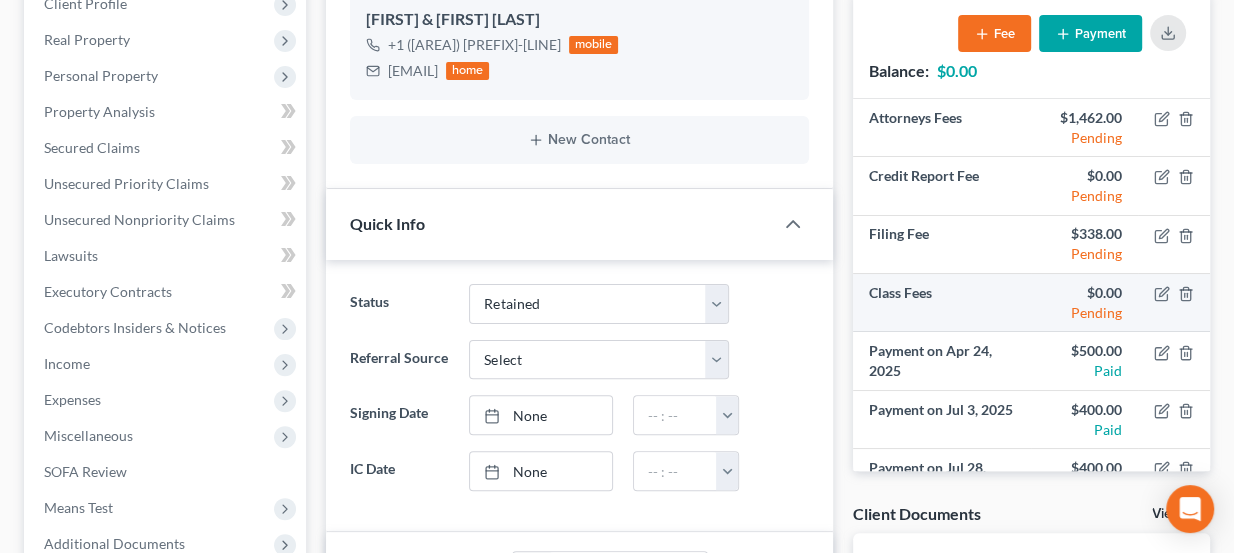 scroll, scrollTop: 363, scrollLeft: 0, axis: vertical 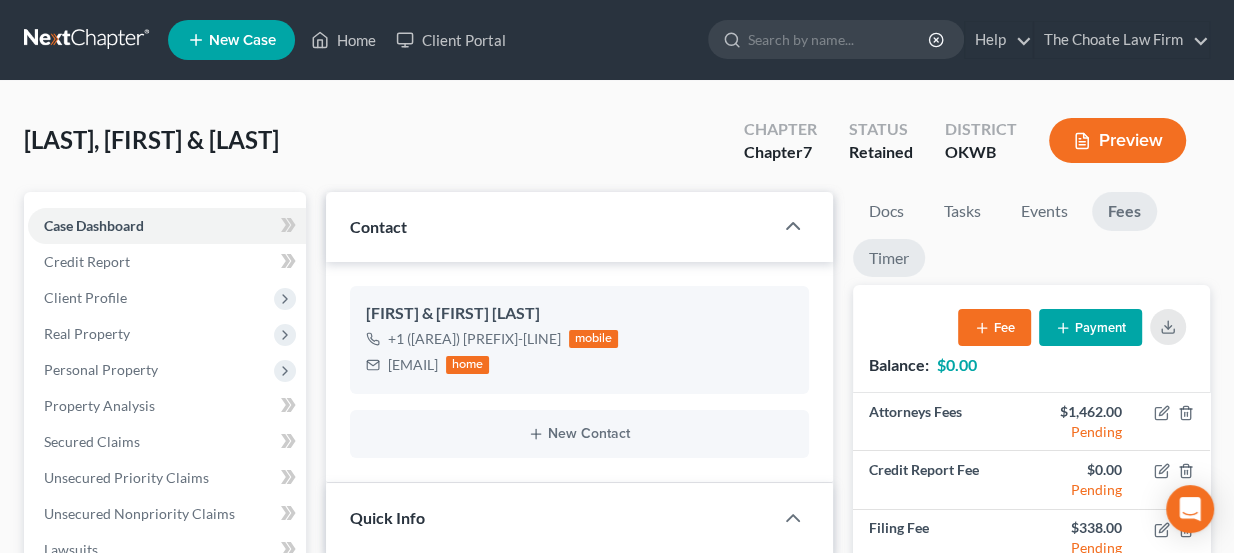 click on "Timer" at bounding box center [889, 258] 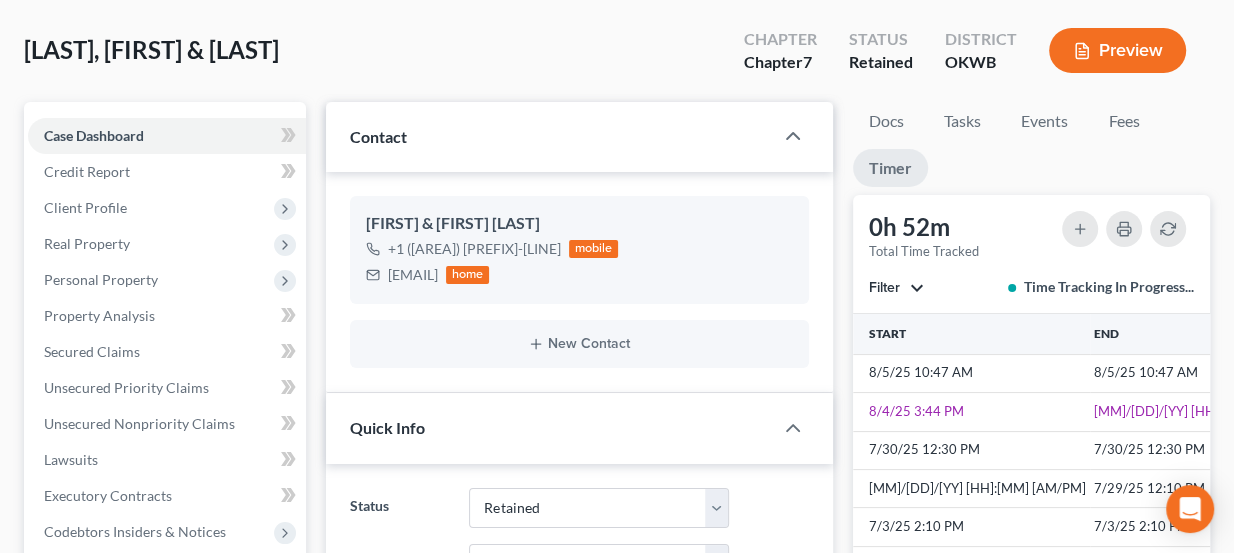 scroll, scrollTop: 272, scrollLeft: 0, axis: vertical 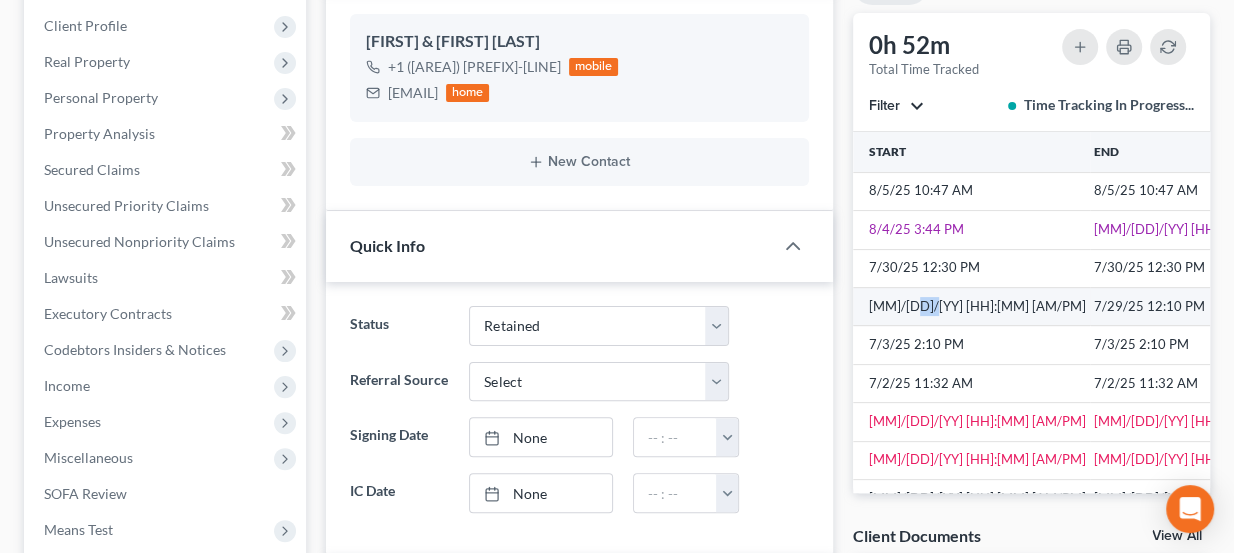 drag, startPoint x: 914, startPoint y: 302, endPoint x: 935, endPoint y: 299, distance: 21.213203 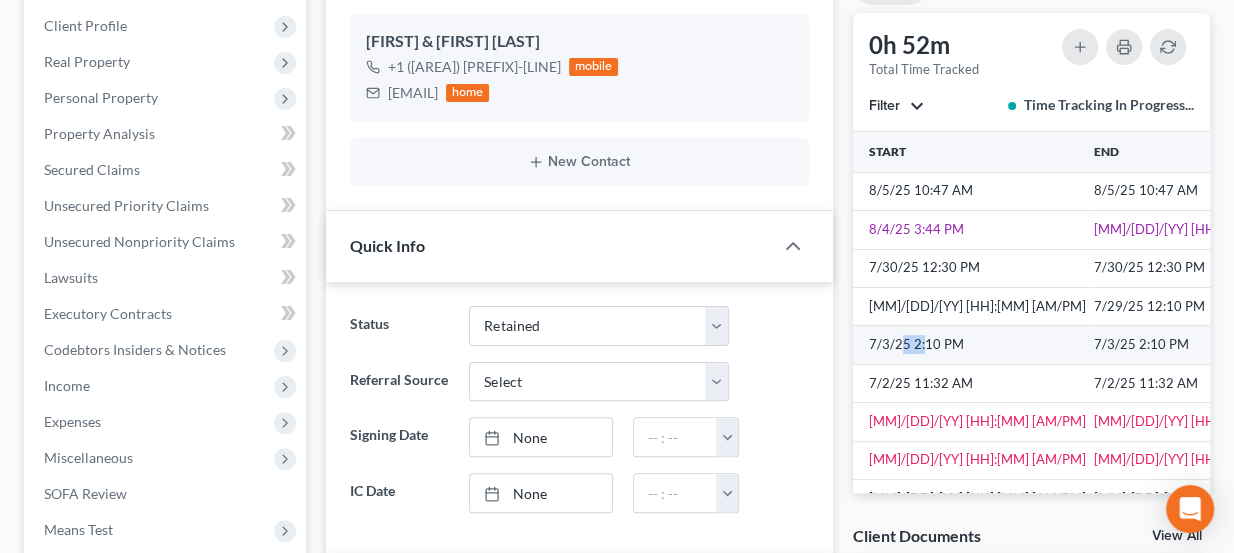 drag, startPoint x: 898, startPoint y: 339, endPoint x: 924, endPoint y: 343, distance: 26.305893 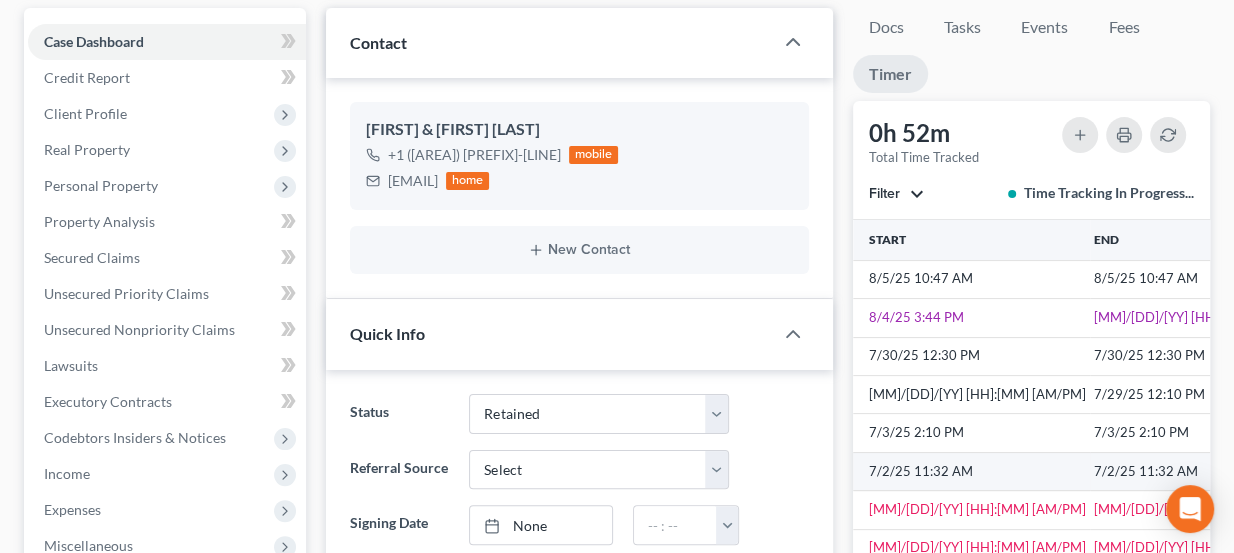 scroll, scrollTop: 181, scrollLeft: 0, axis: vertical 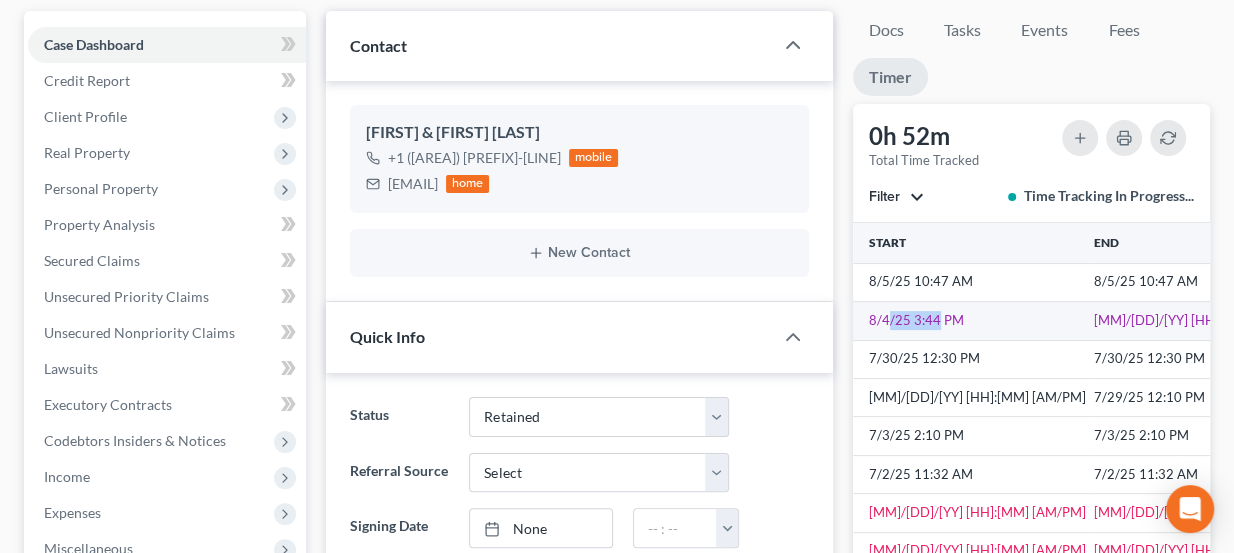 drag, startPoint x: 889, startPoint y: 317, endPoint x: 937, endPoint y: 328, distance: 49.24429 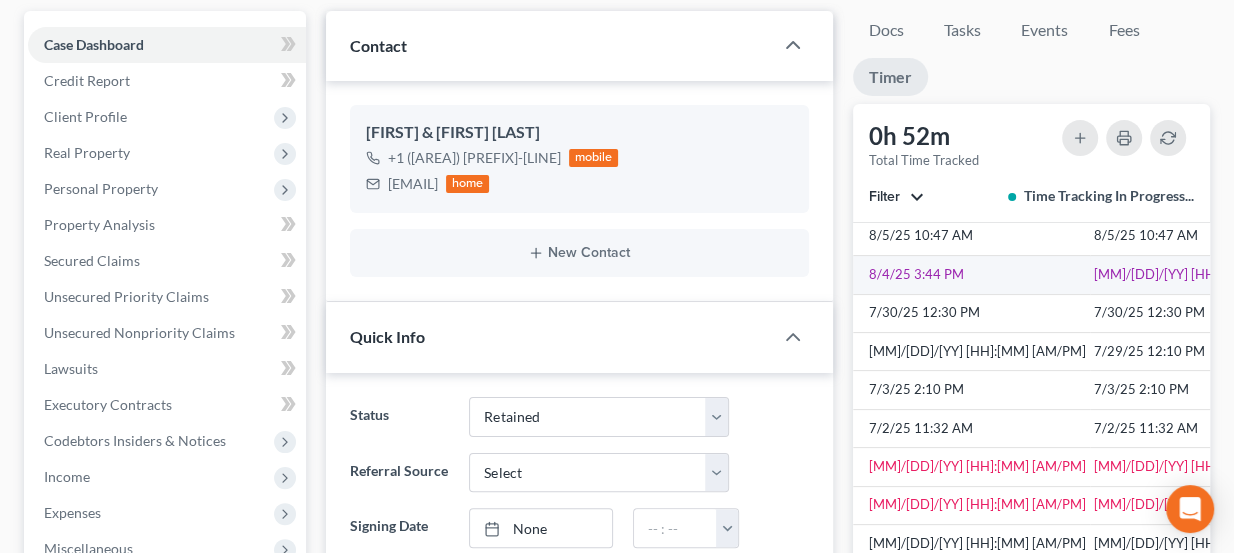 scroll, scrollTop: 90, scrollLeft: 0, axis: vertical 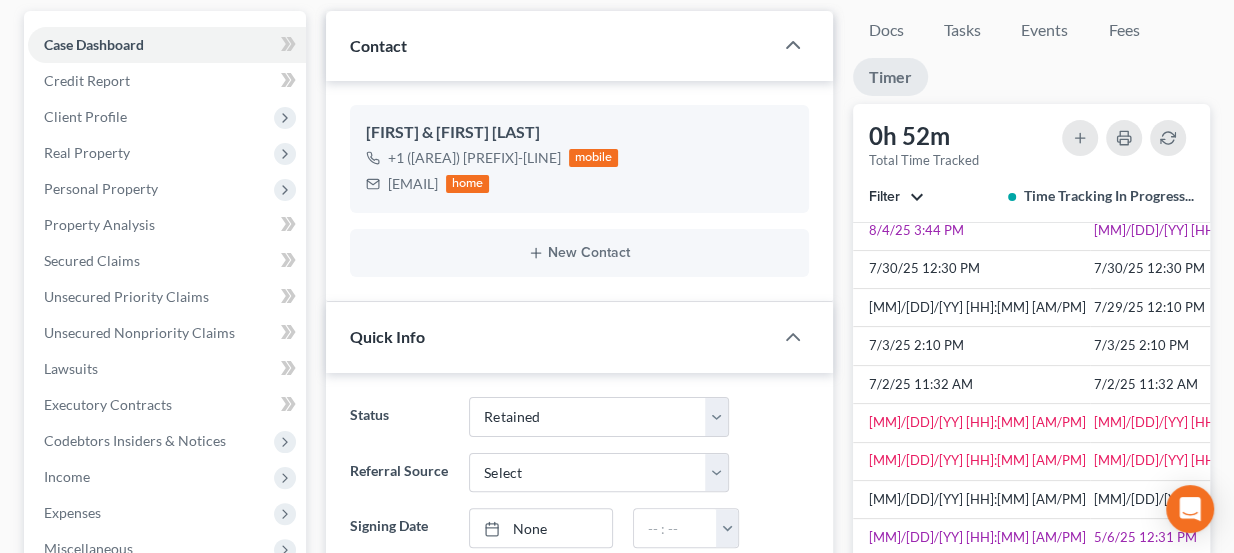click on "Filter" at bounding box center (896, 197) 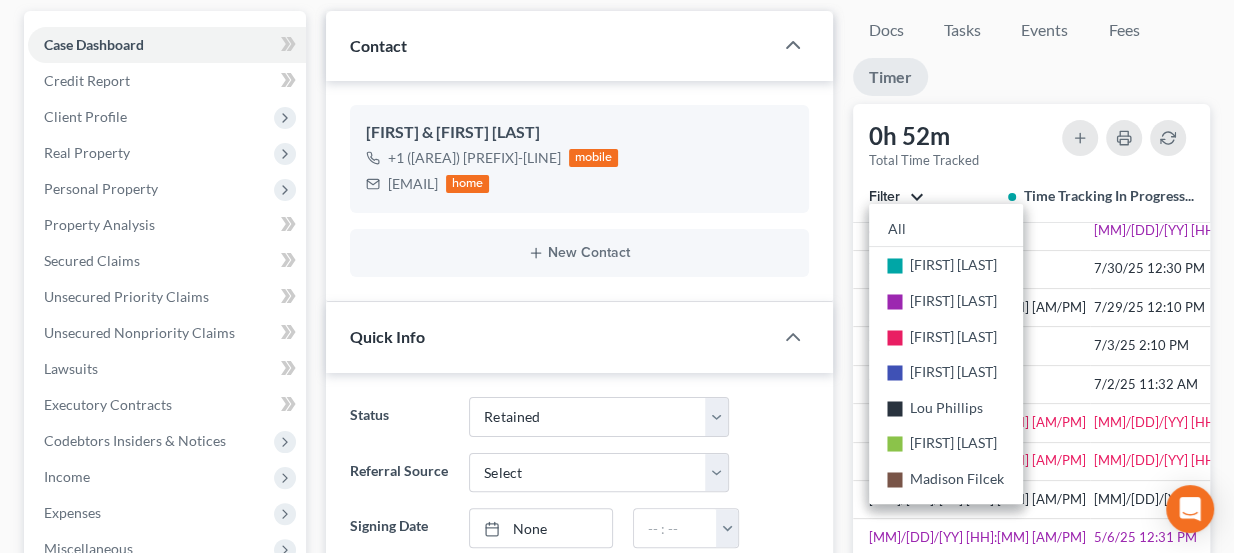 click on "Filter" at bounding box center (896, 197) 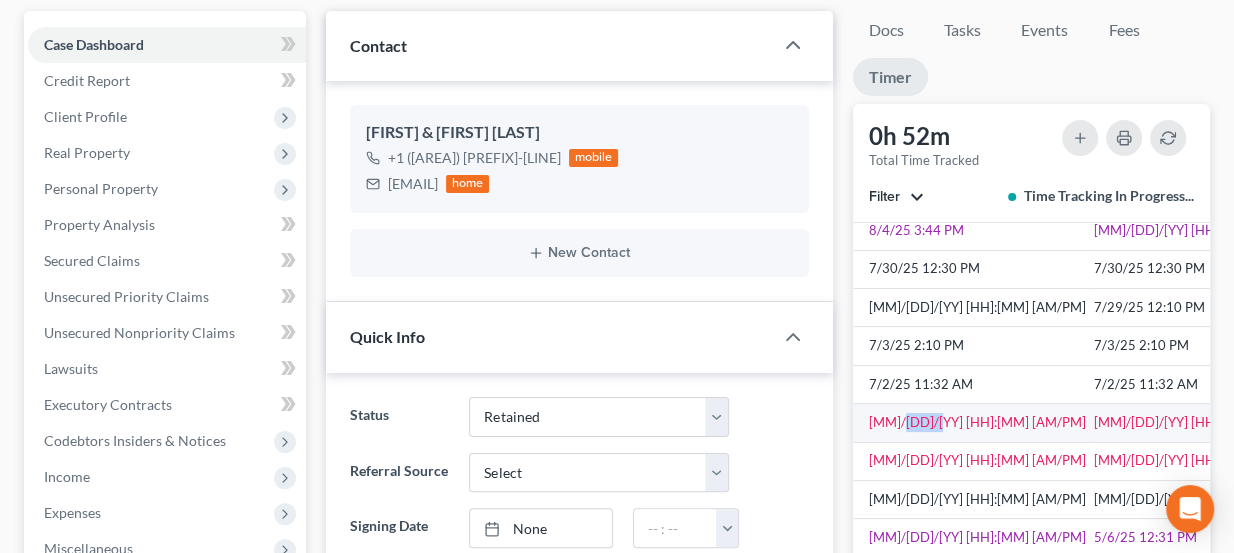 click on "[MM]/[DD]/[YY] [HH]:[MM] [AM/PM]" at bounding box center (971, 423) 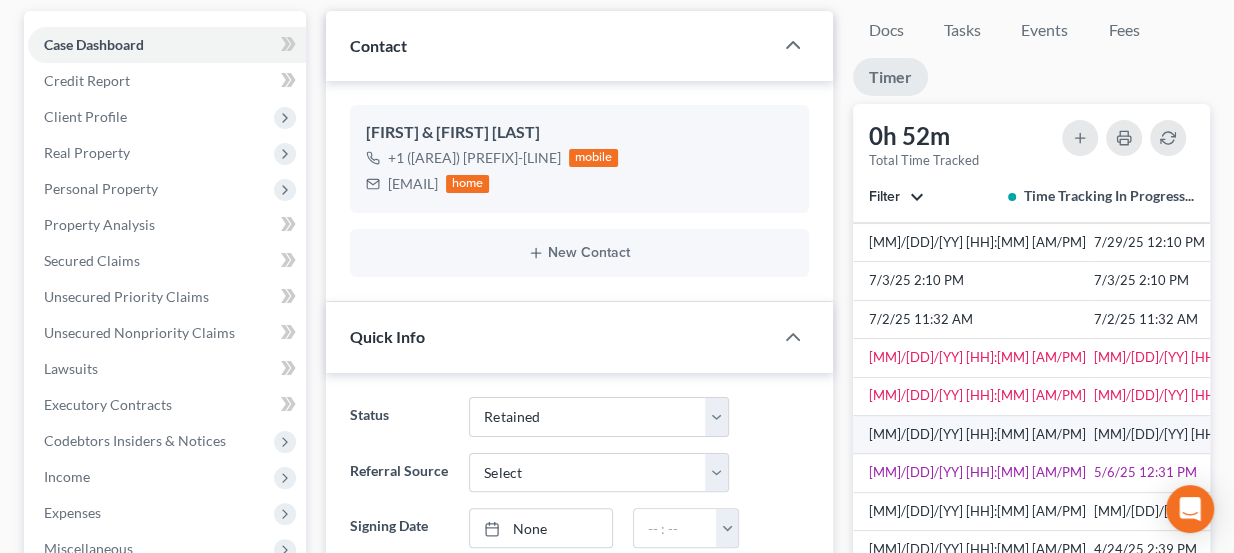 scroll, scrollTop: 164, scrollLeft: 0, axis: vertical 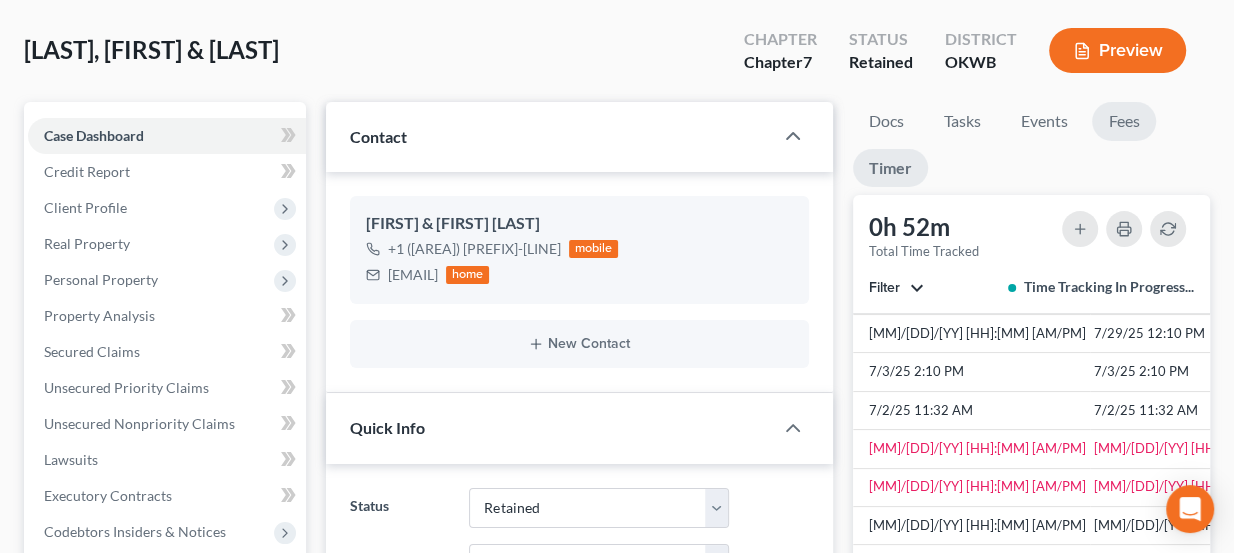 click on "Fees" at bounding box center [1124, 121] 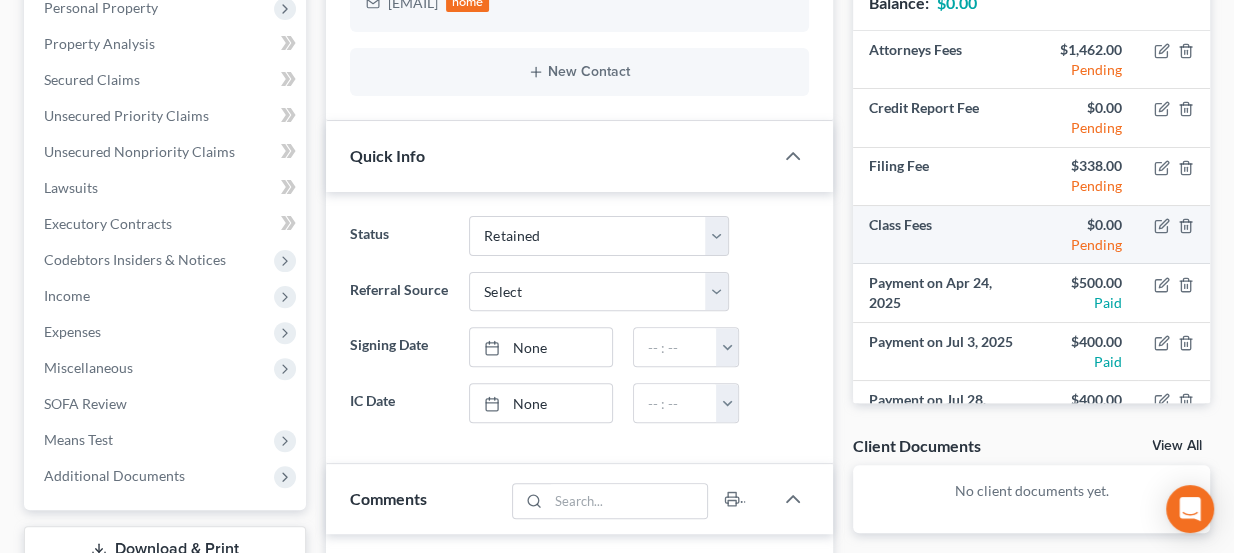 scroll, scrollTop: 363, scrollLeft: 0, axis: vertical 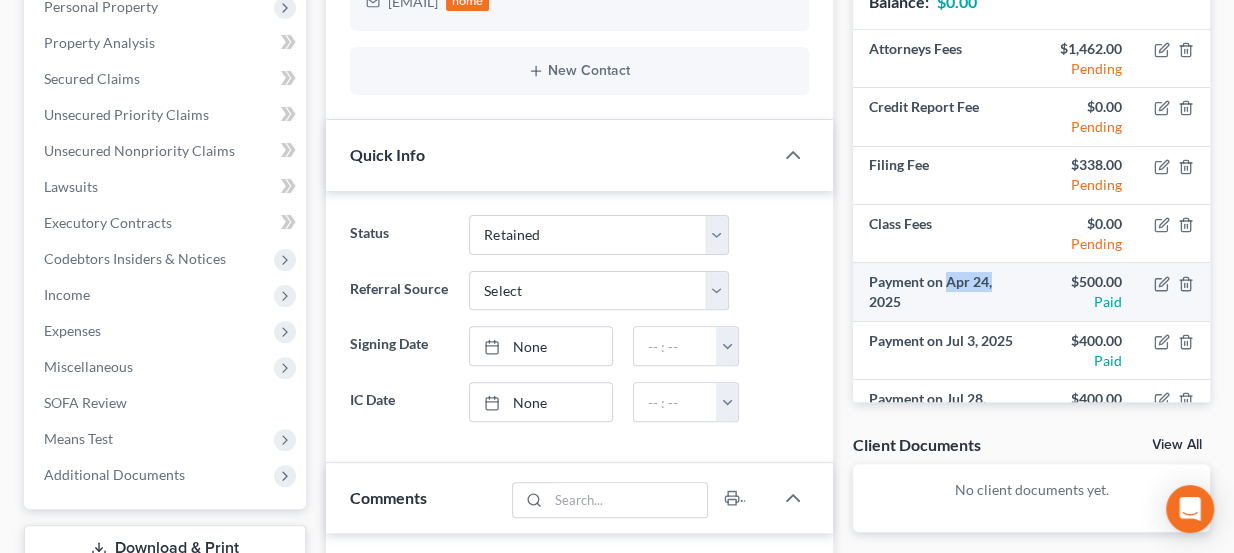 drag, startPoint x: 948, startPoint y: 278, endPoint x: 1004, endPoint y: 273, distance: 56.22277 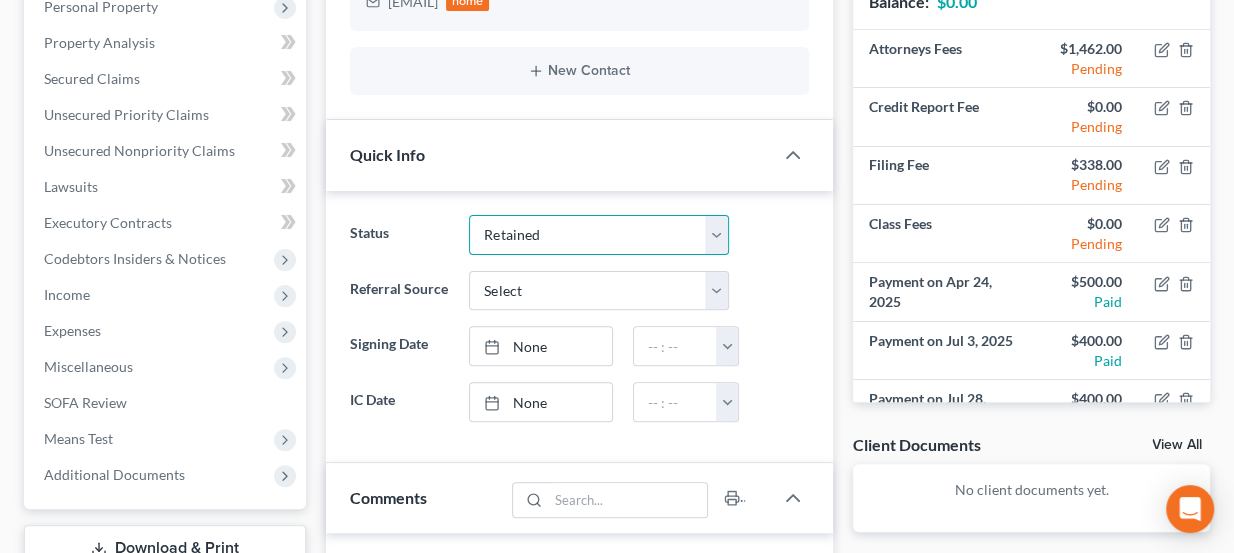 click on "Discharged Dismissed Filed Info Sent In Progress Lead Lost Lead Ready to File Retained To Review" at bounding box center (599, 235) 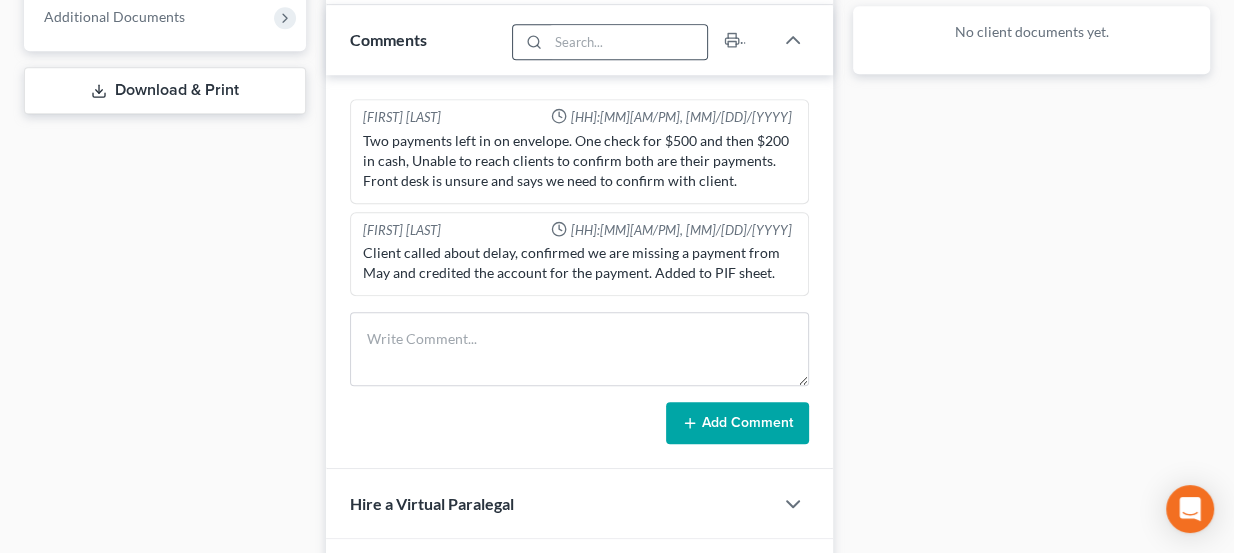 scroll, scrollTop: 818, scrollLeft: 0, axis: vertical 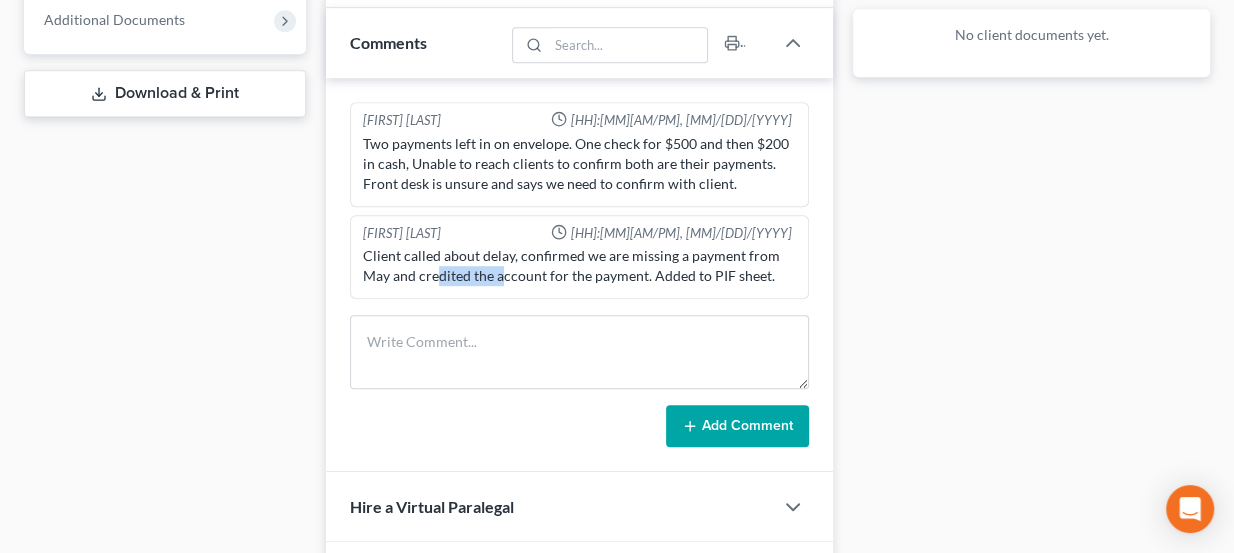 click on "Client called about delay, confirmed we are missing a payment from May and credited the account for the payment. Added to PIF sheet." at bounding box center (580, 266) 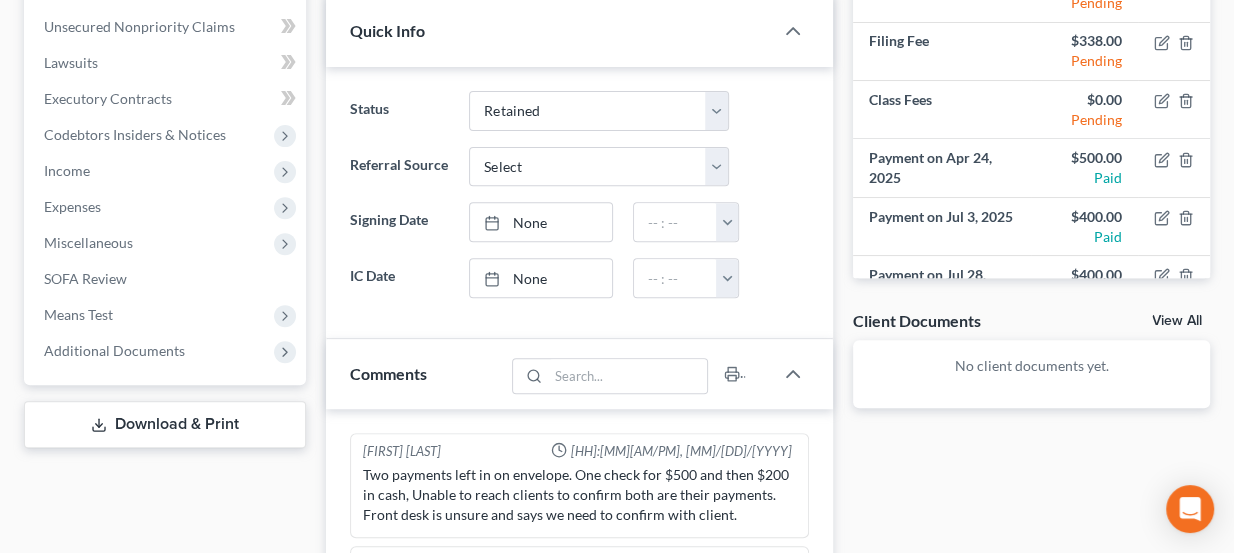 scroll, scrollTop: 454, scrollLeft: 0, axis: vertical 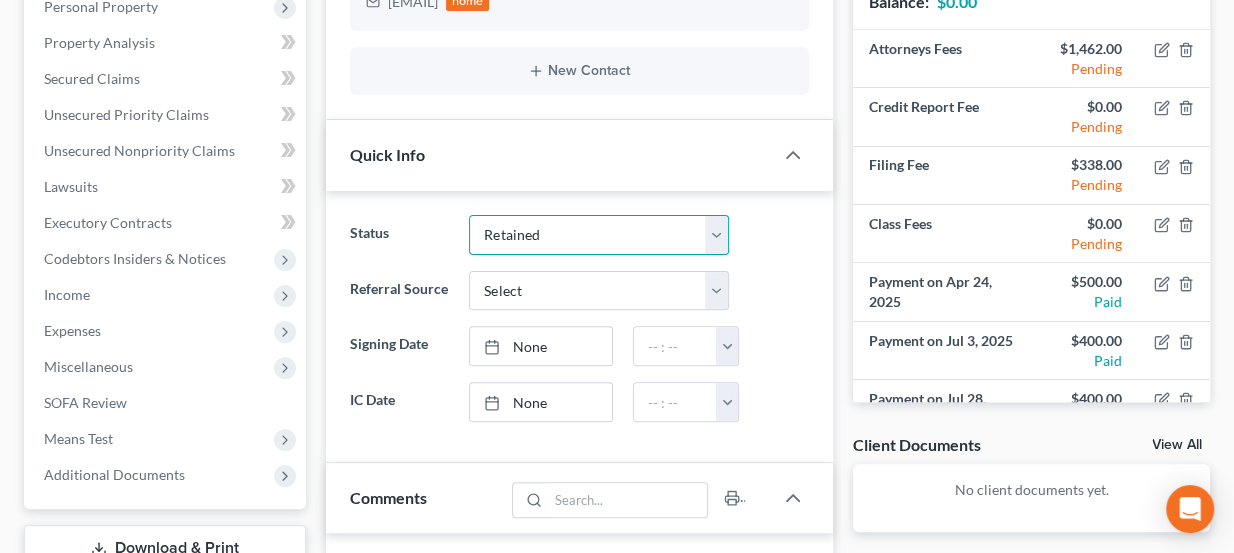 click on "Discharged Dismissed Filed Info Sent In Progress Lead Lost Lead Ready to File Retained To Review" at bounding box center (599, 235) 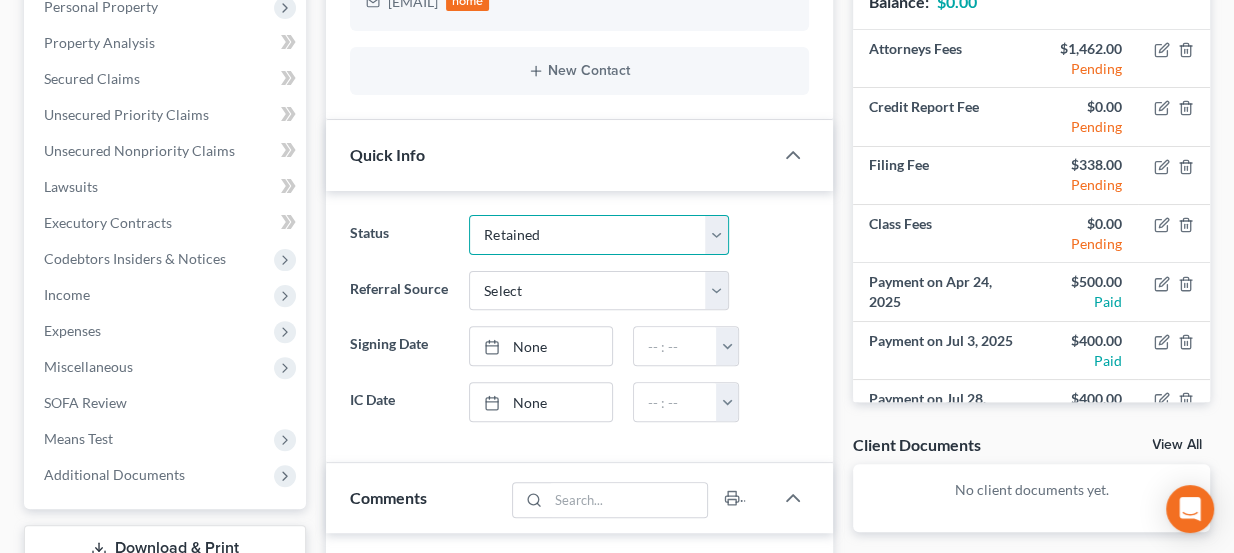 select on "4" 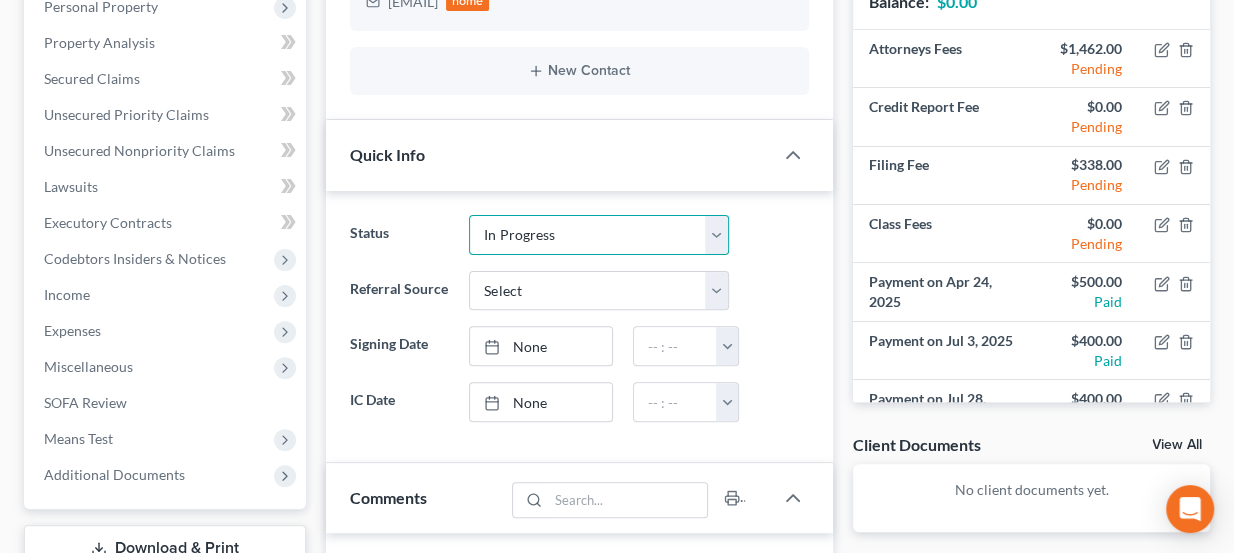 click on "Discharged Dismissed Filed Info Sent In Progress Lead Lost Lead Ready to File Retained To Review" at bounding box center [599, 235] 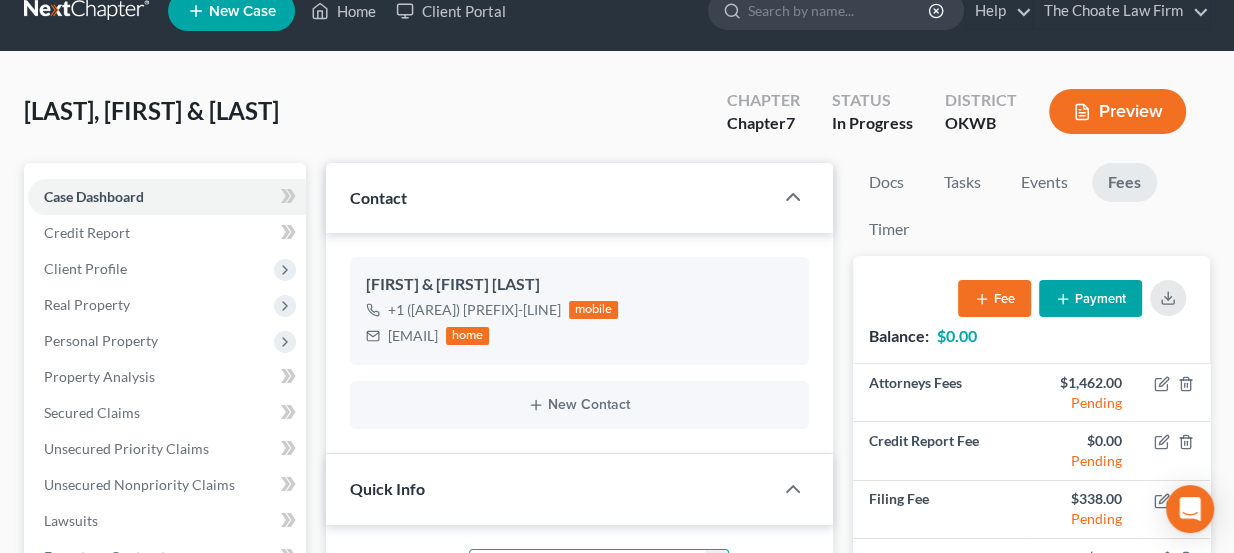 scroll, scrollTop: 0, scrollLeft: 0, axis: both 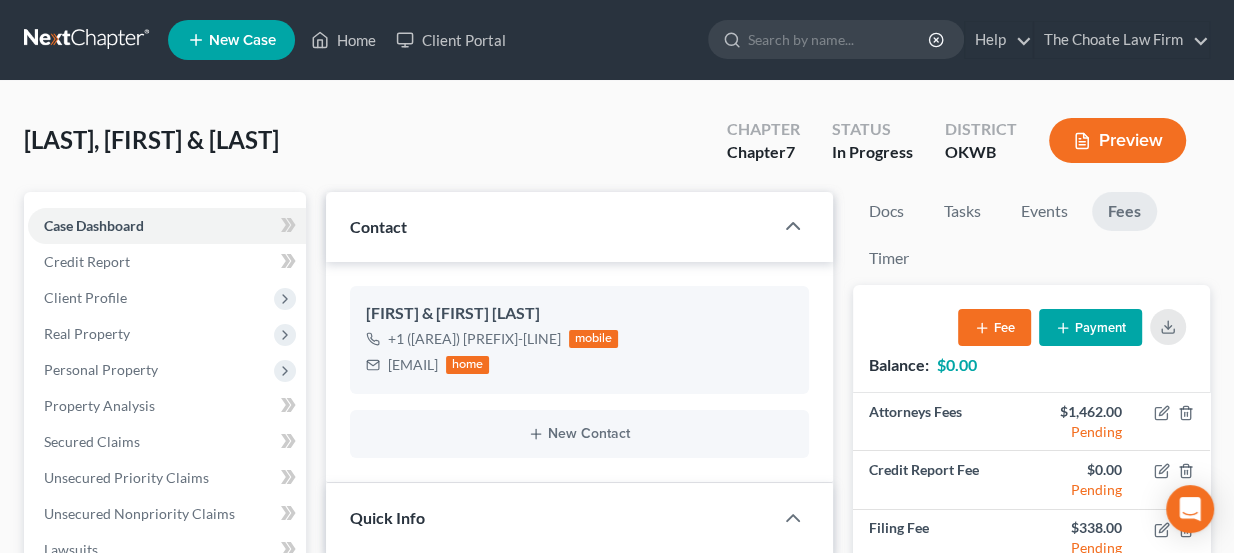 click at bounding box center [88, 40] 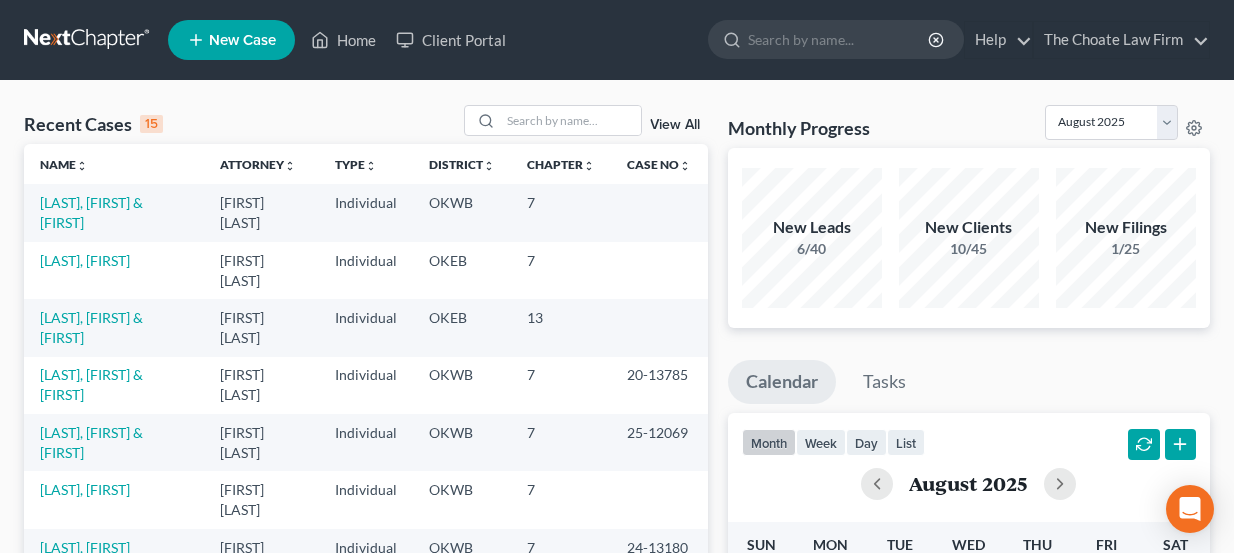 scroll, scrollTop: 0, scrollLeft: 0, axis: both 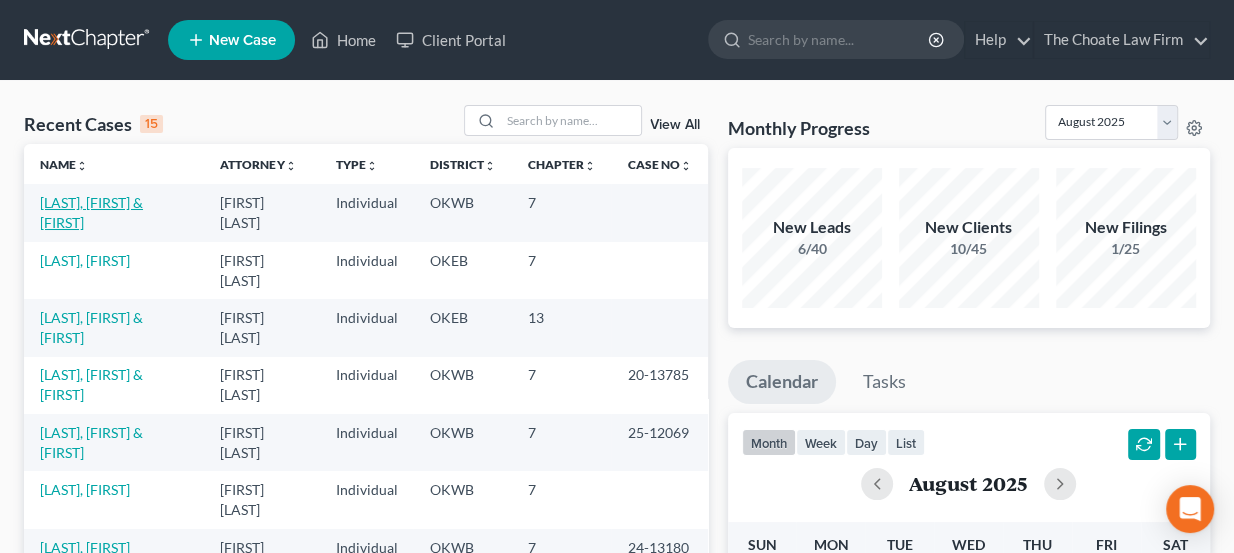 click on "[LAST], [FIRST] & [FIRST]" at bounding box center (91, 212) 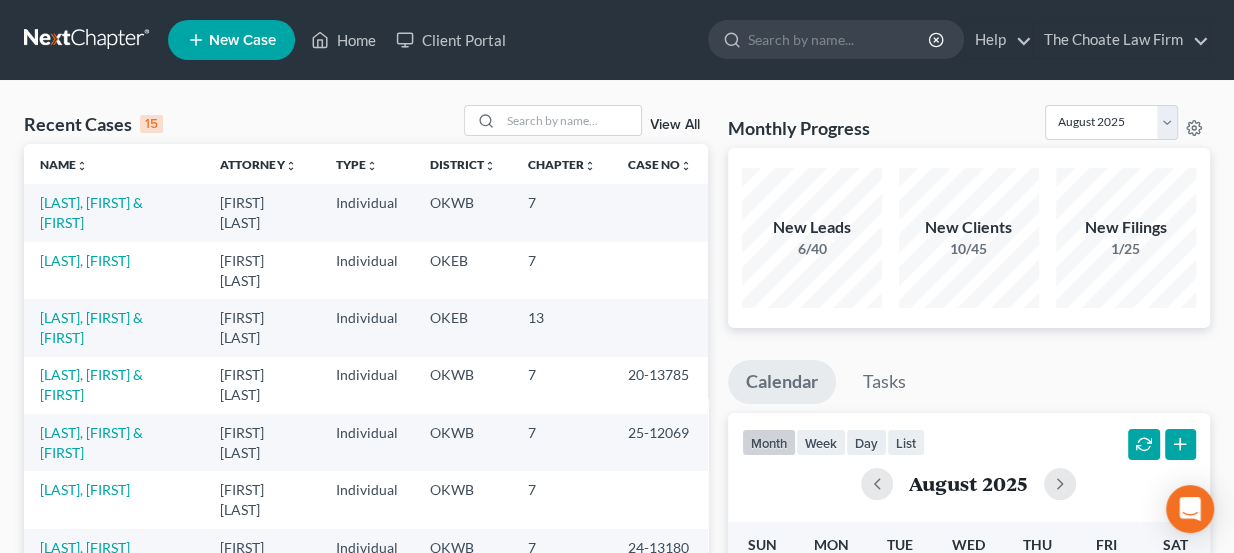 select on "4" 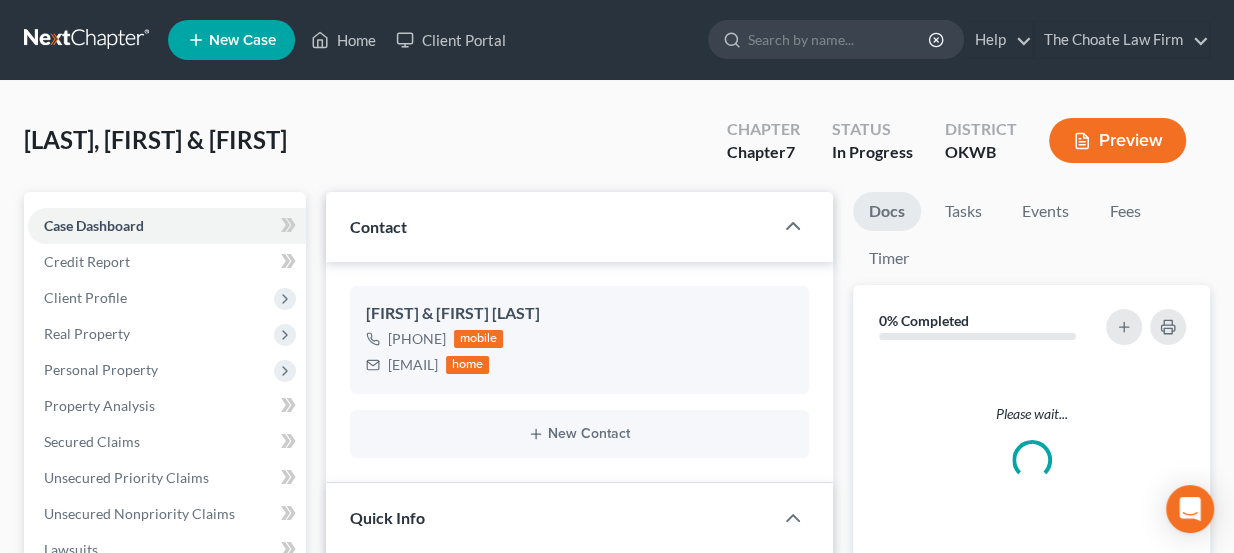 click on "[LAST], [FIRST] & [FIRST]" at bounding box center (155, 139) 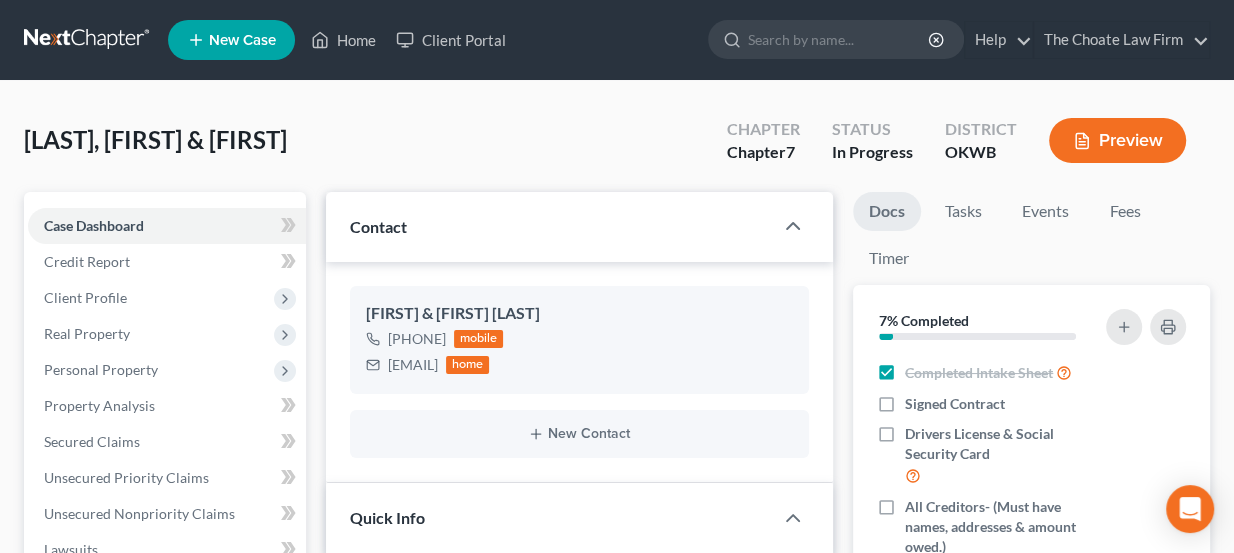 click on "[LAST], [FIRST] & [FIRST]" at bounding box center [155, 139] 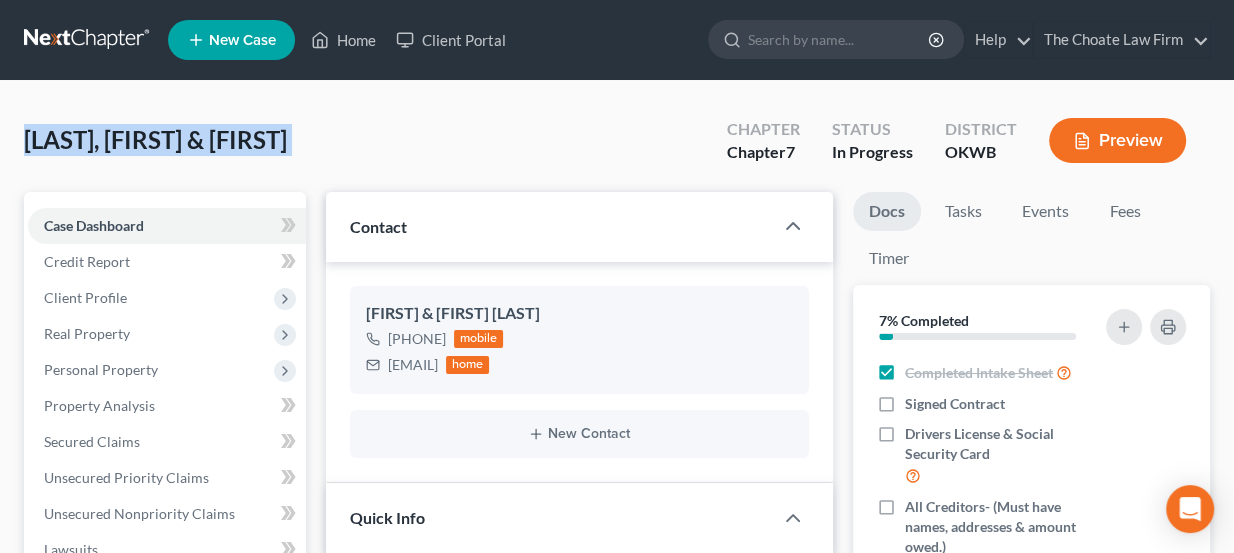 click at bounding box center [88, 40] 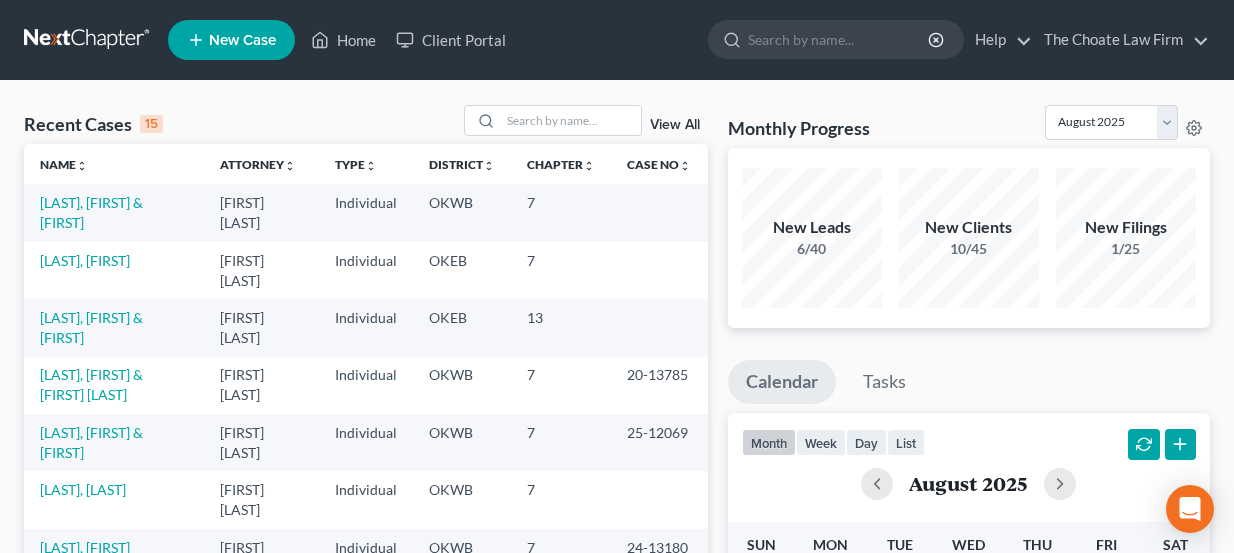 scroll, scrollTop: 0, scrollLeft: 0, axis: both 